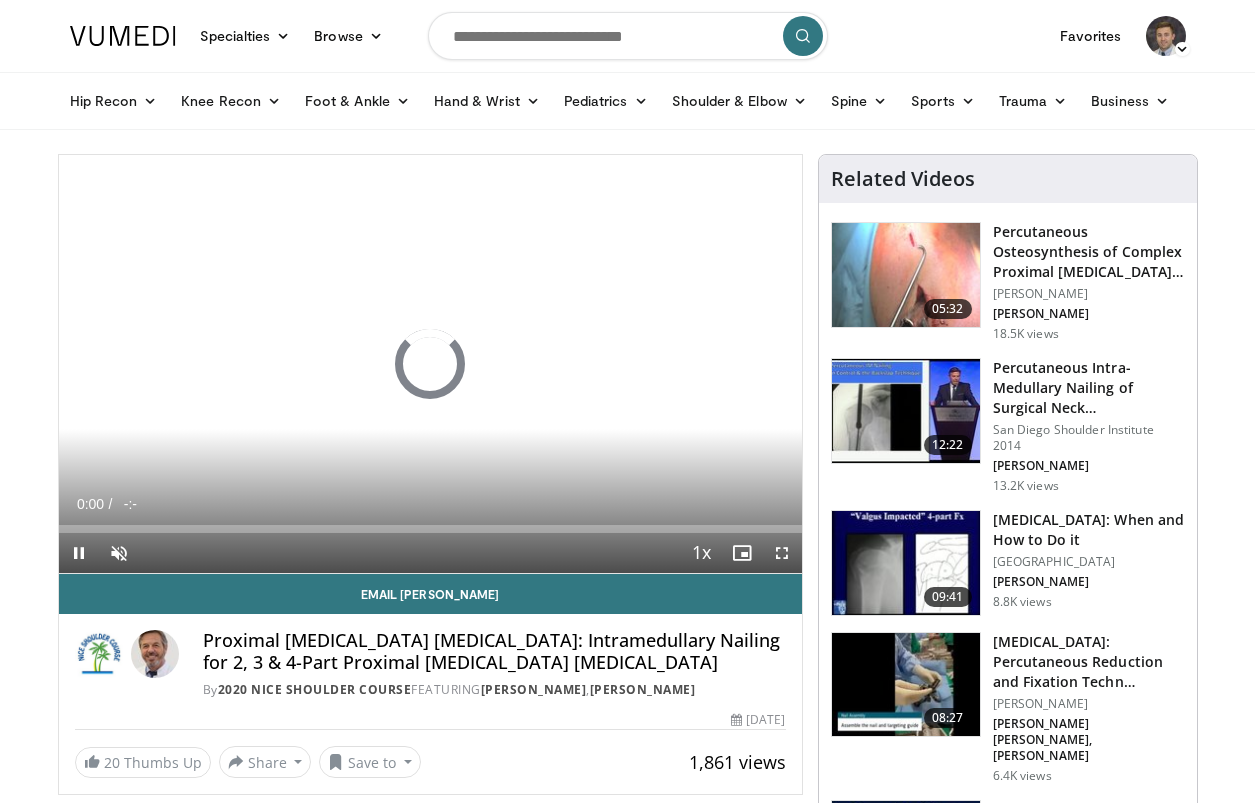 scroll, scrollTop: 0, scrollLeft: 0, axis: both 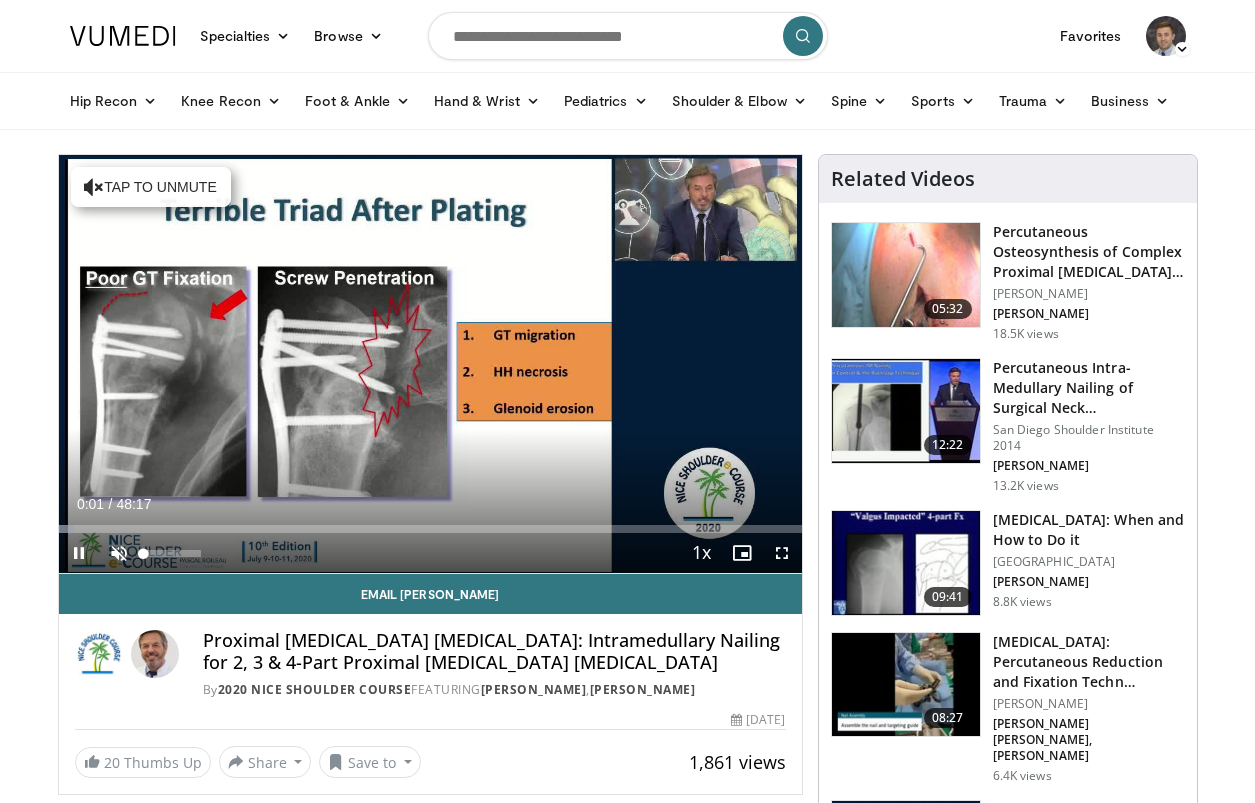 click at bounding box center [119, 553] 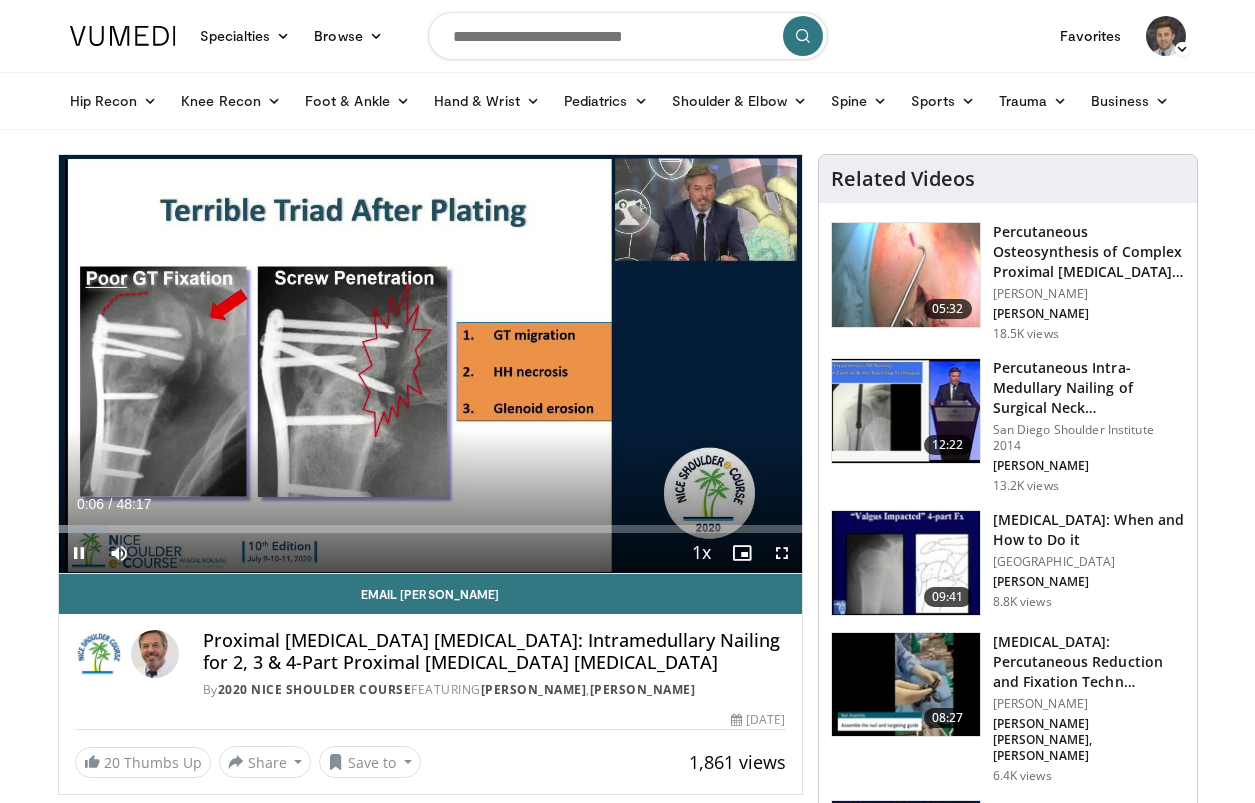 click at bounding box center [782, 553] 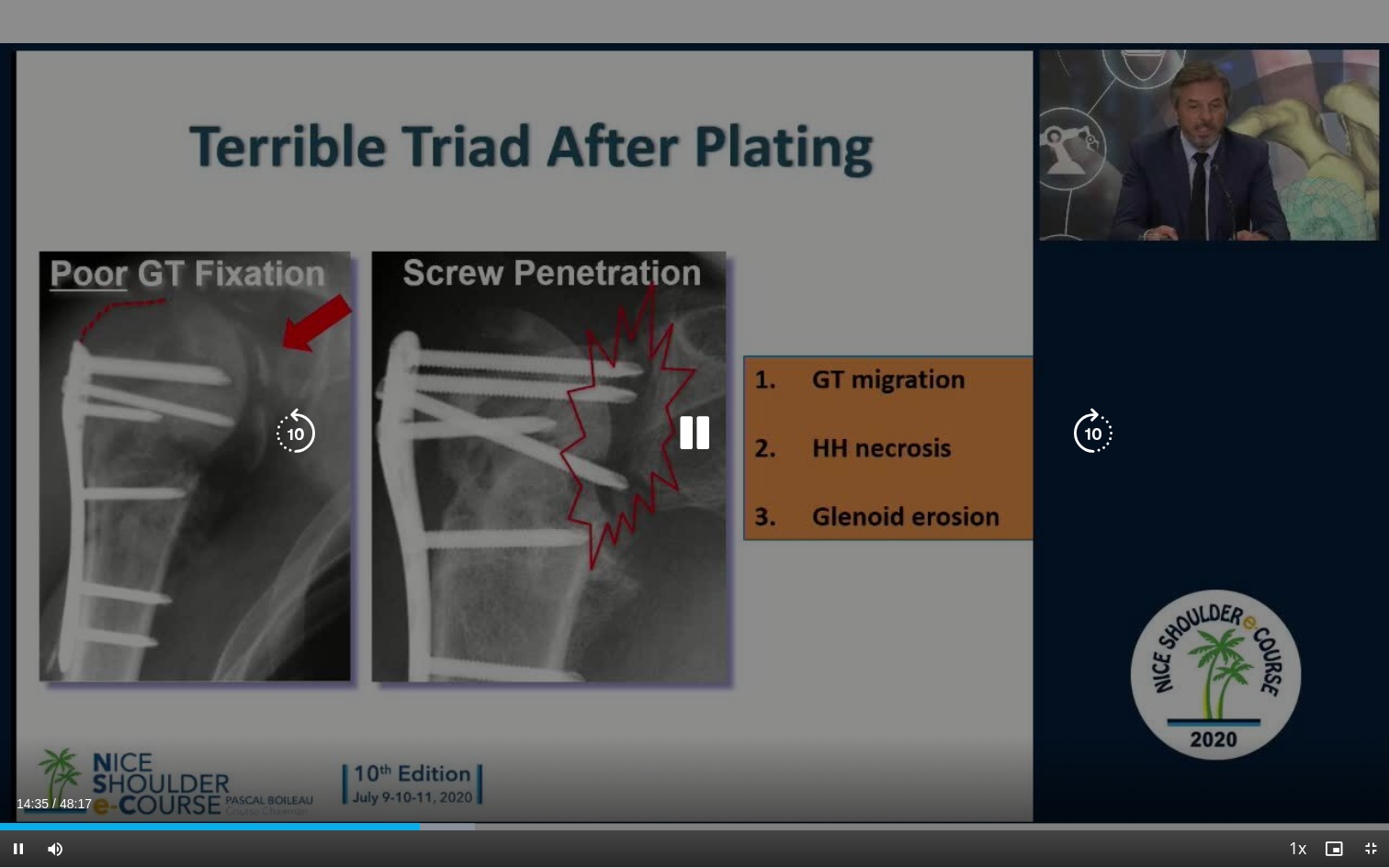 click at bounding box center [1093, 434] 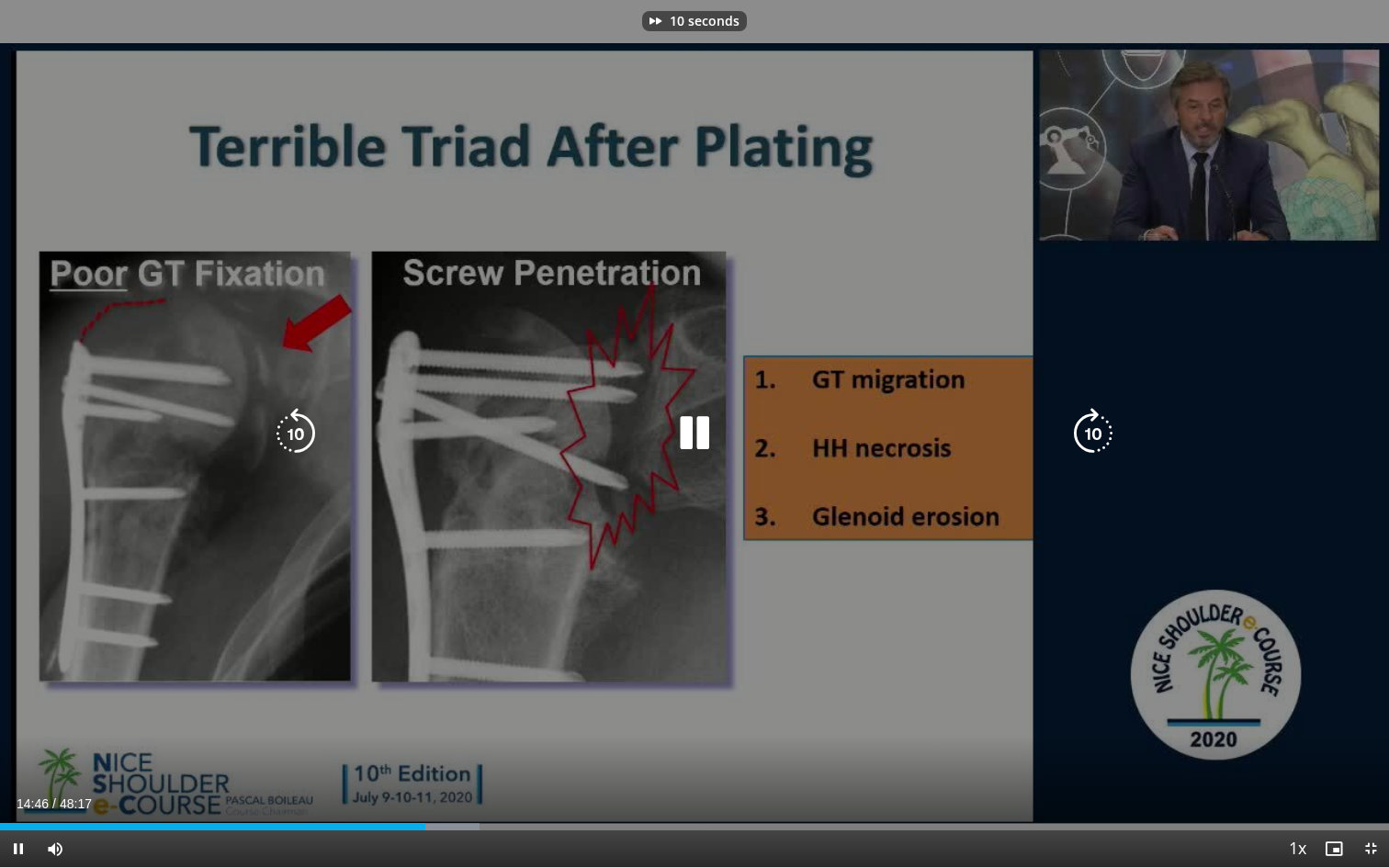 click at bounding box center (1093, 434) 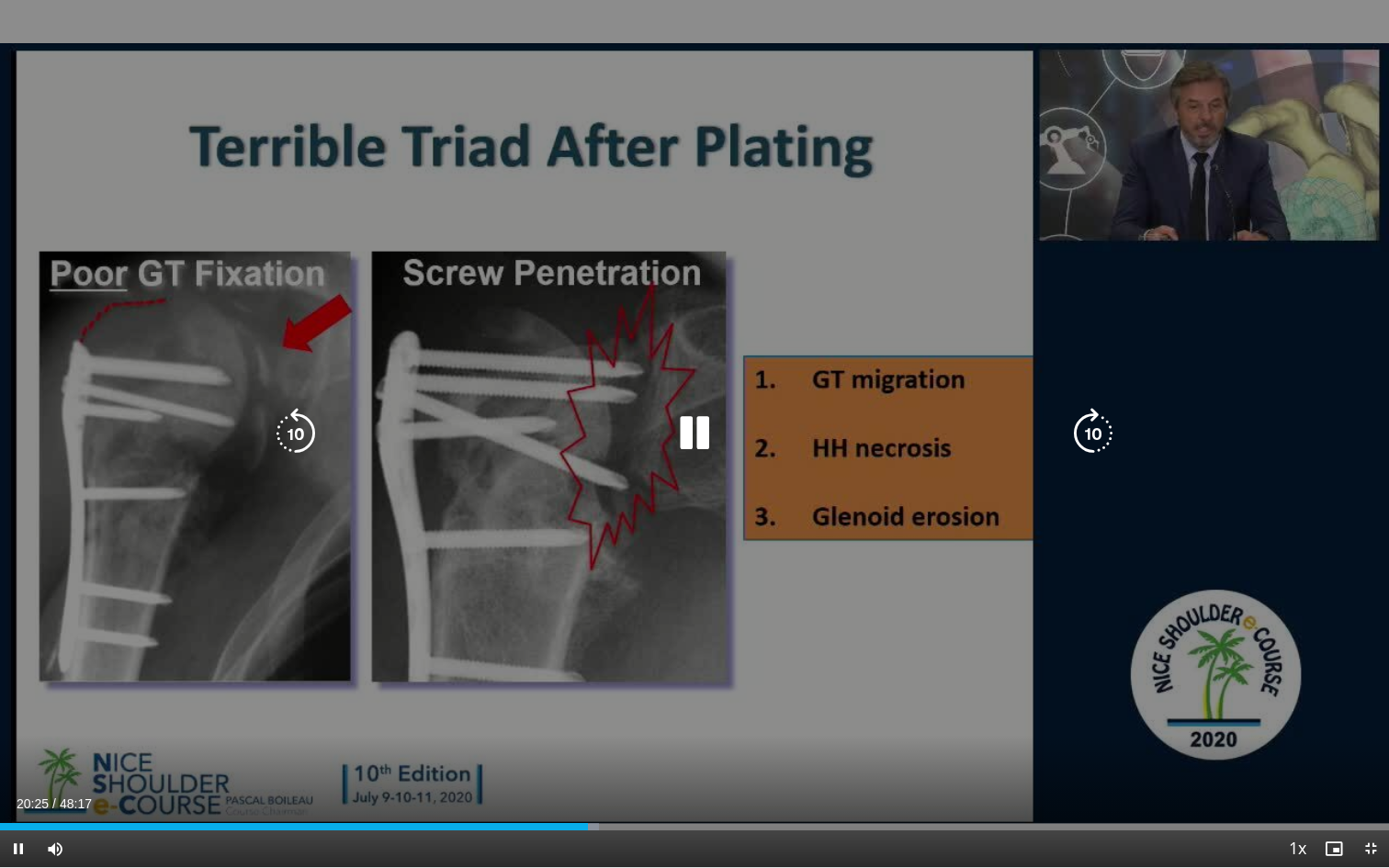 click at bounding box center (1093, 434) 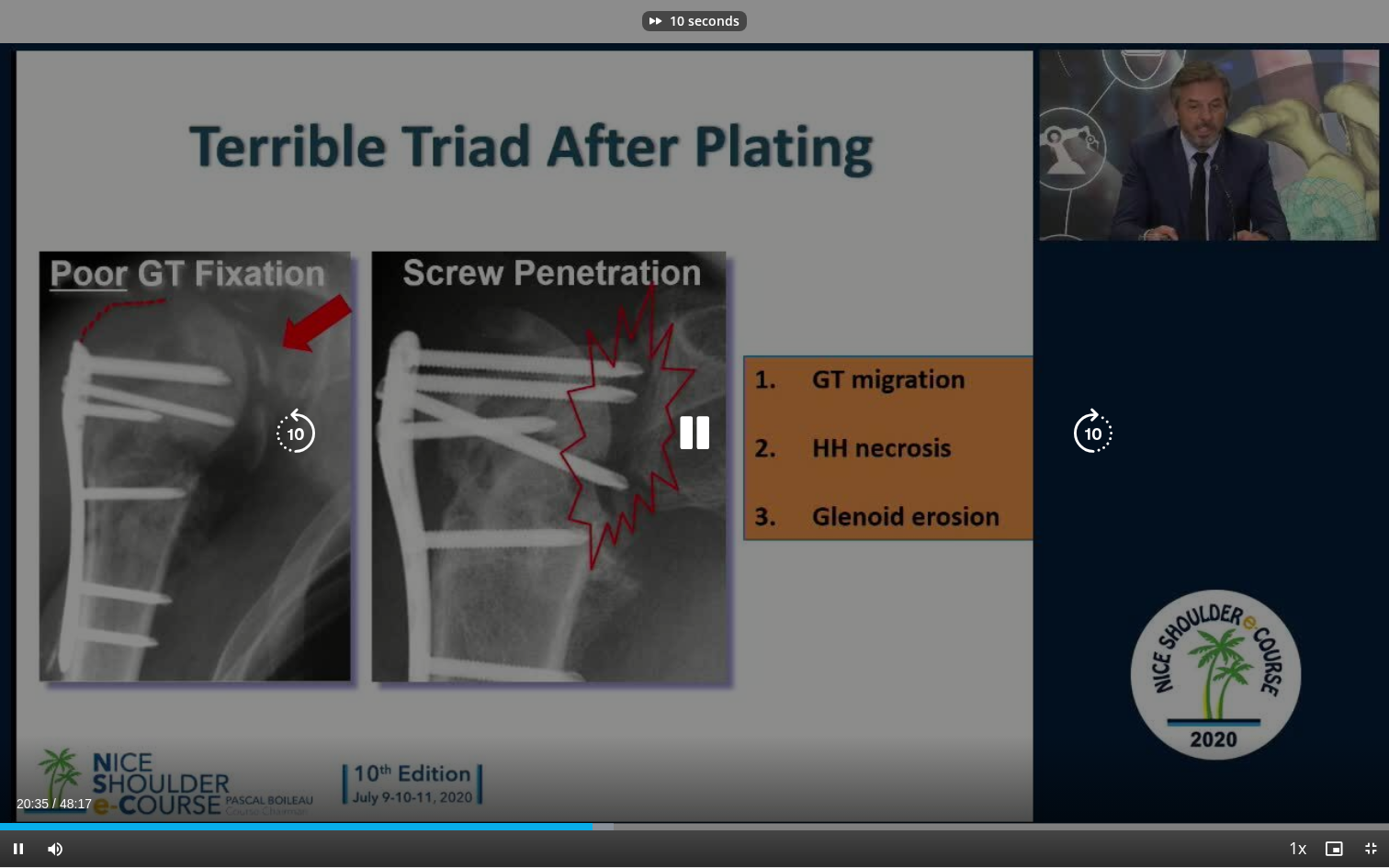 click at bounding box center [1093, 434] 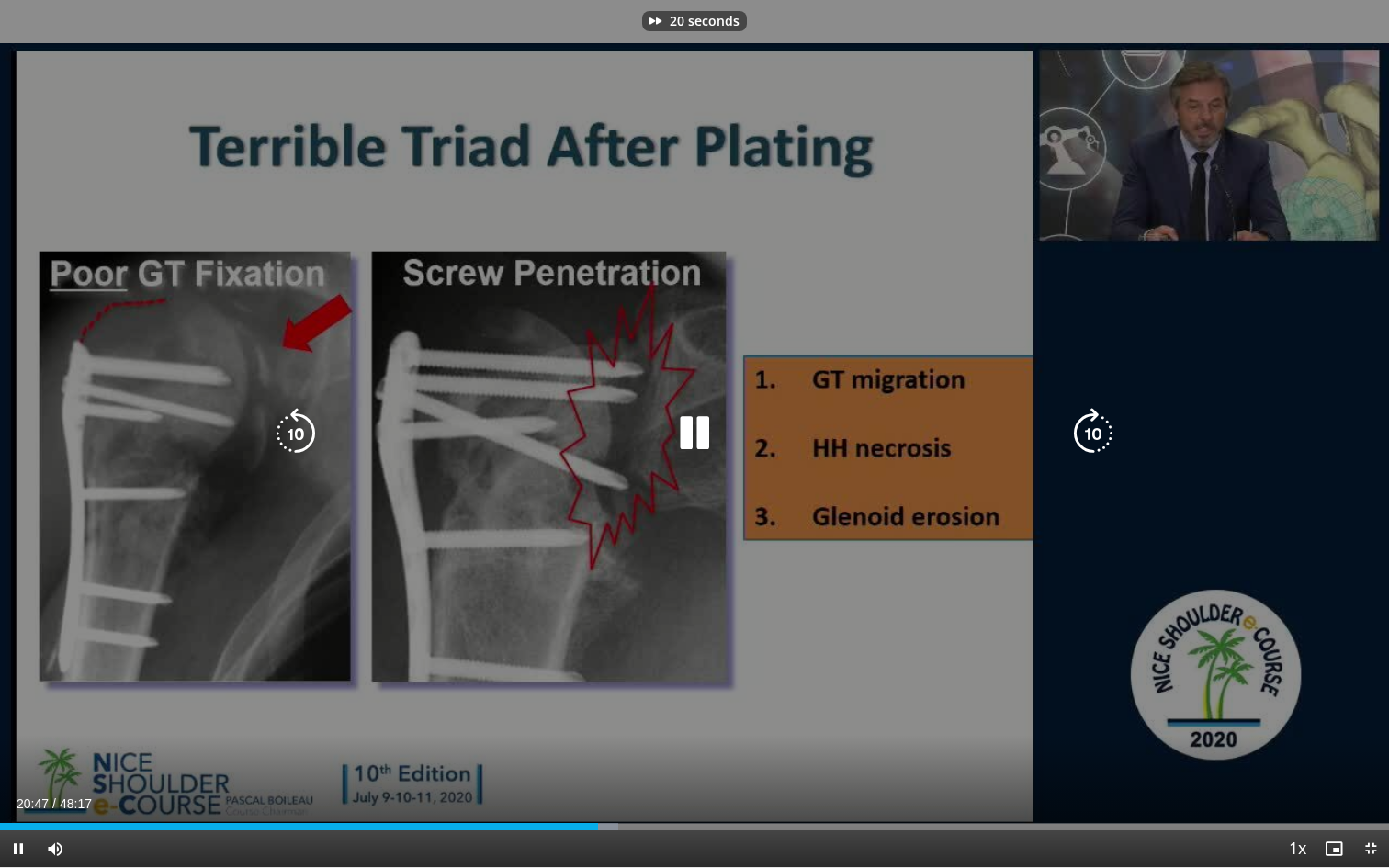 click at bounding box center (1093, 434) 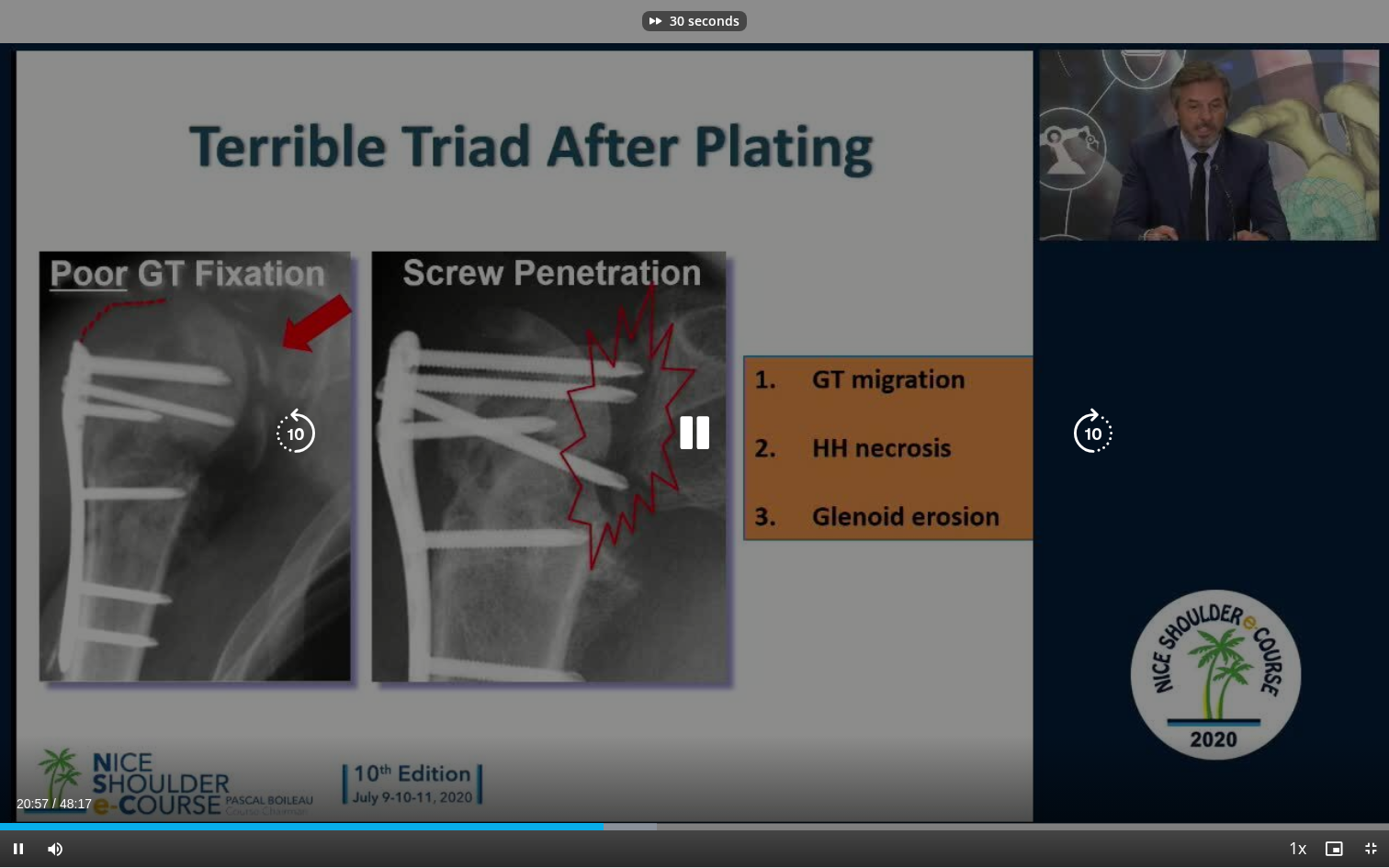 click at bounding box center [1093, 434] 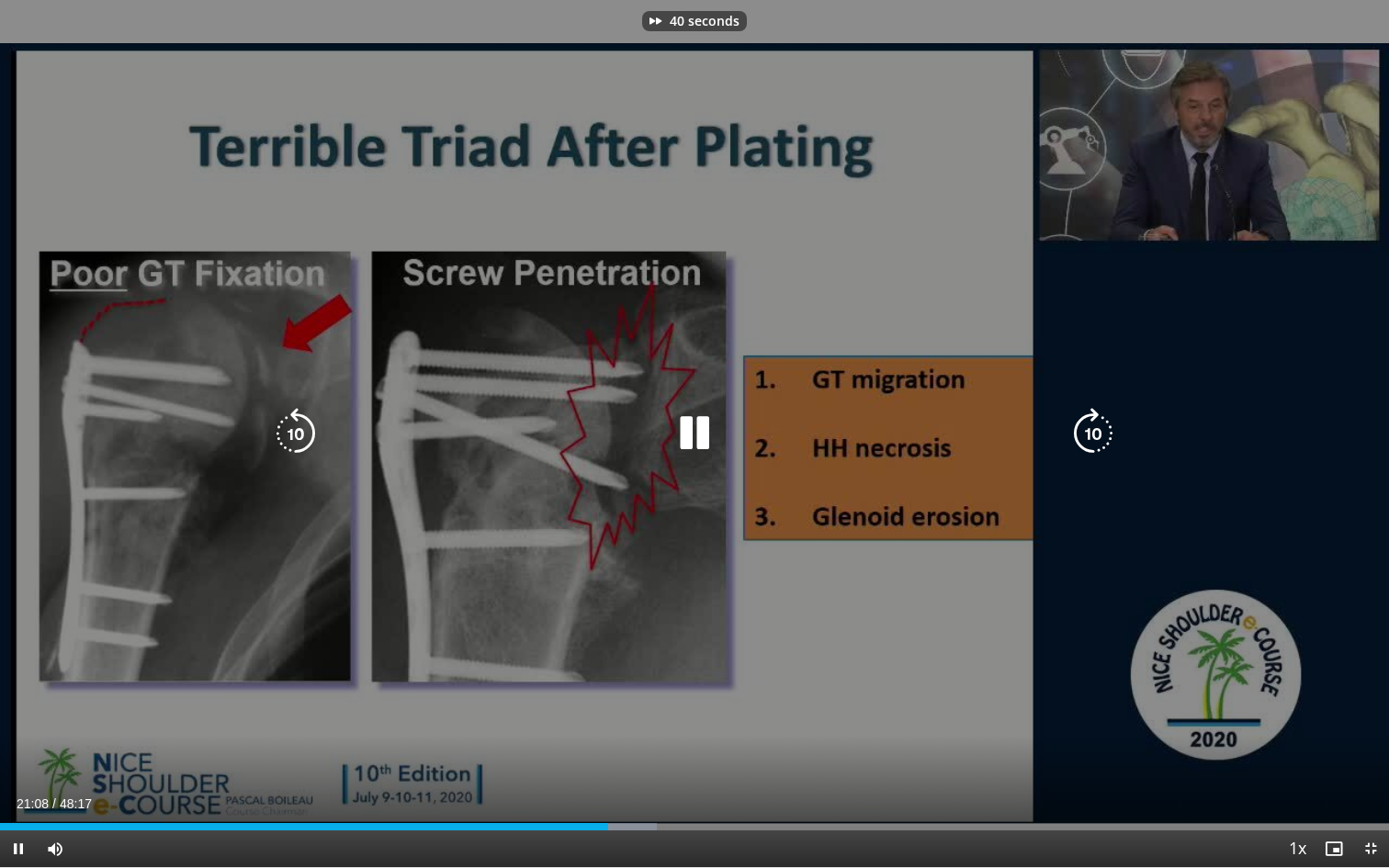 click at bounding box center (1093, 434) 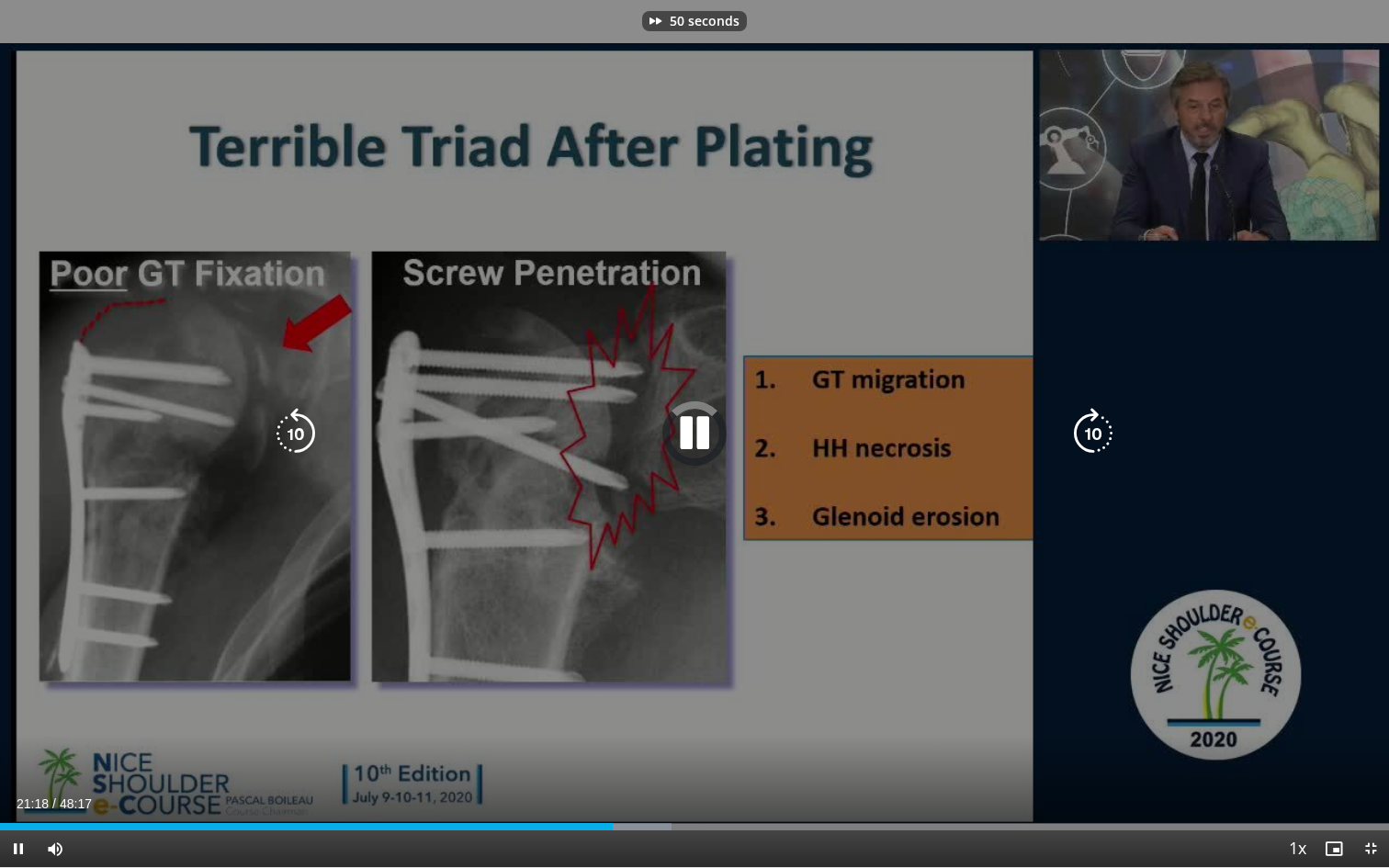 click at bounding box center [1093, 434] 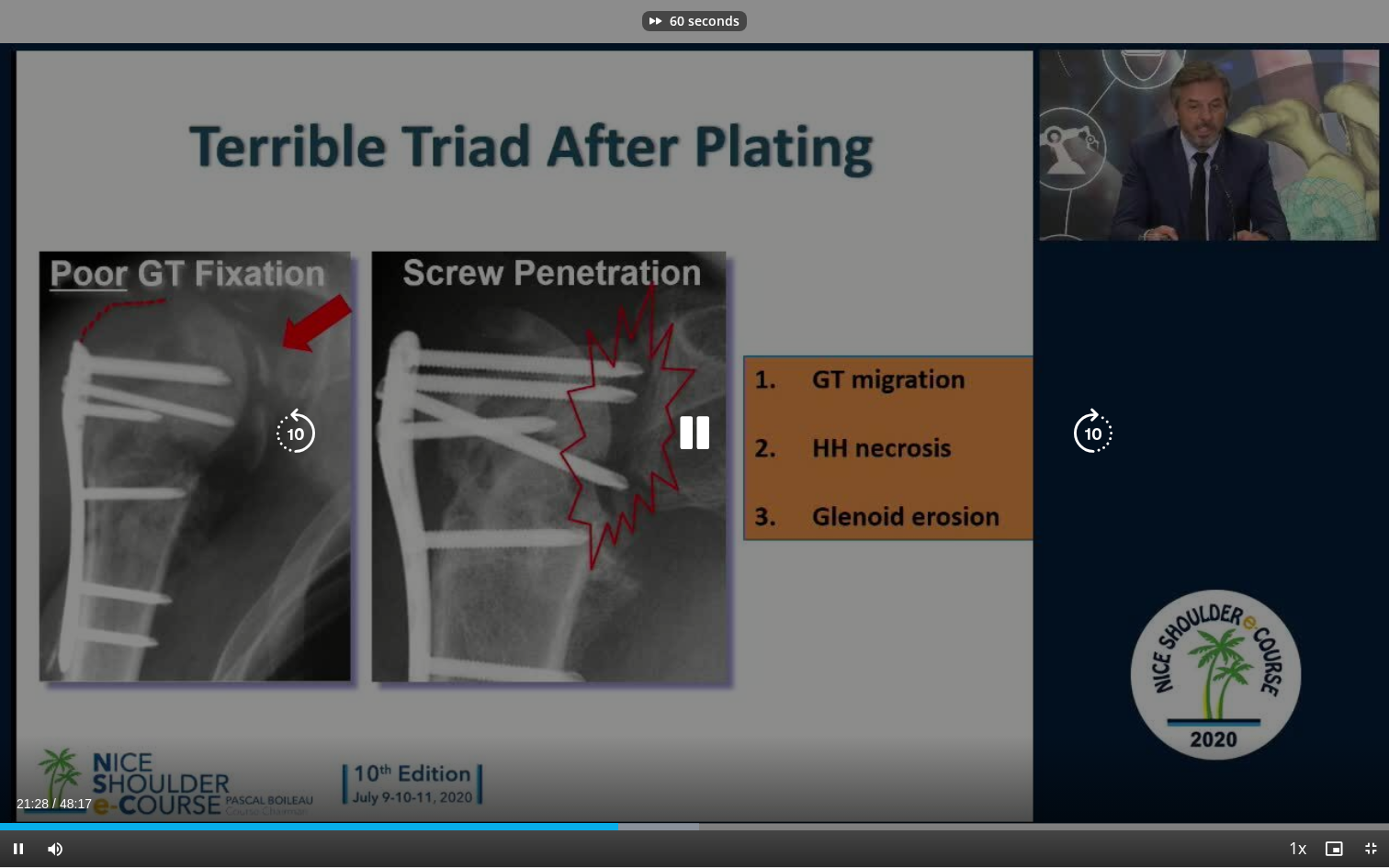 click at bounding box center (1093, 434) 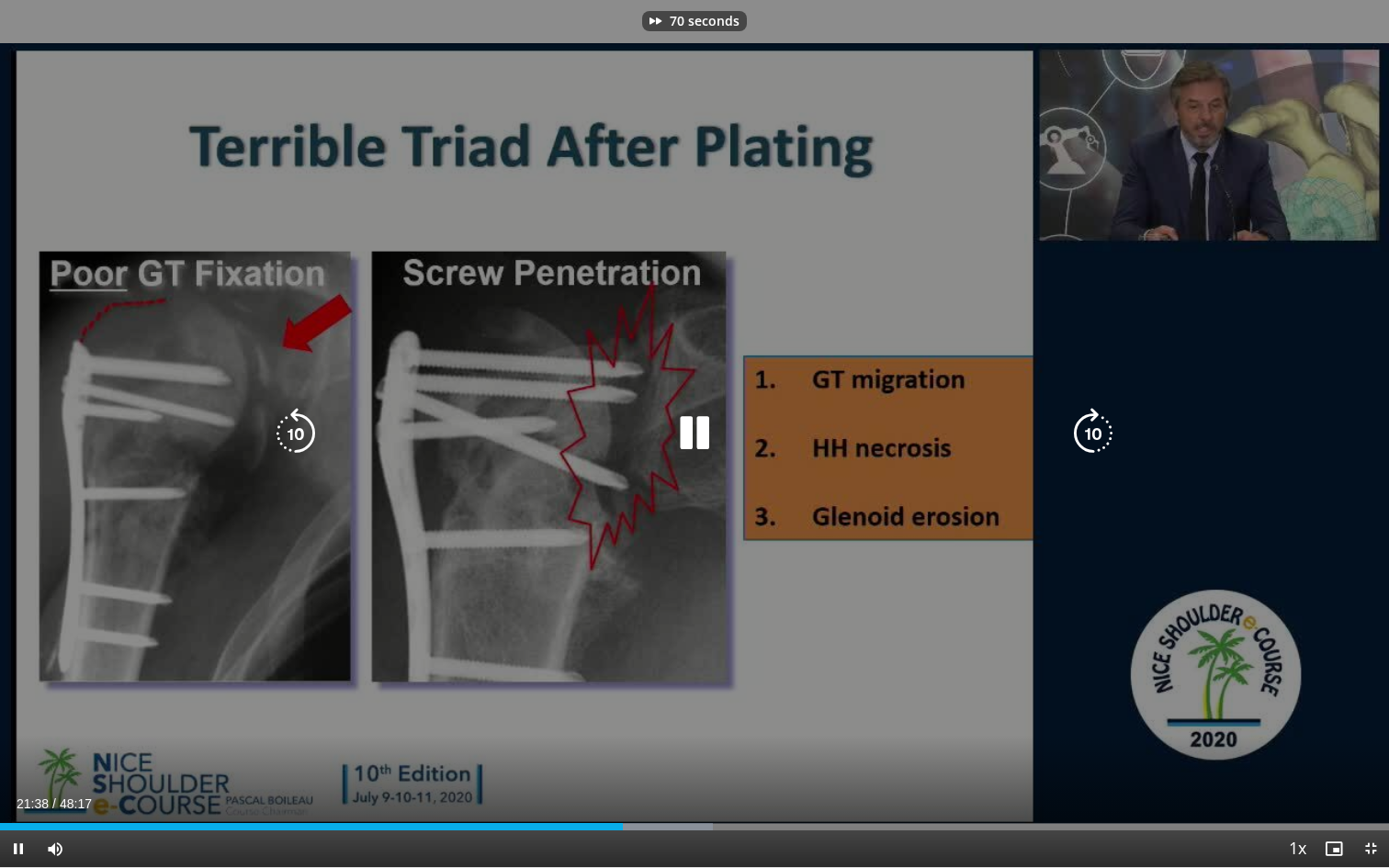 click at bounding box center [1093, 434] 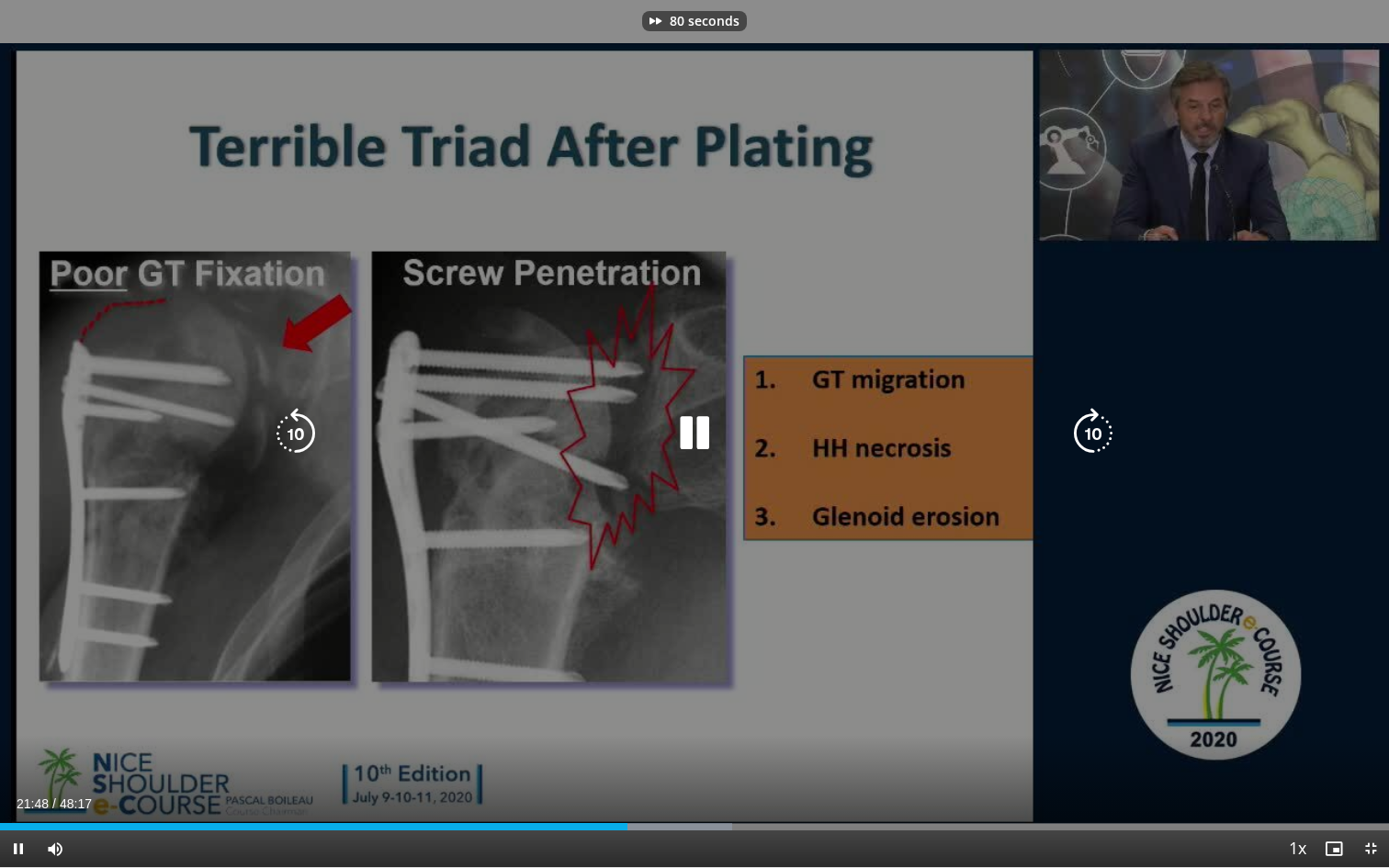 click at bounding box center [1093, 434] 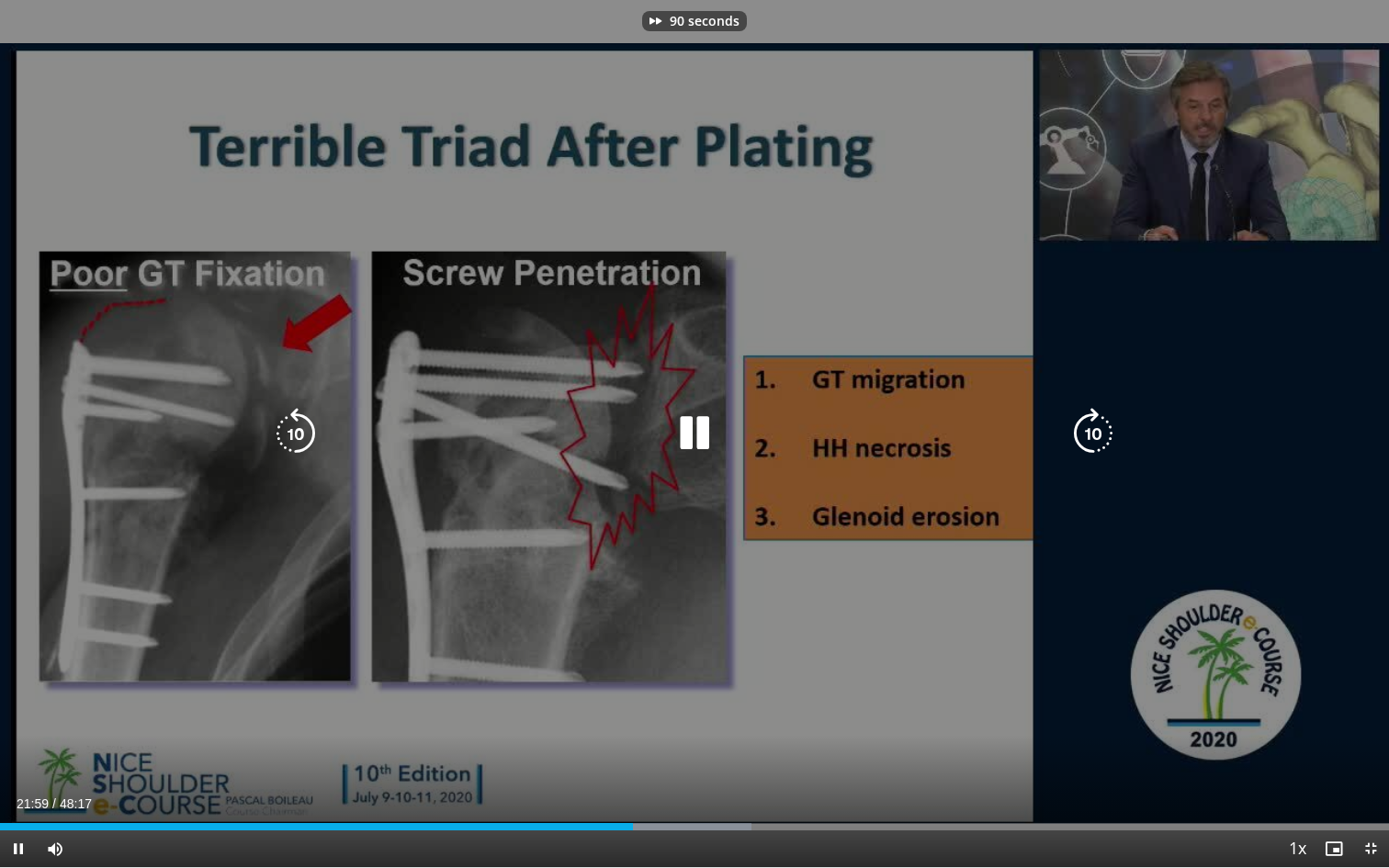 click at bounding box center (1093, 434) 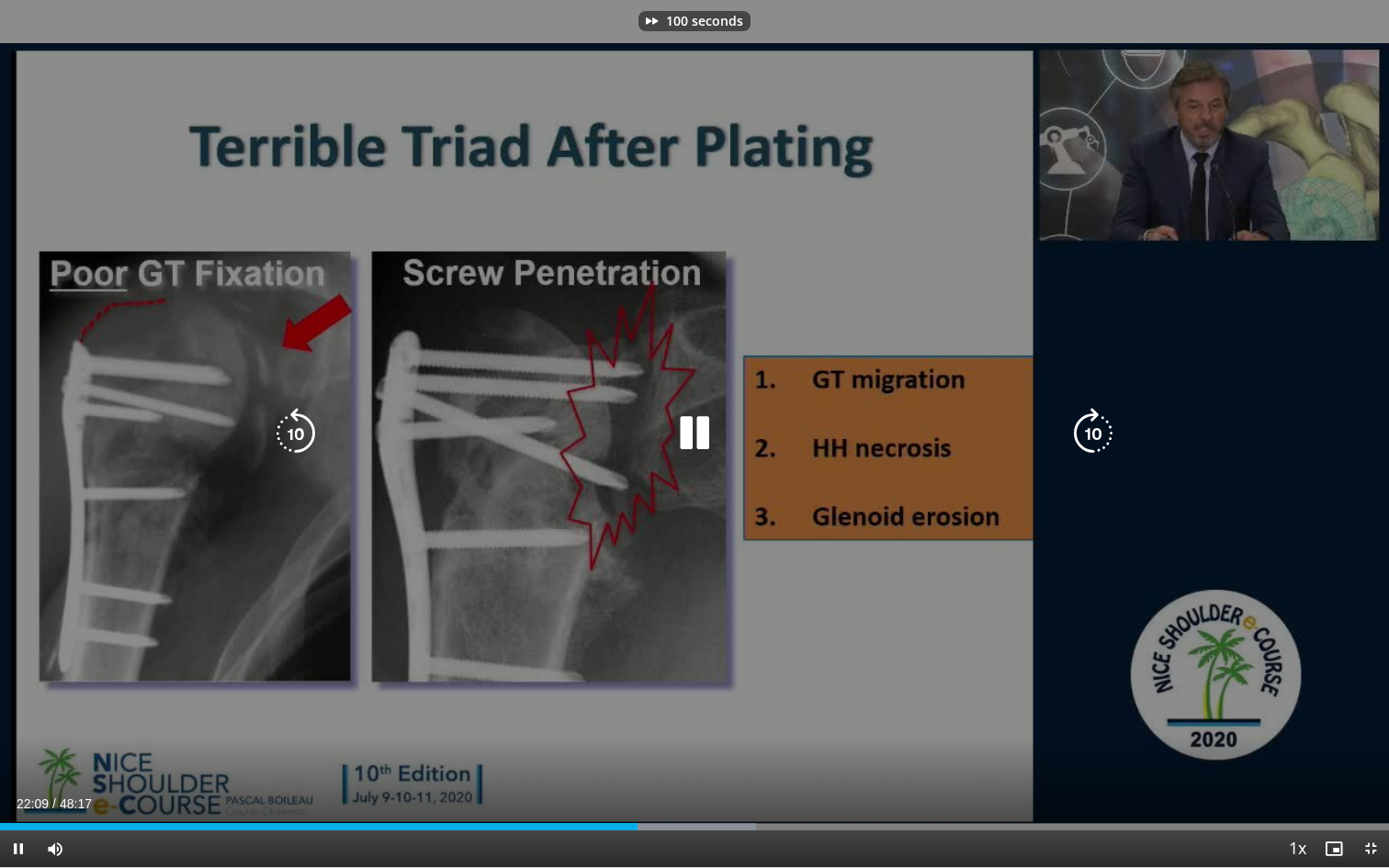 click at bounding box center [1093, 434] 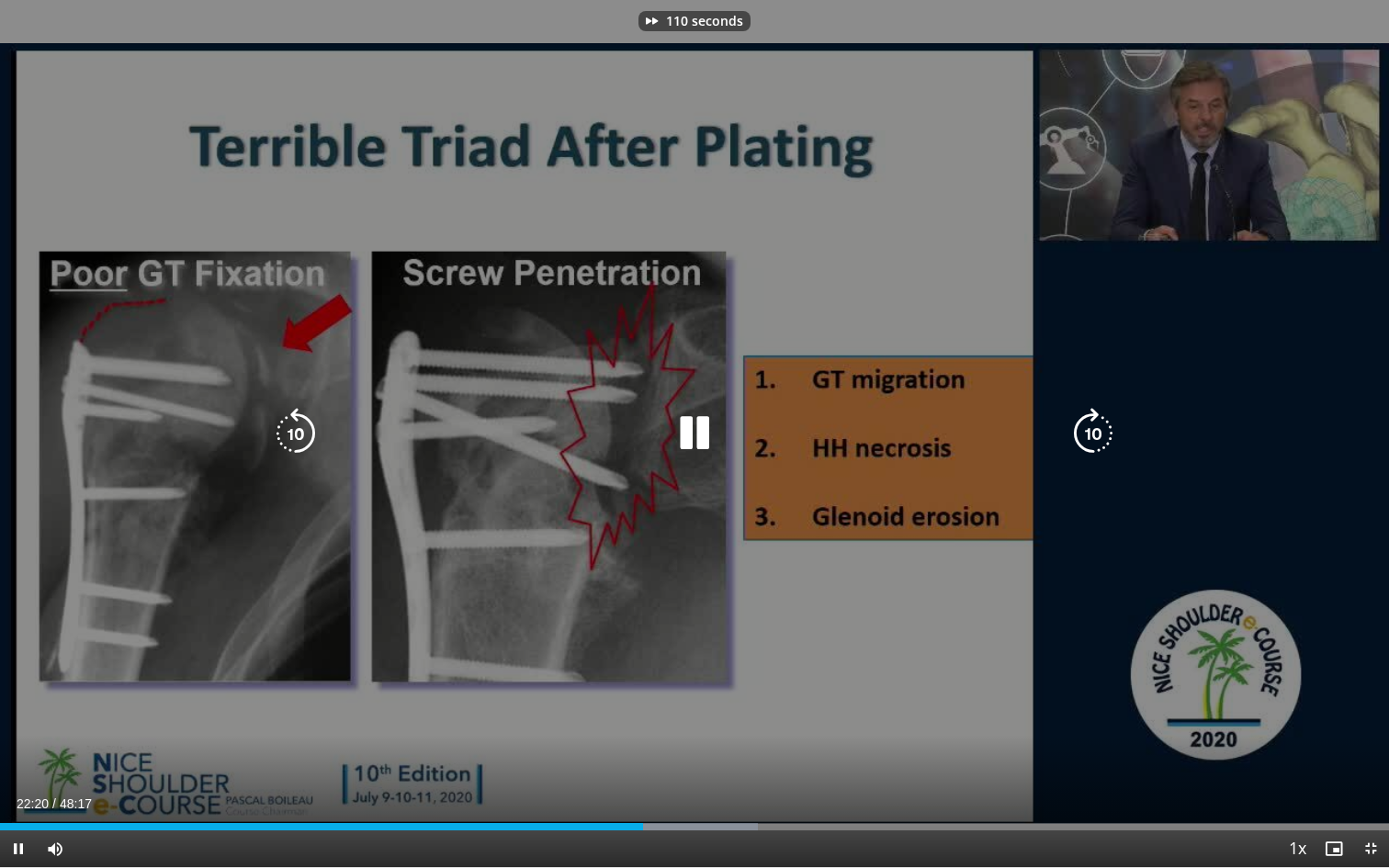click at bounding box center [1093, 434] 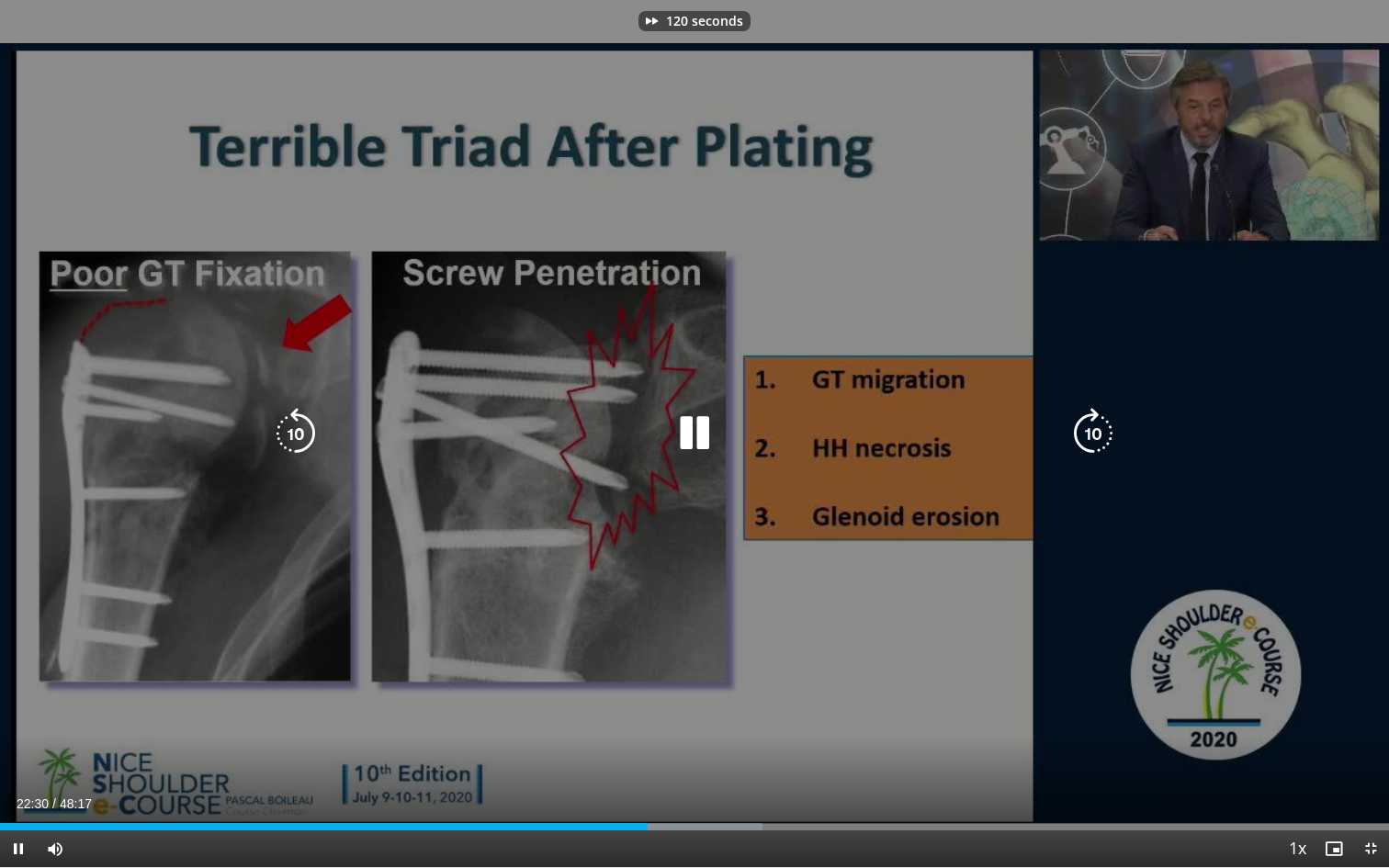 click at bounding box center (1093, 434) 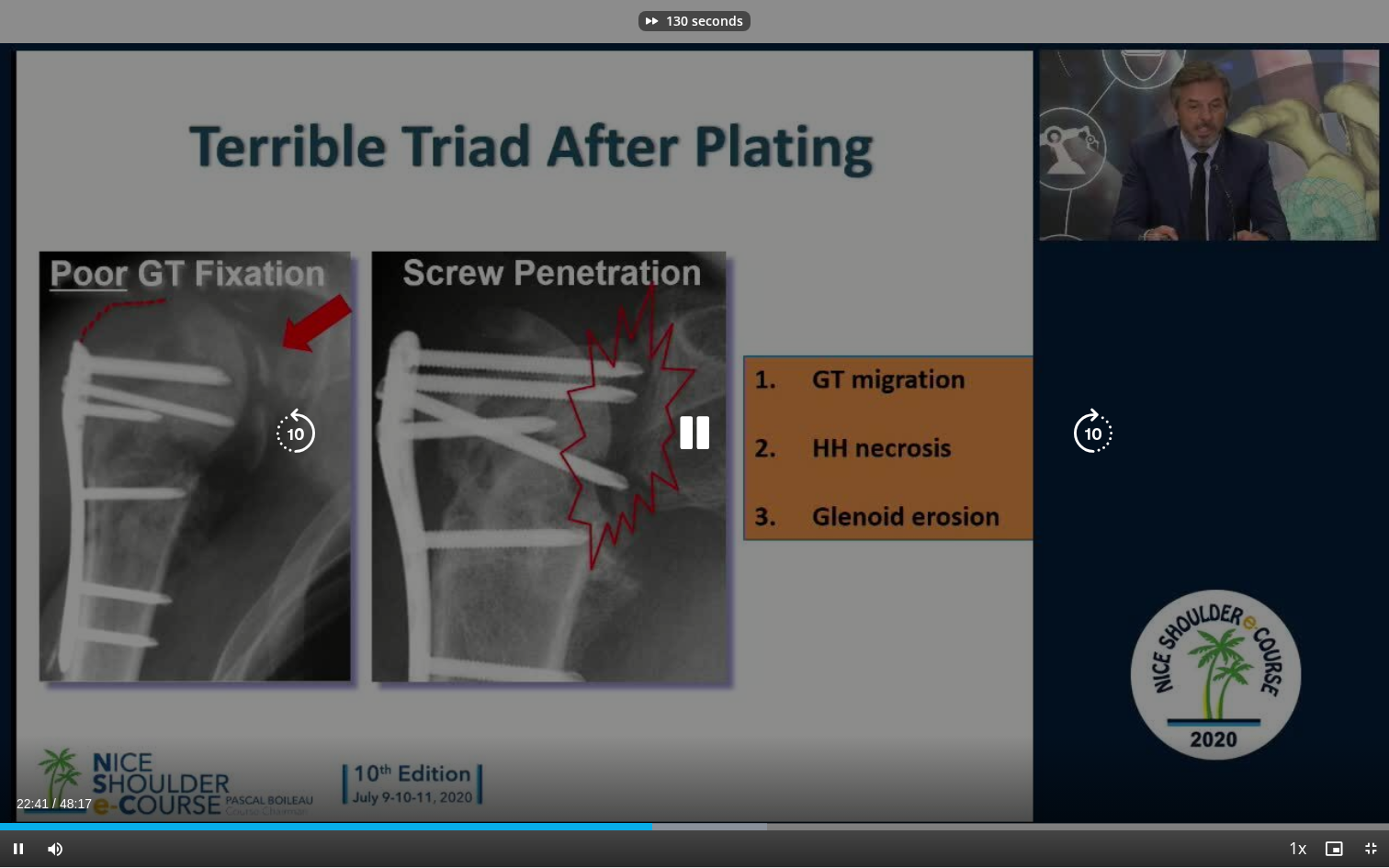 click at bounding box center [1093, 434] 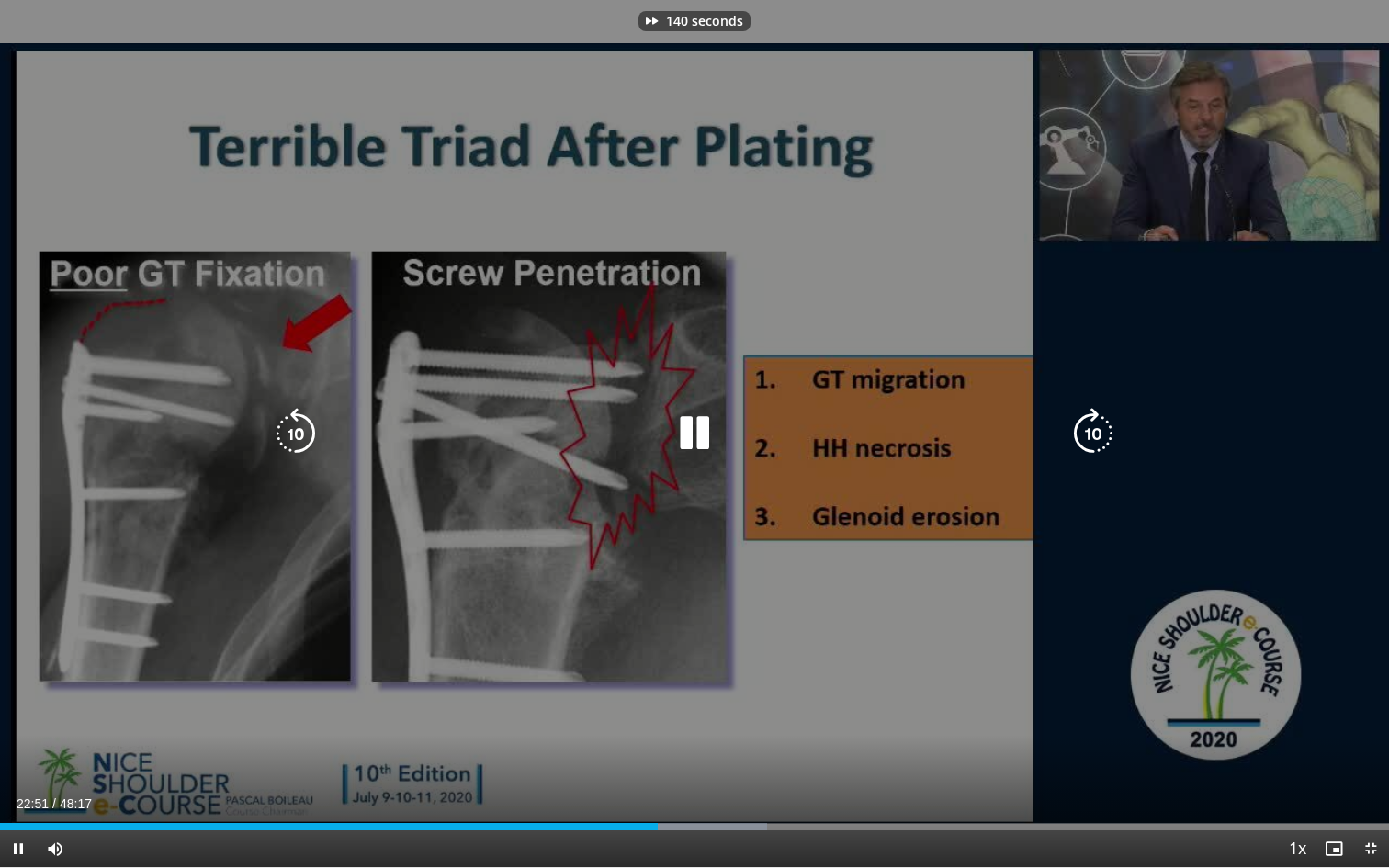 click at bounding box center [1093, 434] 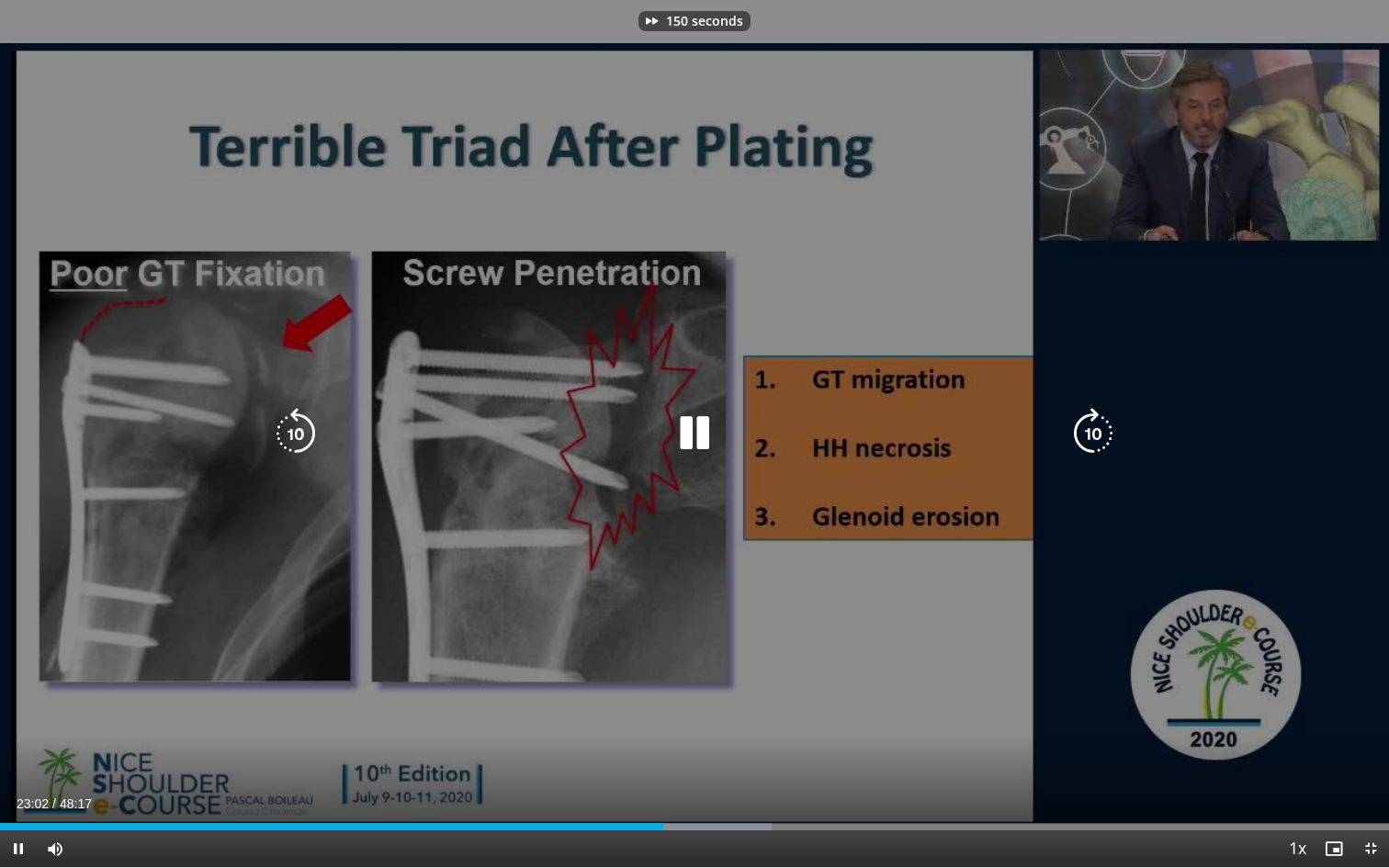 click at bounding box center (1093, 434) 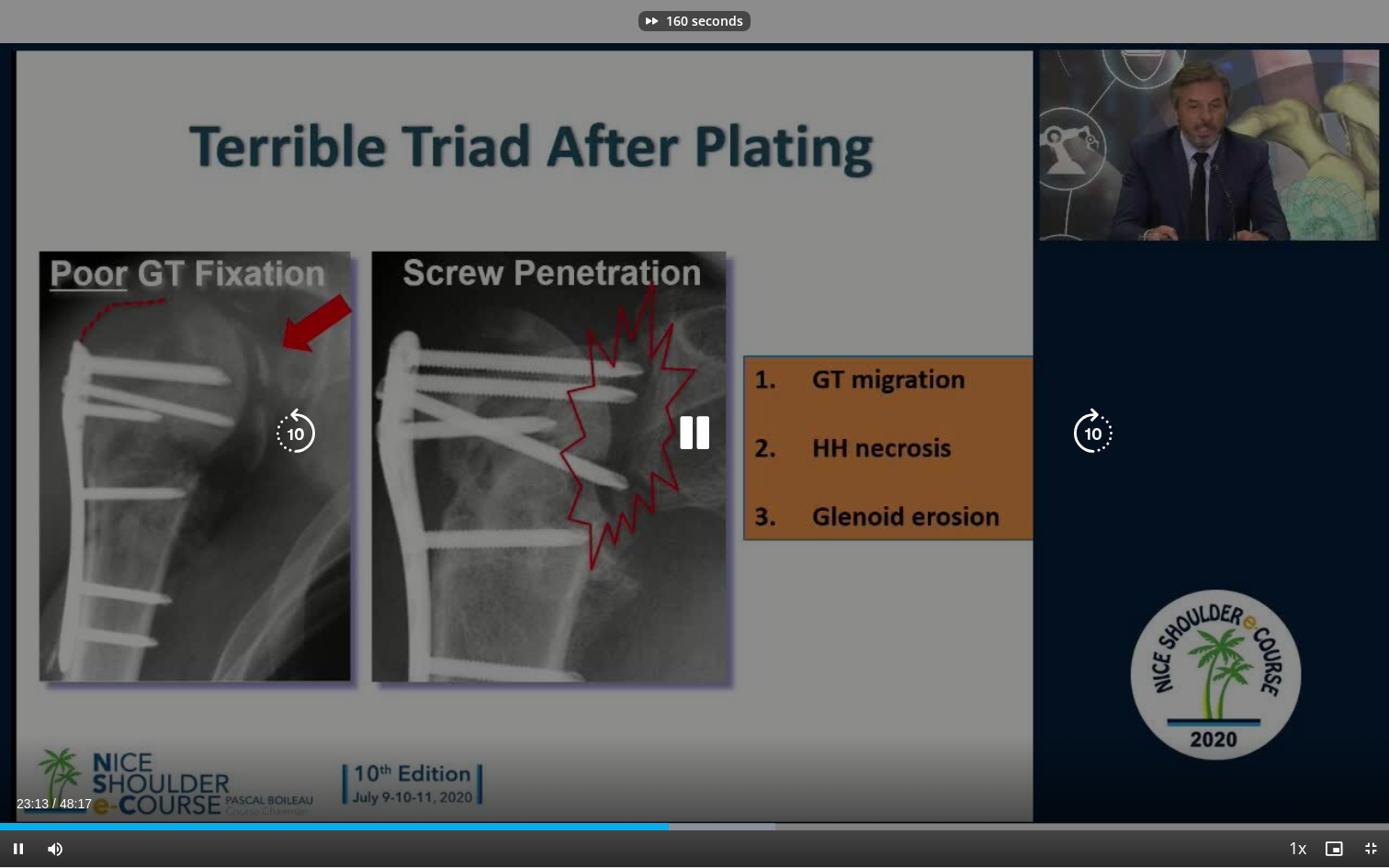 click at bounding box center [1093, 434] 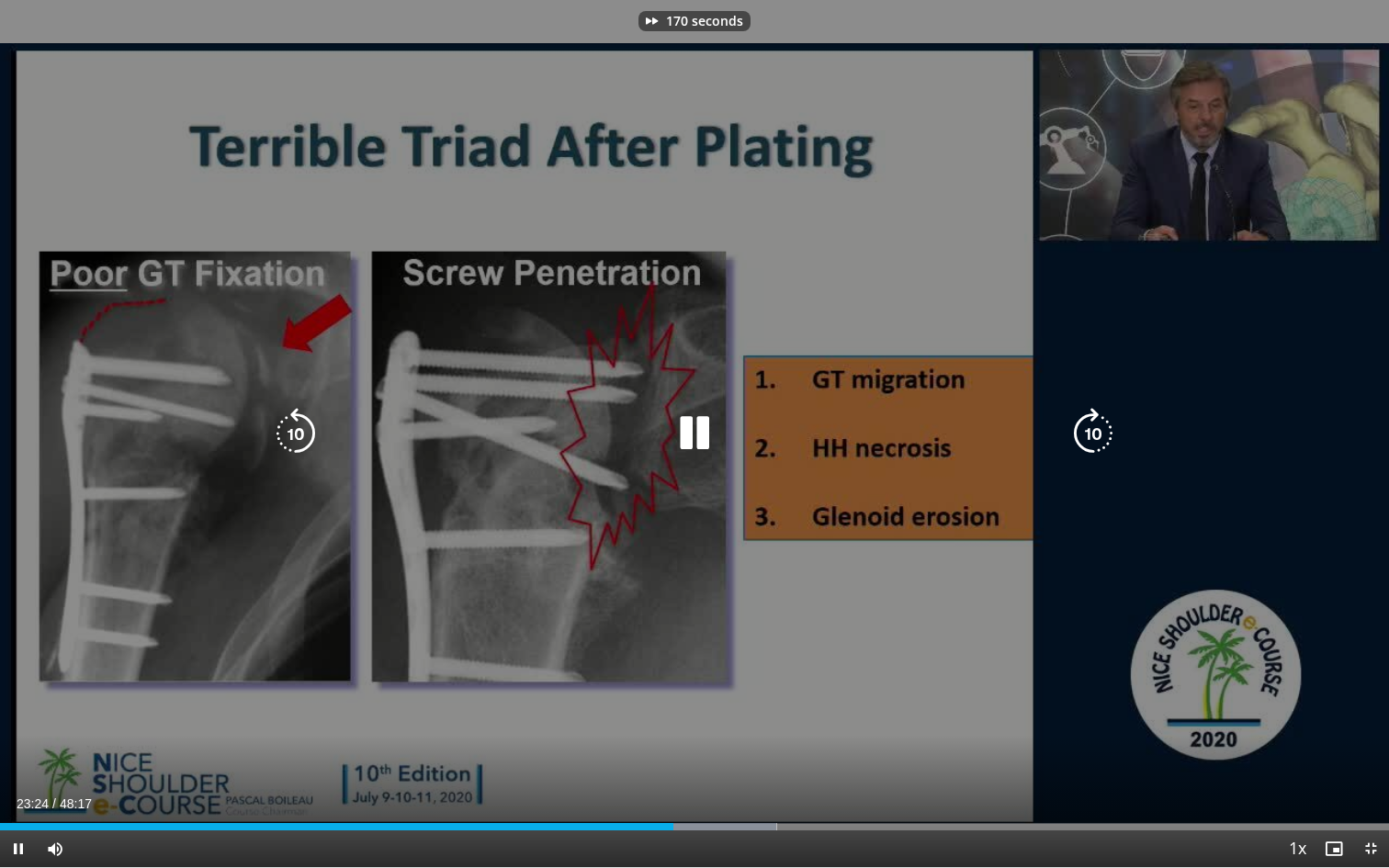click at bounding box center (1093, 434) 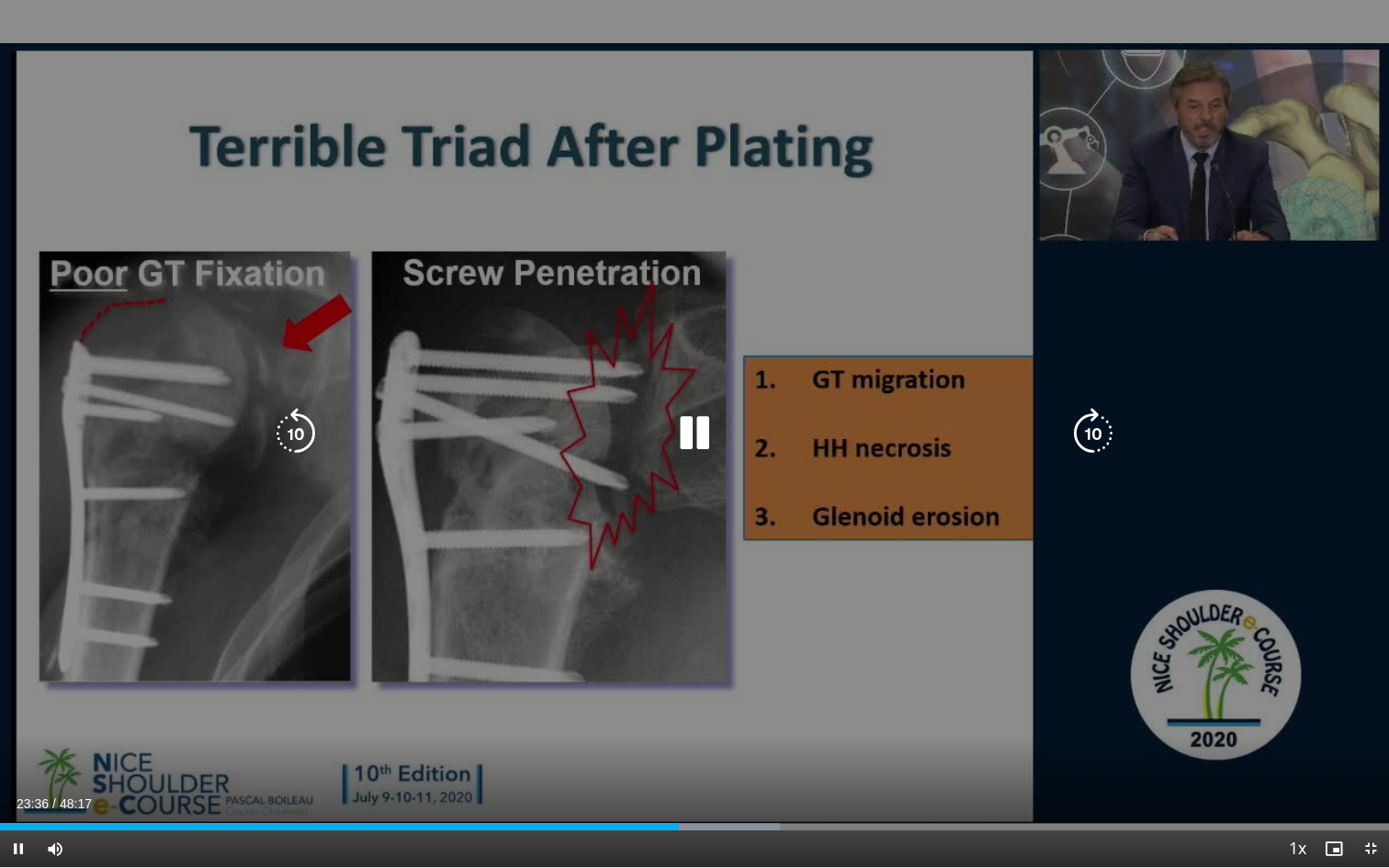 click at bounding box center [1093, 434] 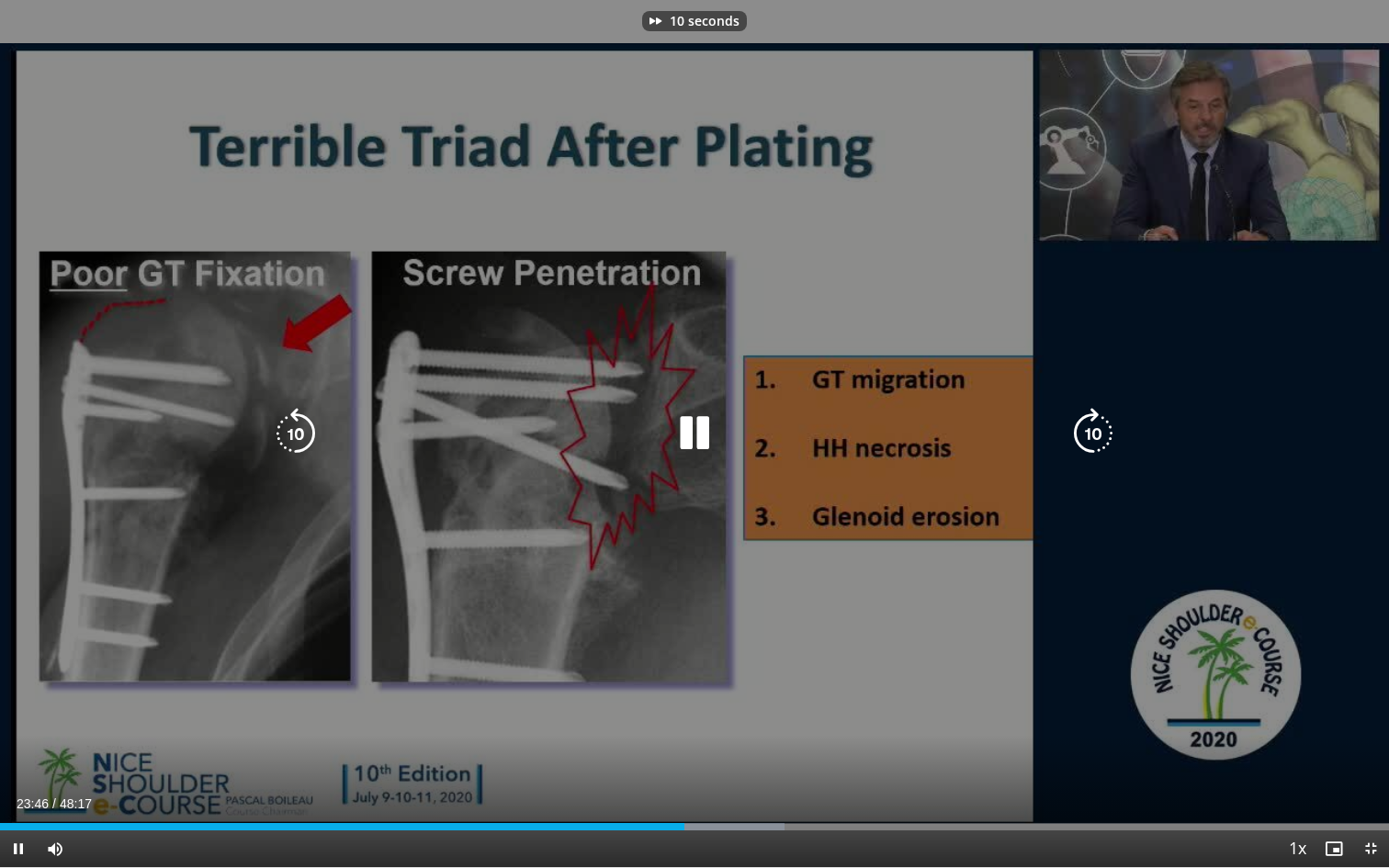 click at bounding box center [1093, 434] 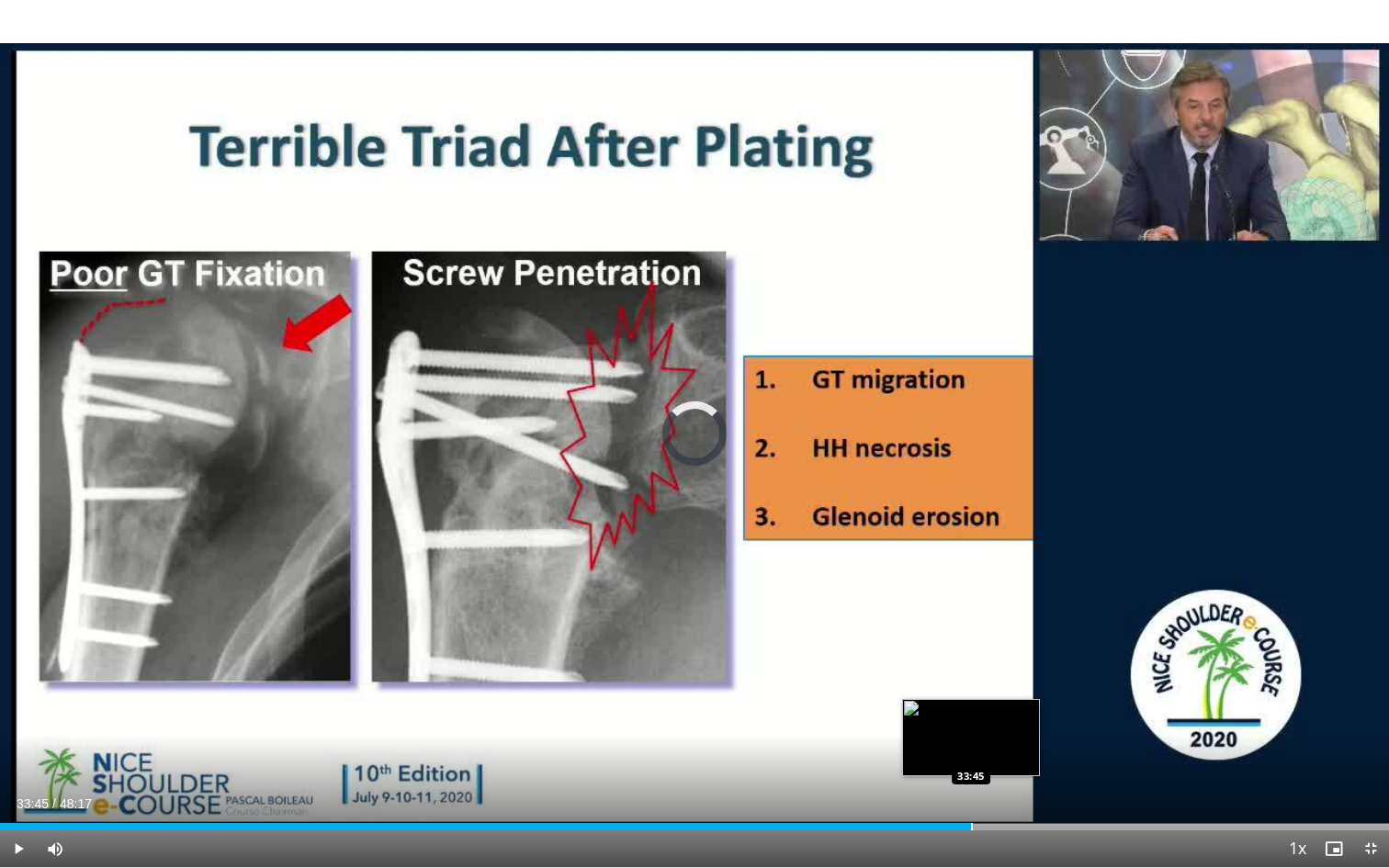 click at bounding box center (972, 827) 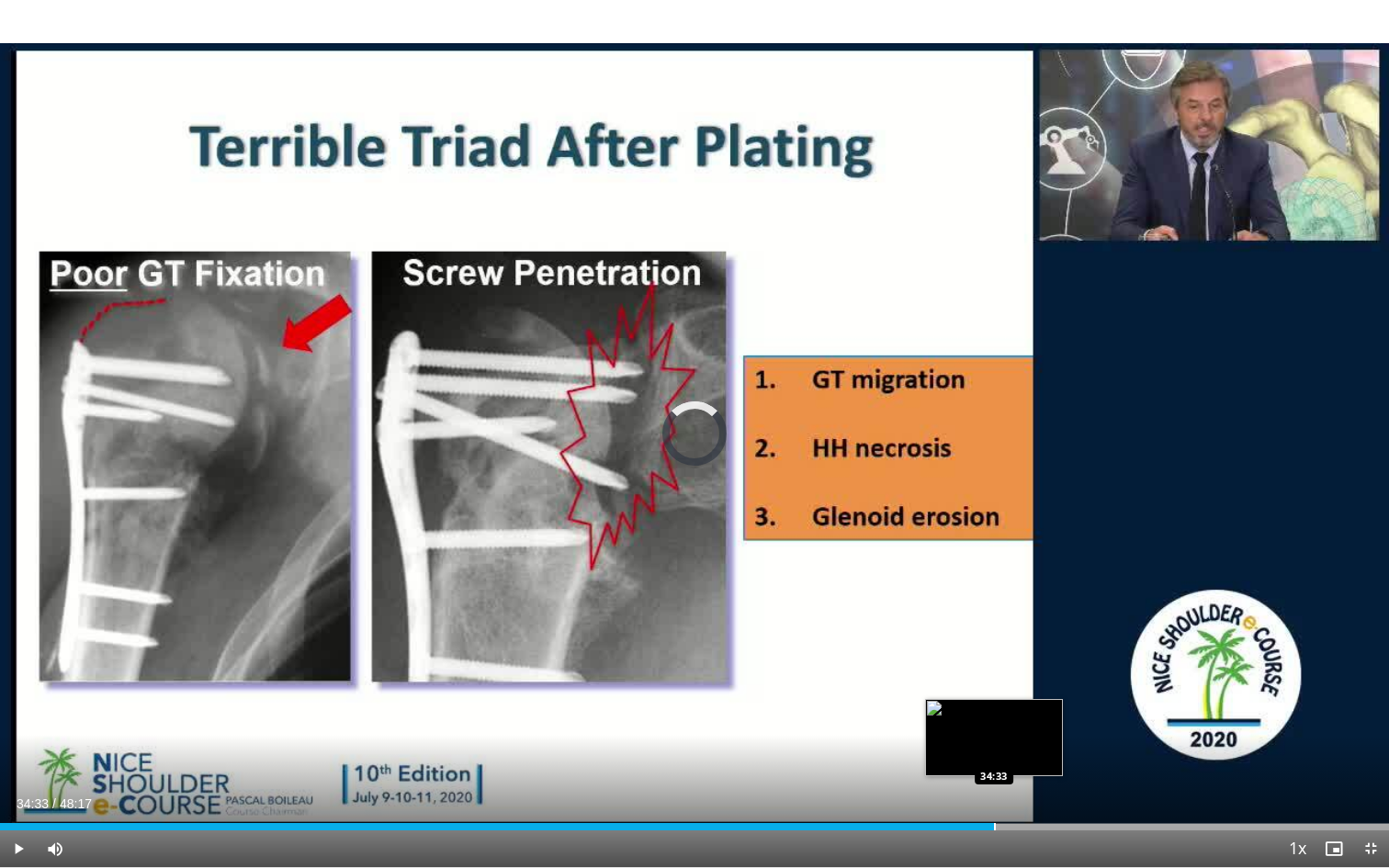 click on "Loaded :  70.07% 34:33 34:33" at bounding box center [694, 821] 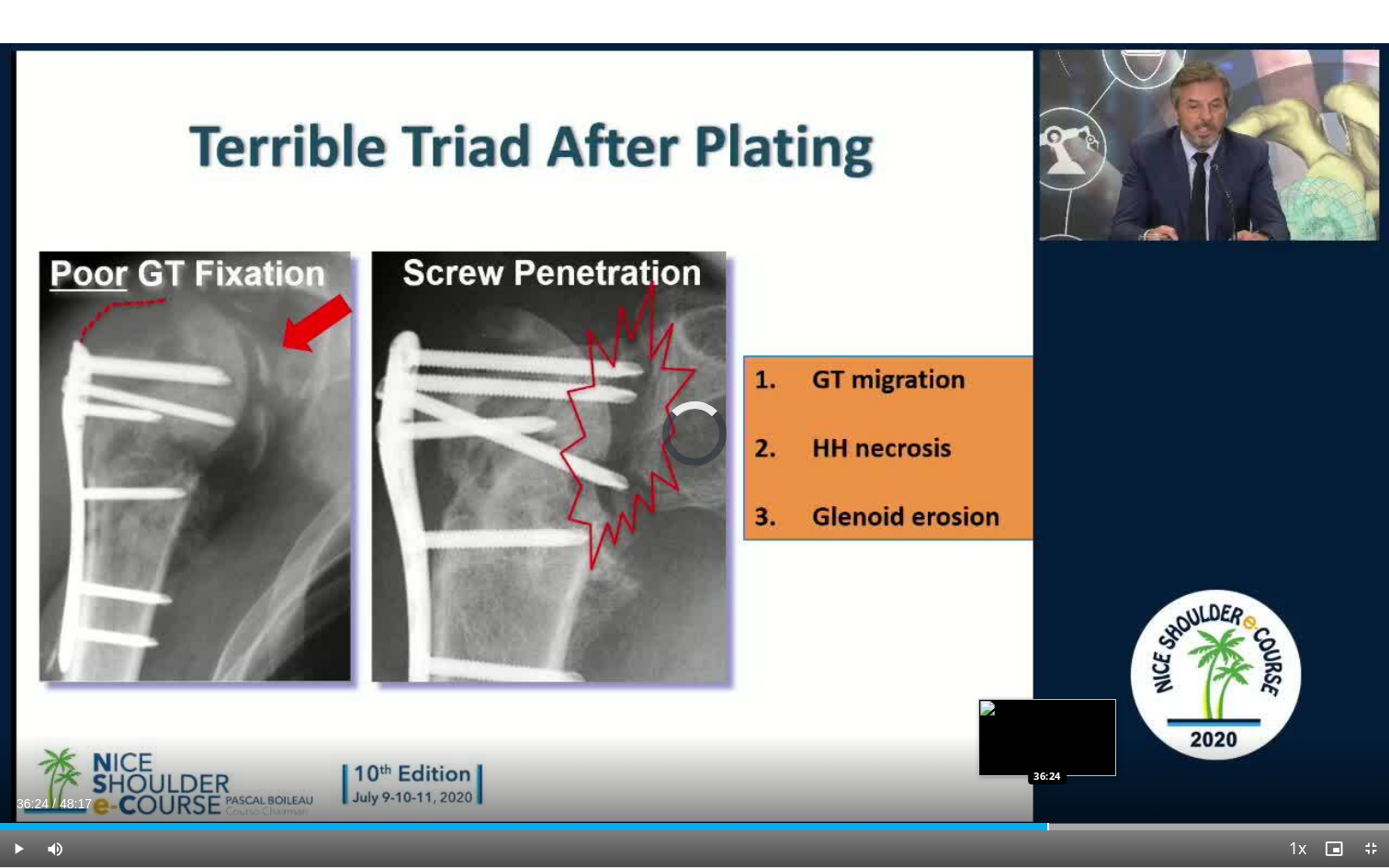 click at bounding box center [1048, 827] 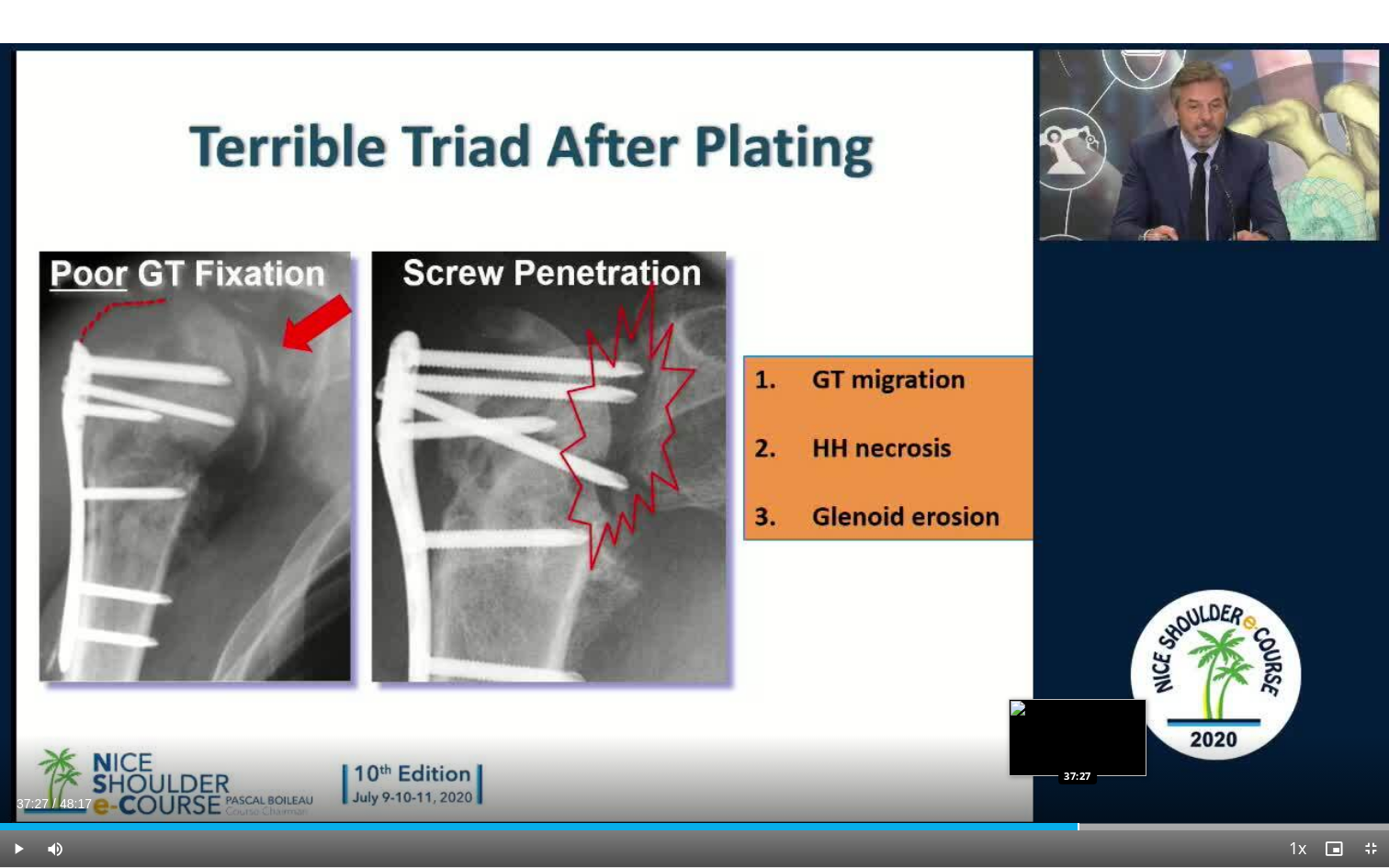 click on "Loaded :  75.59% 36:24 37:27" at bounding box center [694, 827] 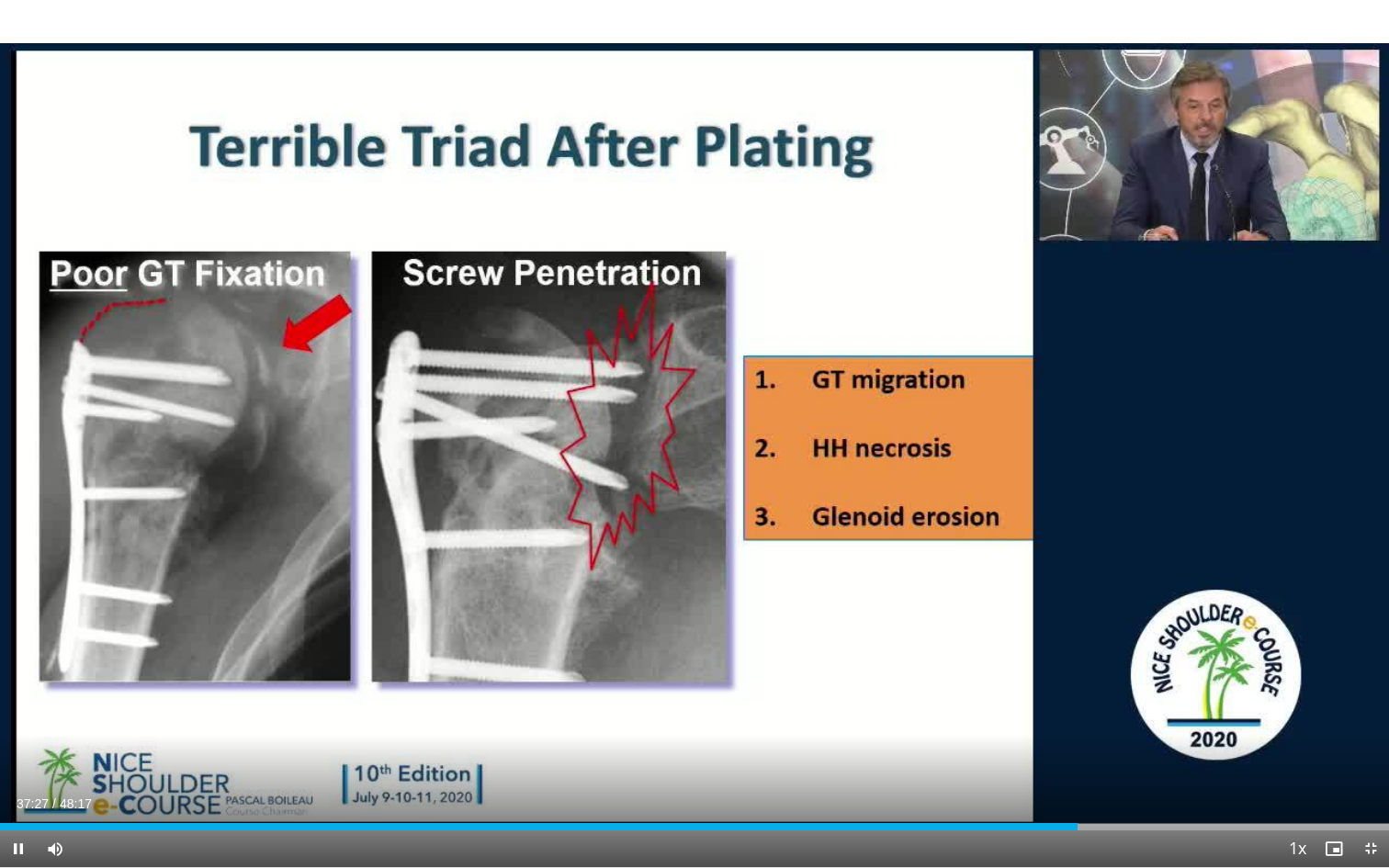 click on "Current Time  37:27 / Duration  48:17 Pause Skip Backward Skip Forward Mute Loaded :  77.66% 37:27 38:03 Stream Type  LIVE Seek to live, currently behind live LIVE   1x Playback Rate 0.5x 0.75x 1x , selected 1.25x 1.5x 1.75x 2x Chapters Chapters Descriptions descriptions off , selected Captions captions off , selected Audio Track en (Main) , selected Exit Fullscreen Enable picture-in-picture mode" at bounding box center [694, 849] 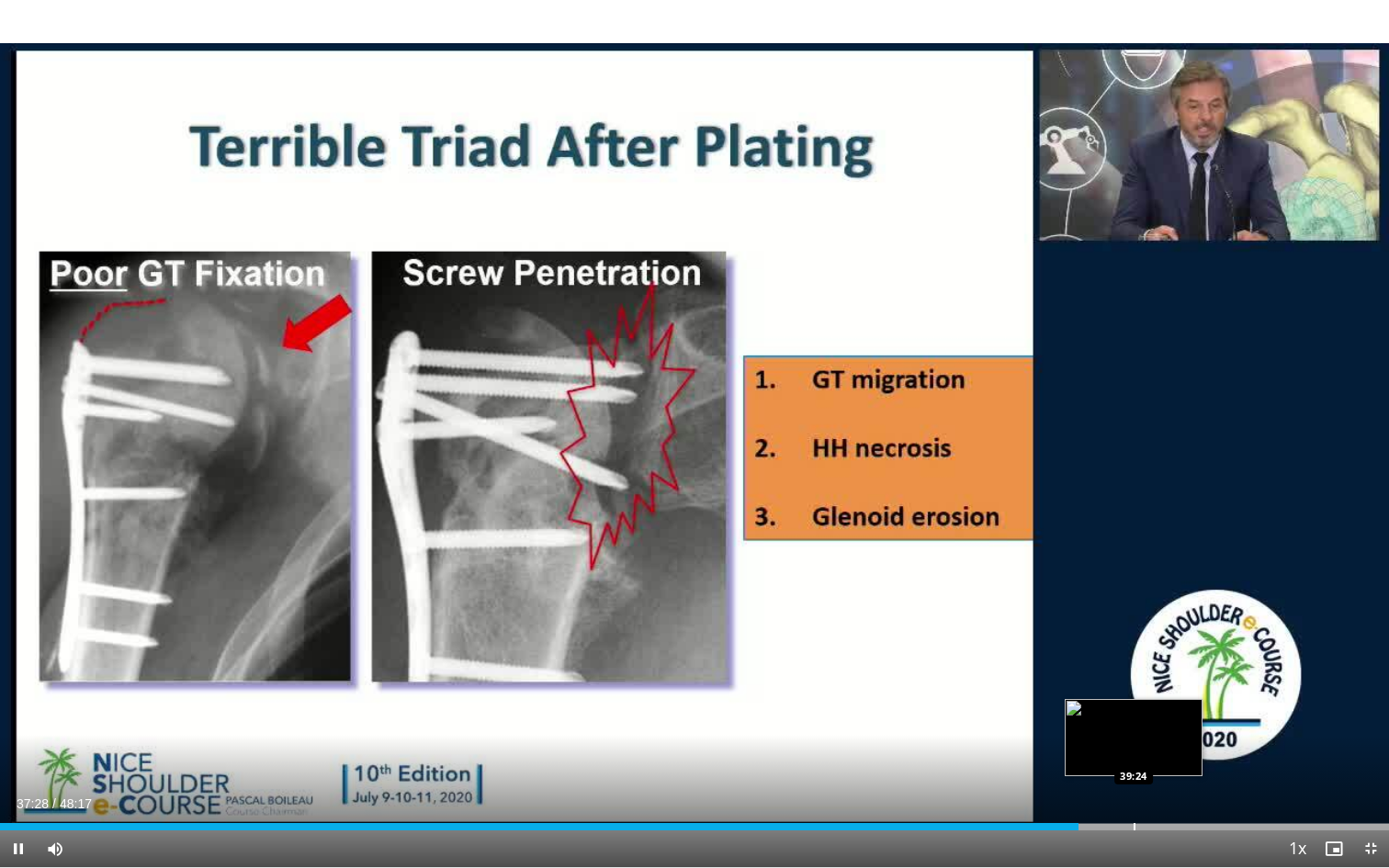 click at bounding box center [1135, 827] 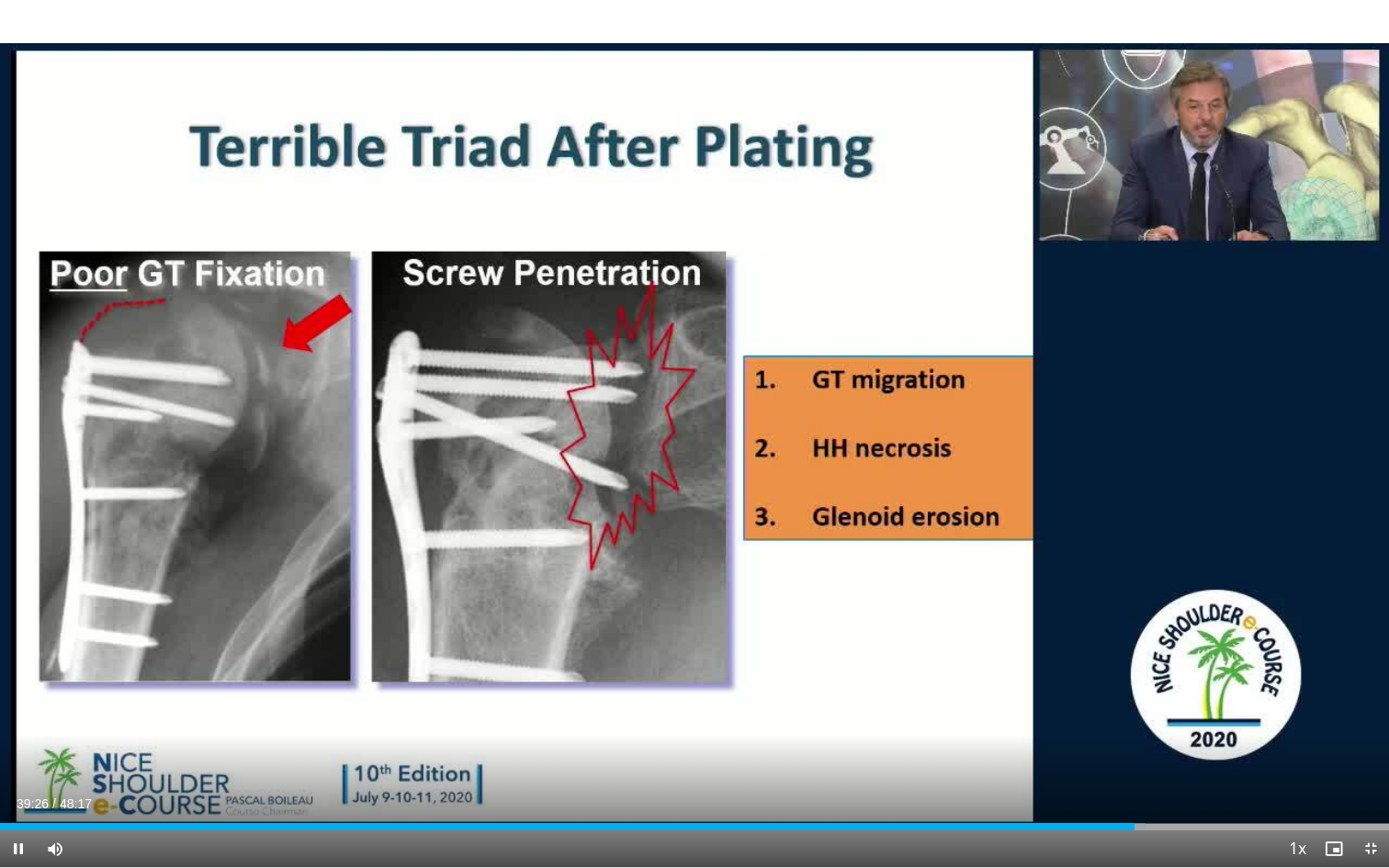 click on "Current Time  39:26 / Duration  48:17 Pause Skip Backward Skip Forward Mute Loaded :  82.50% 39:26 39:32 Stream Type  LIVE Seek to live, currently behind live LIVE   1x Playback Rate 0.5x 0.75x 1x , selected 1.25x 1.5x 1.75x 2x Chapters Chapters Descriptions descriptions off , selected Captions captions off , selected Audio Track en (Main) , selected Exit Fullscreen Enable picture-in-picture mode" at bounding box center (694, 849) 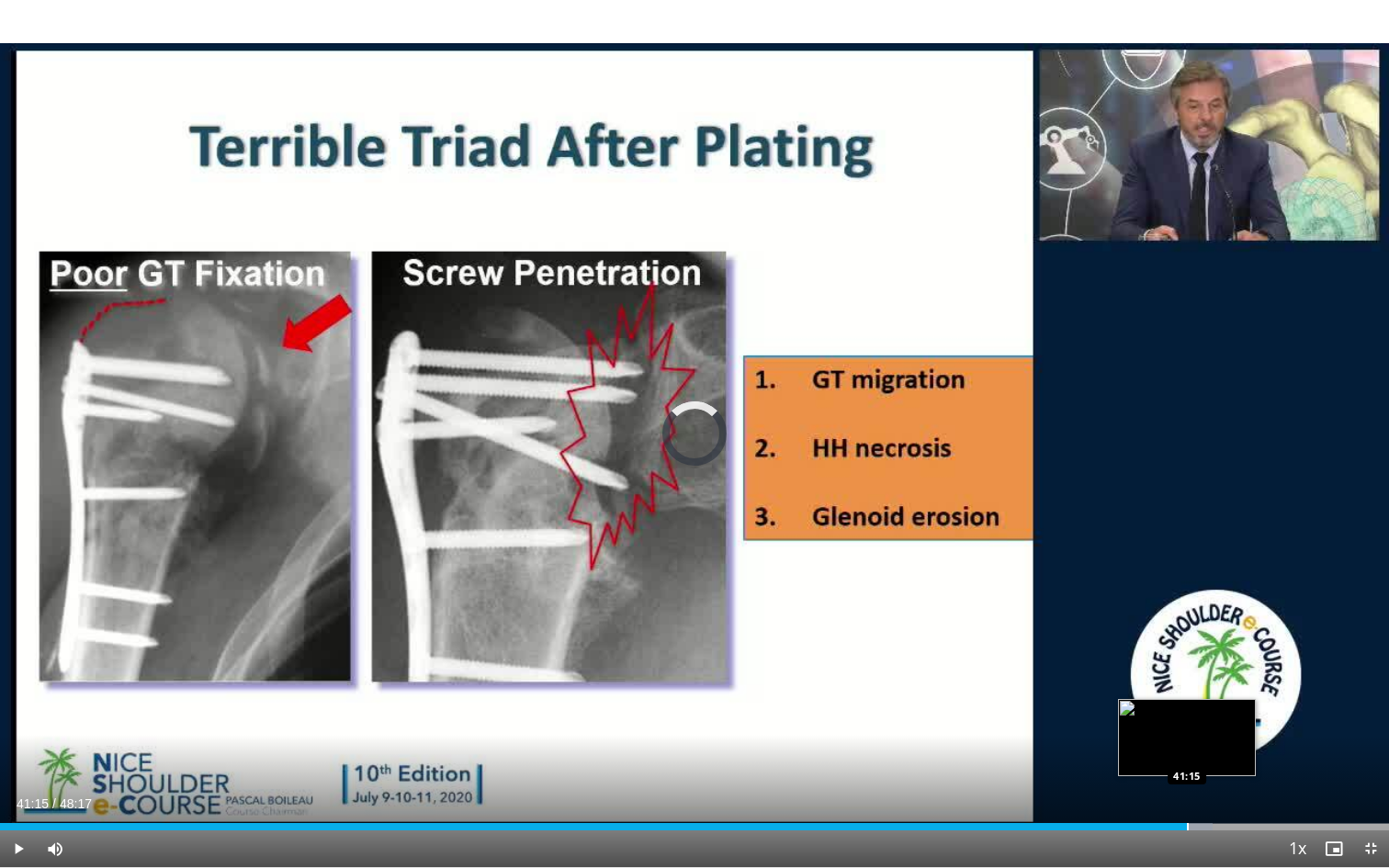 click at bounding box center [1188, 827] 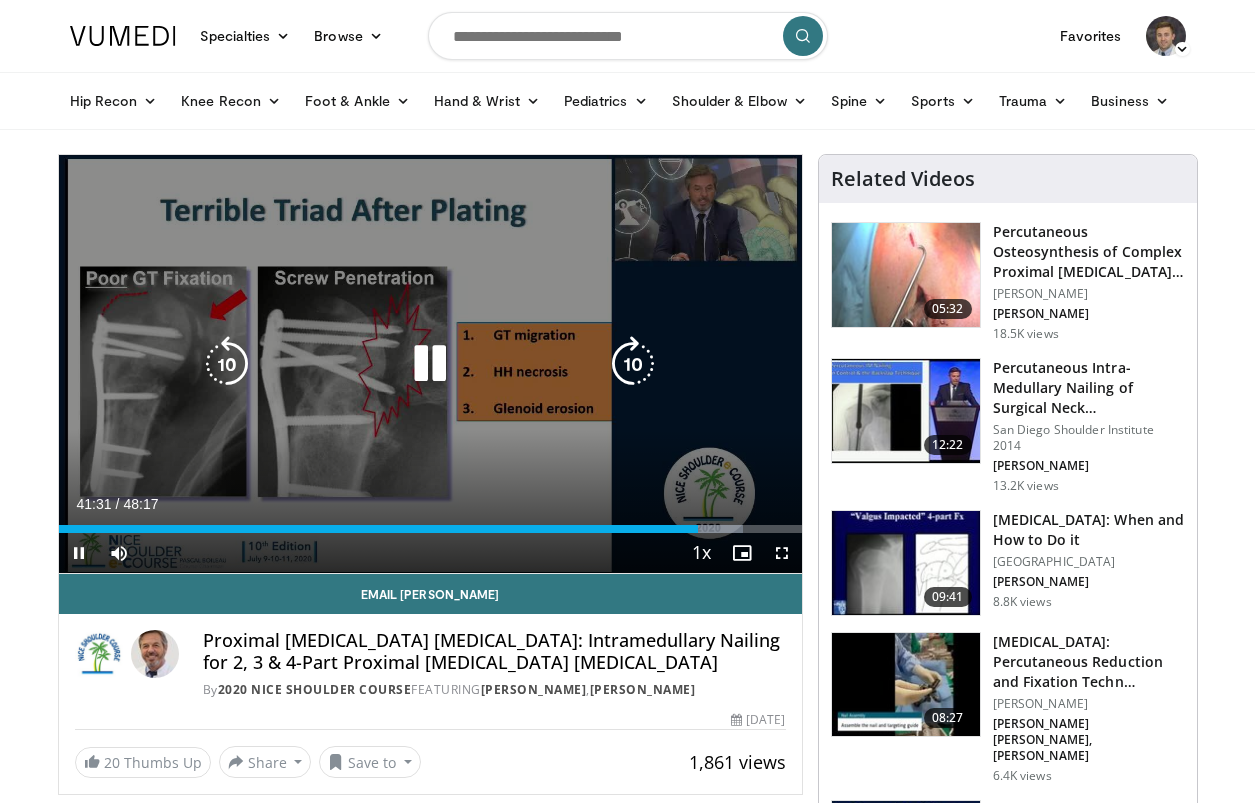 click at bounding box center [430, 364] 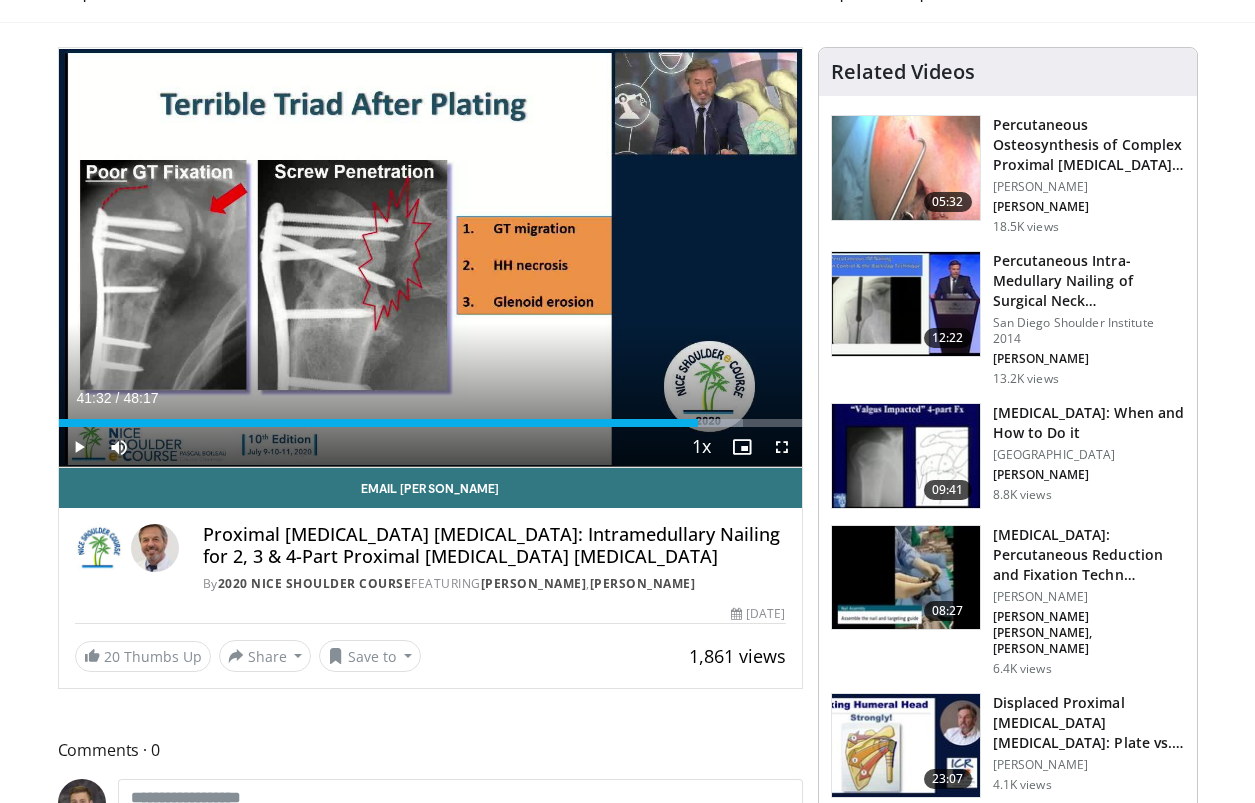 scroll, scrollTop: 107, scrollLeft: 0, axis: vertical 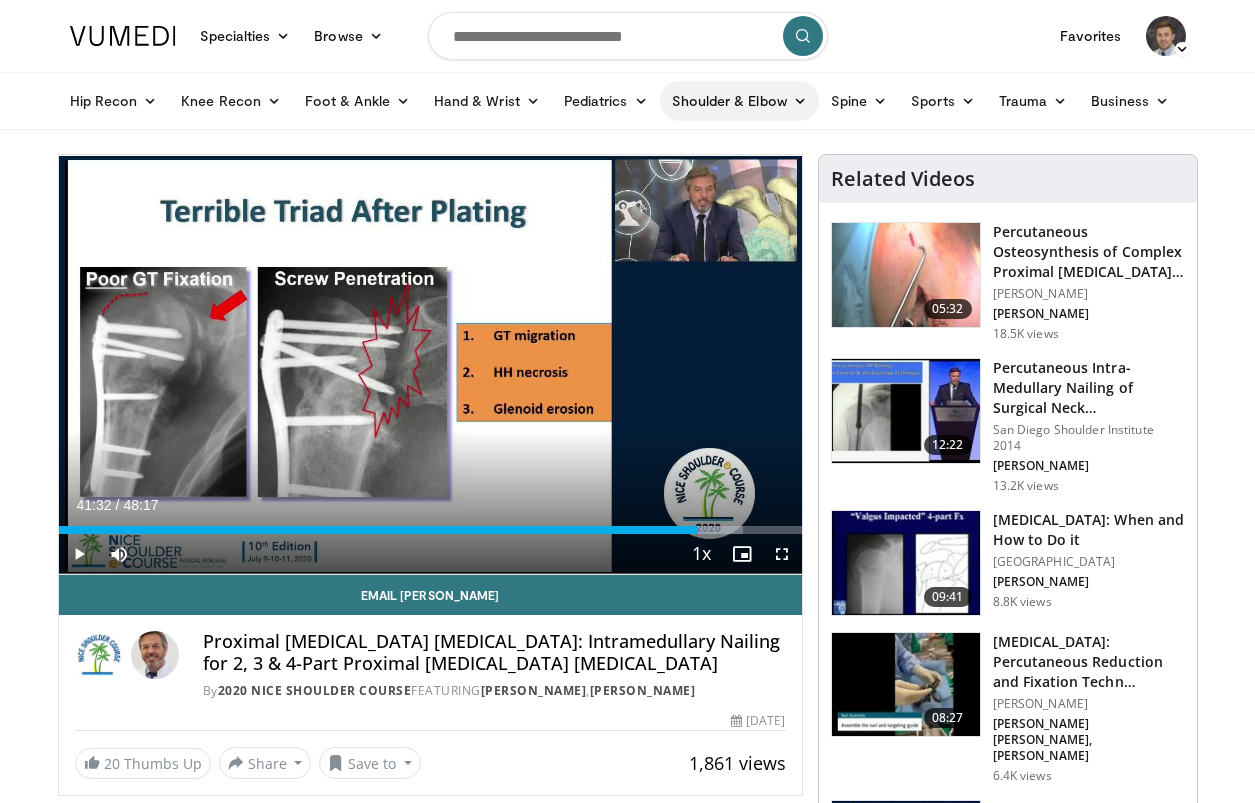 click on "Shoulder & Elbow" at bounding box center (739, 101) 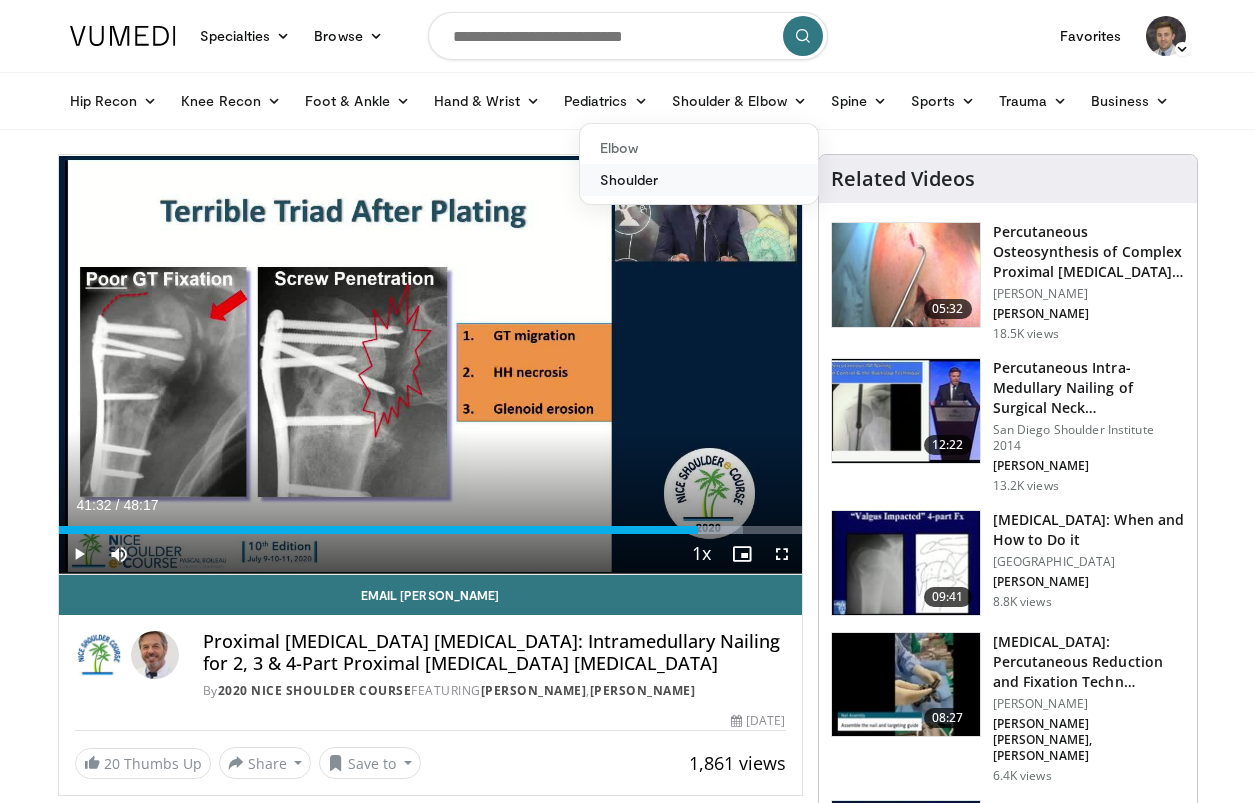 click on "Shoulder" at bounding box center [699, 180] 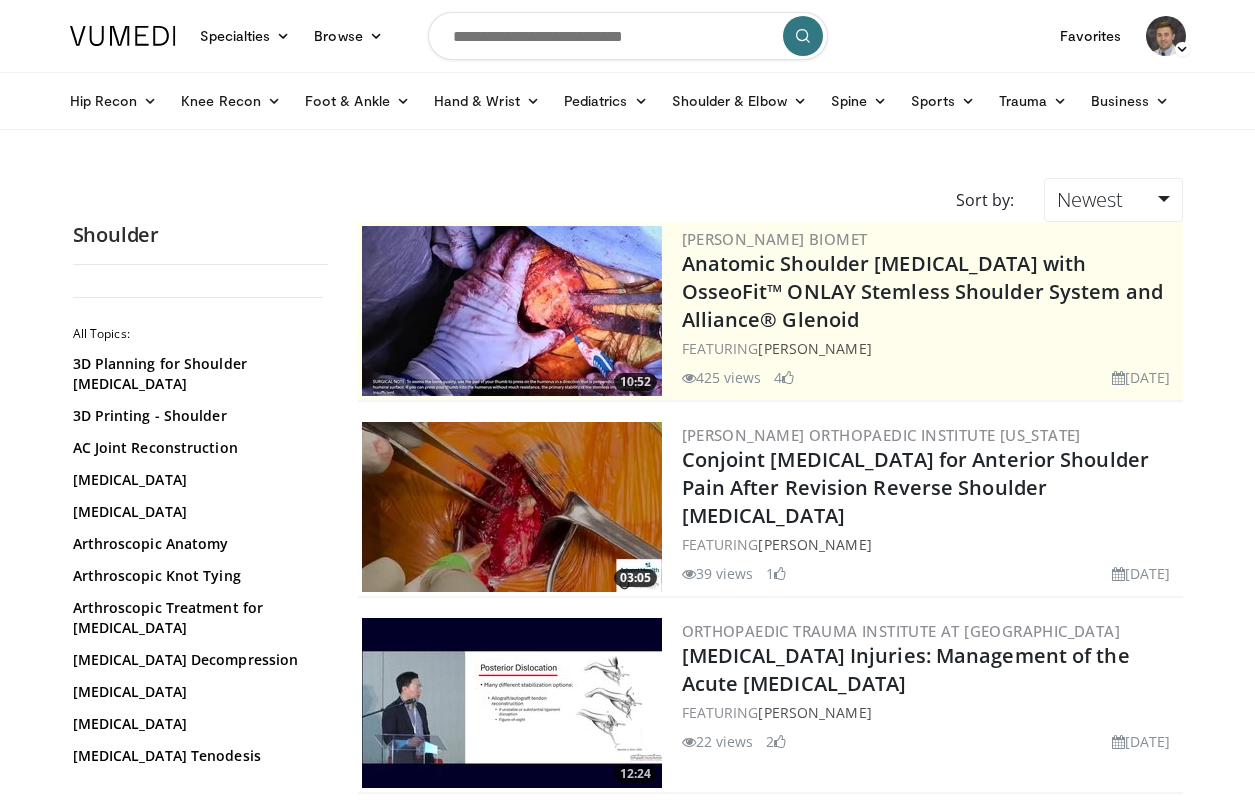 scroll, scrollTop: 0, scrollLeft: 0, axis: both 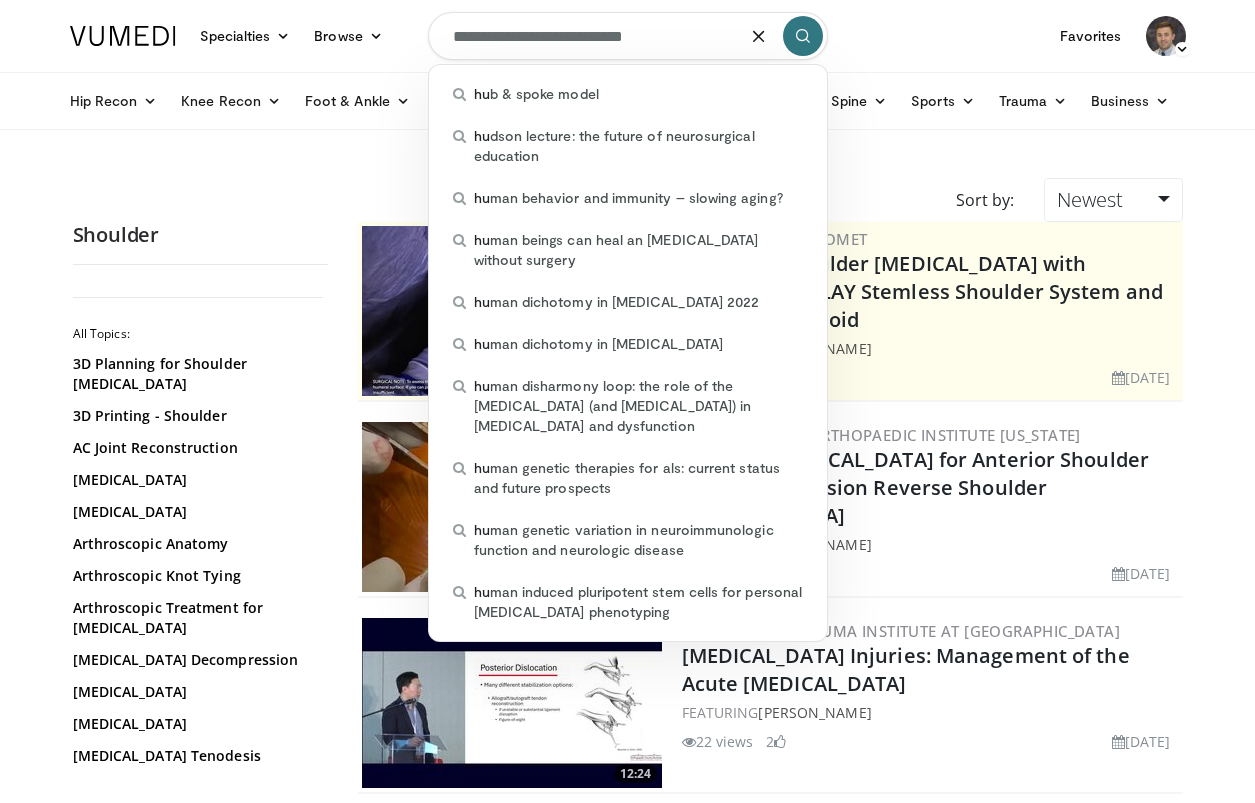 type on "**********" 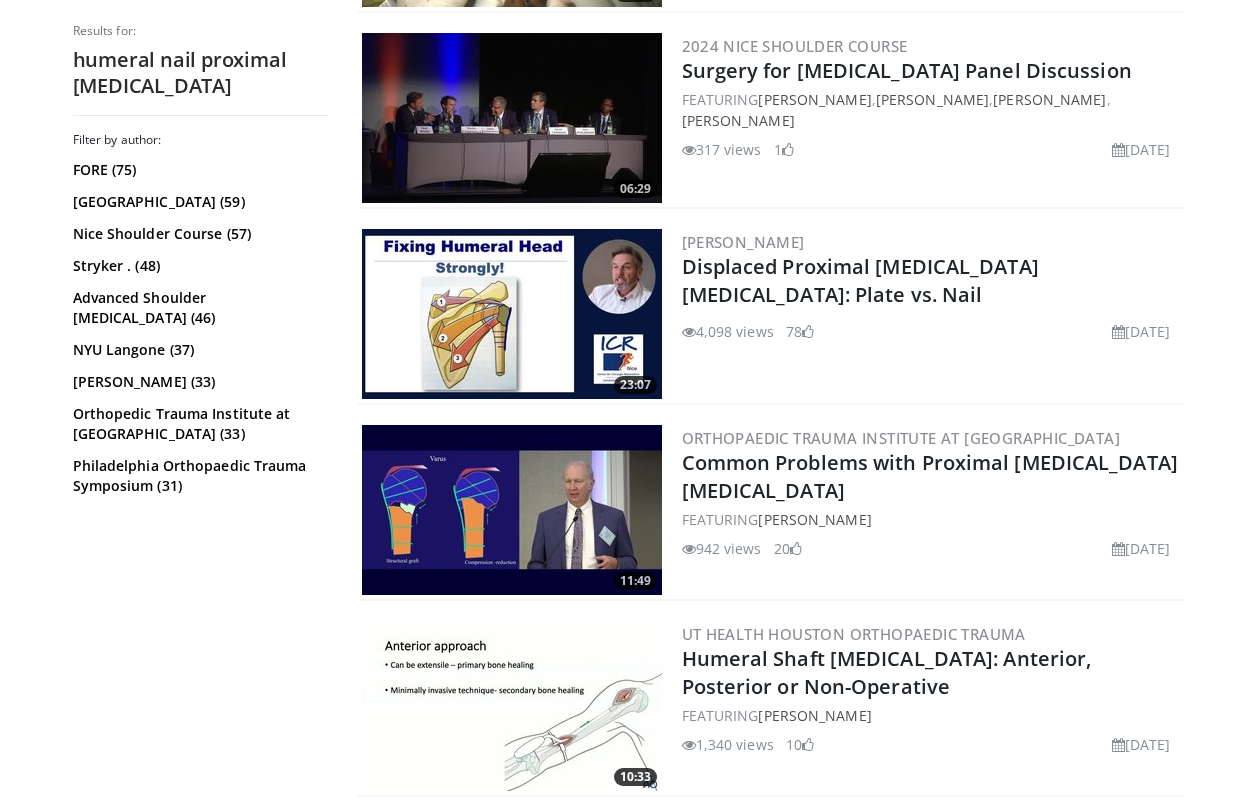 scroll, scrollTop: 966, scrollLeft: 0, axis: vertical 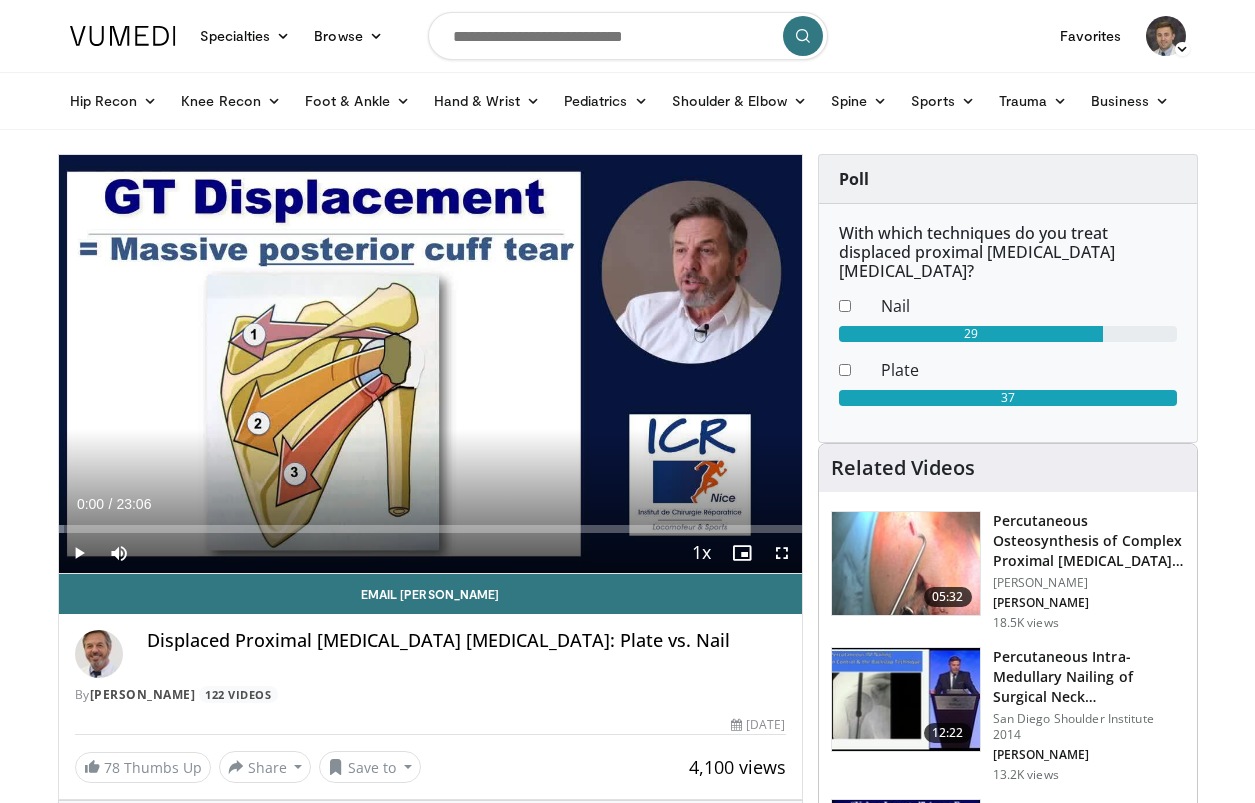 click at bounding box center [79, 553] 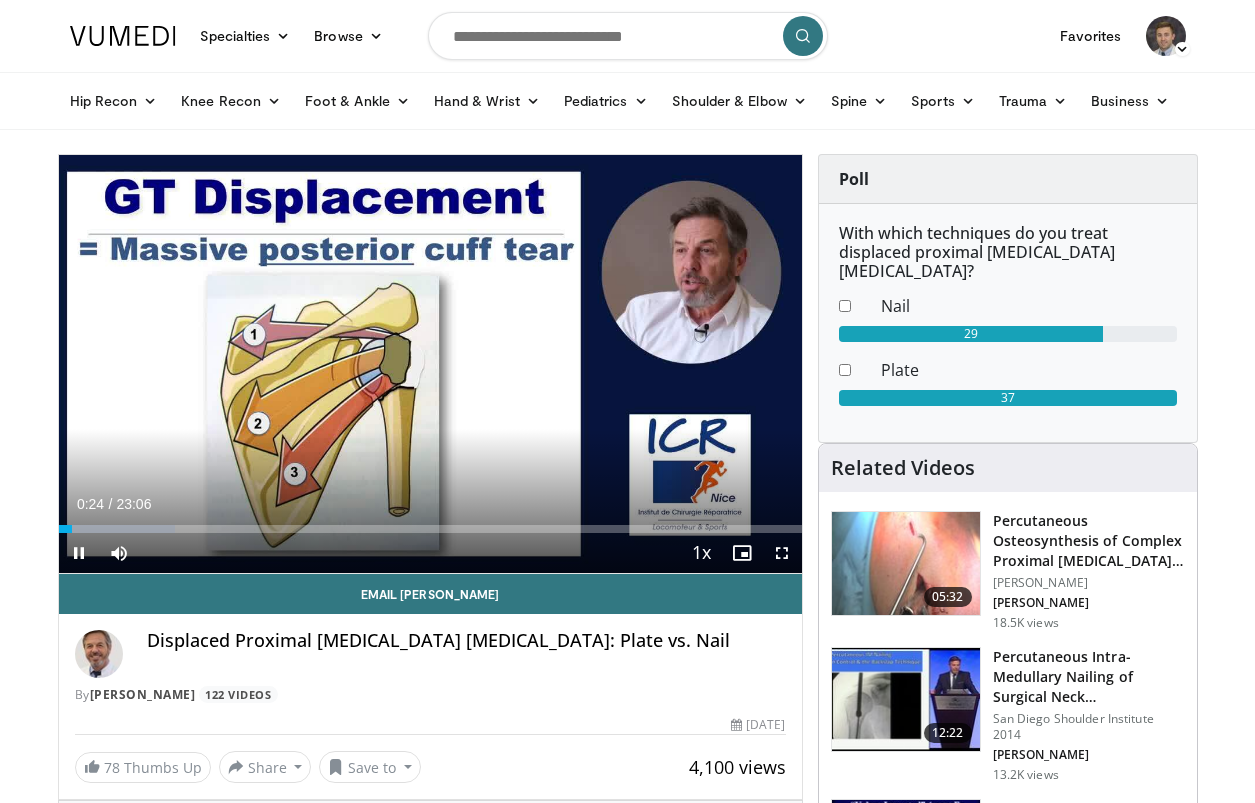 click at bounding box center [782, 553] 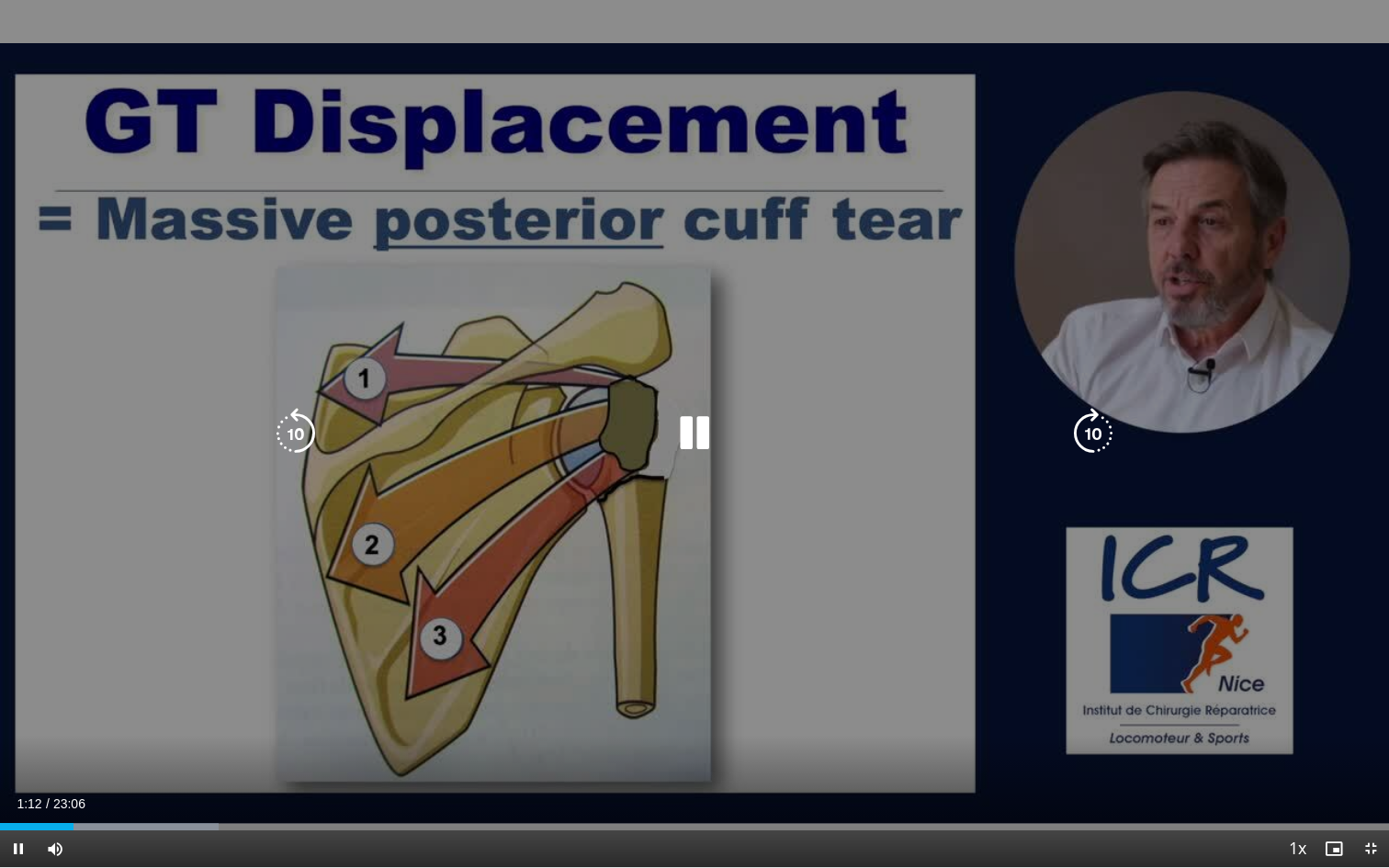 click at bounding box center (1093, 434) 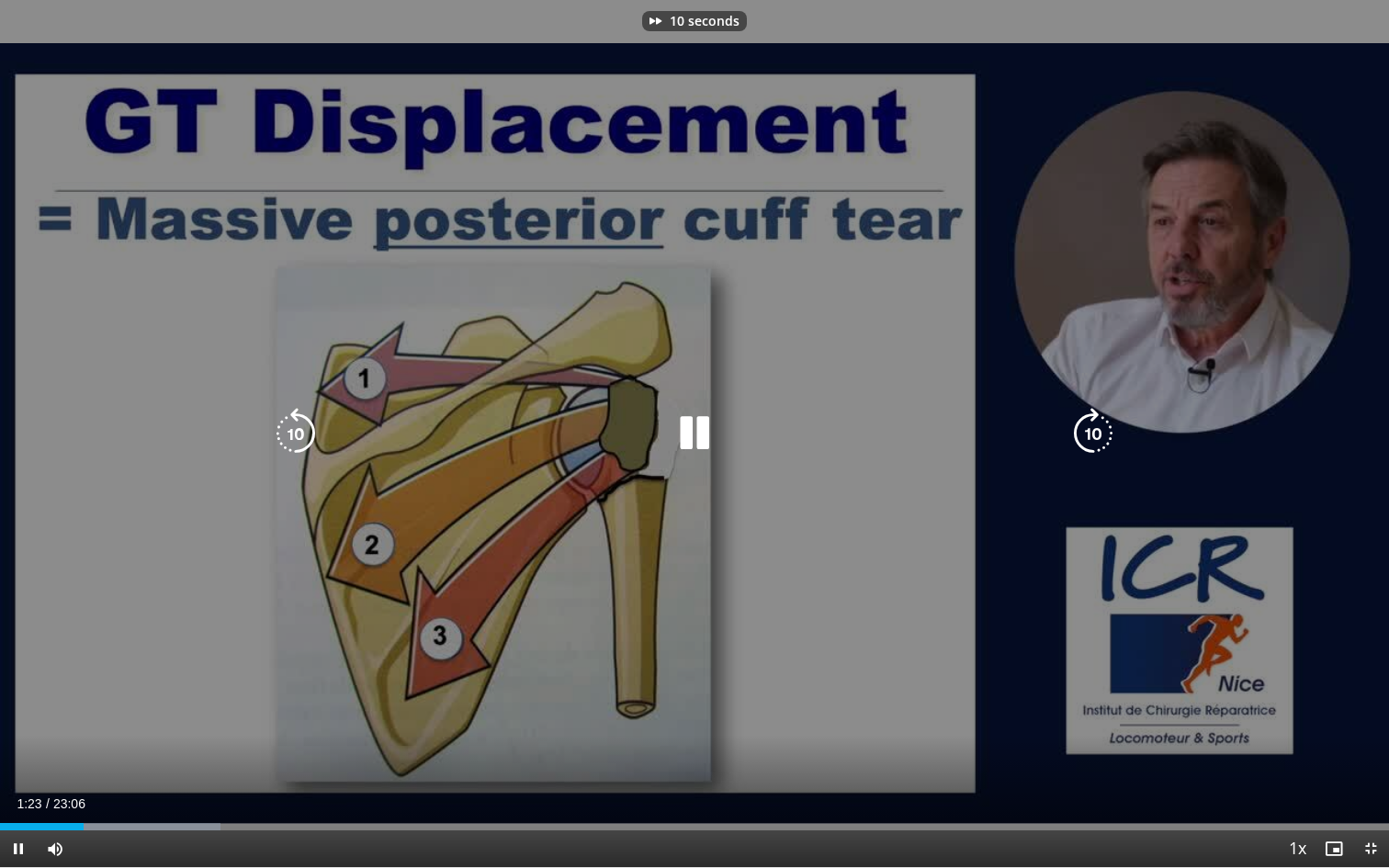 click at bounding box center [1093, 434] 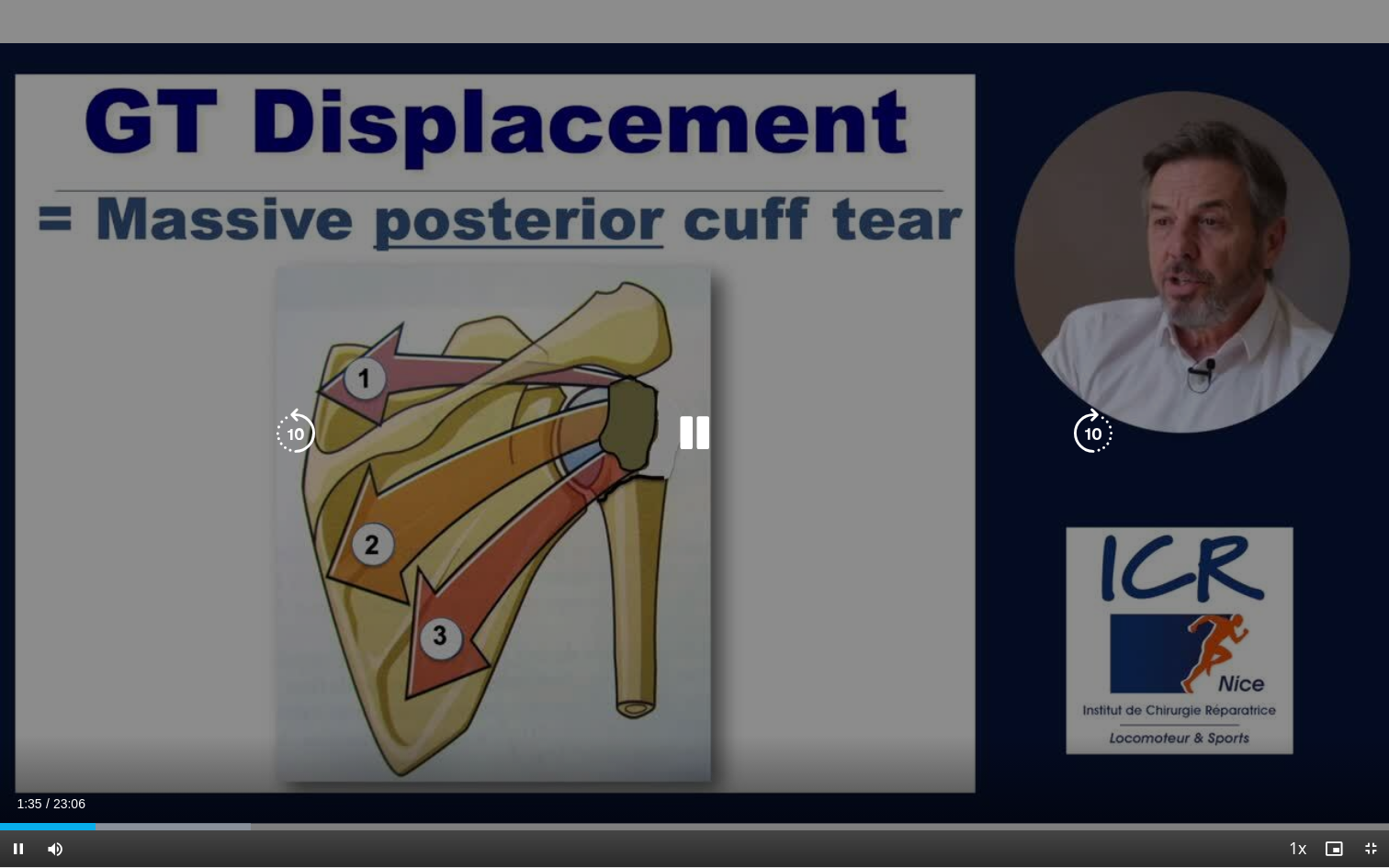 click at bounding box center [1093, 434] 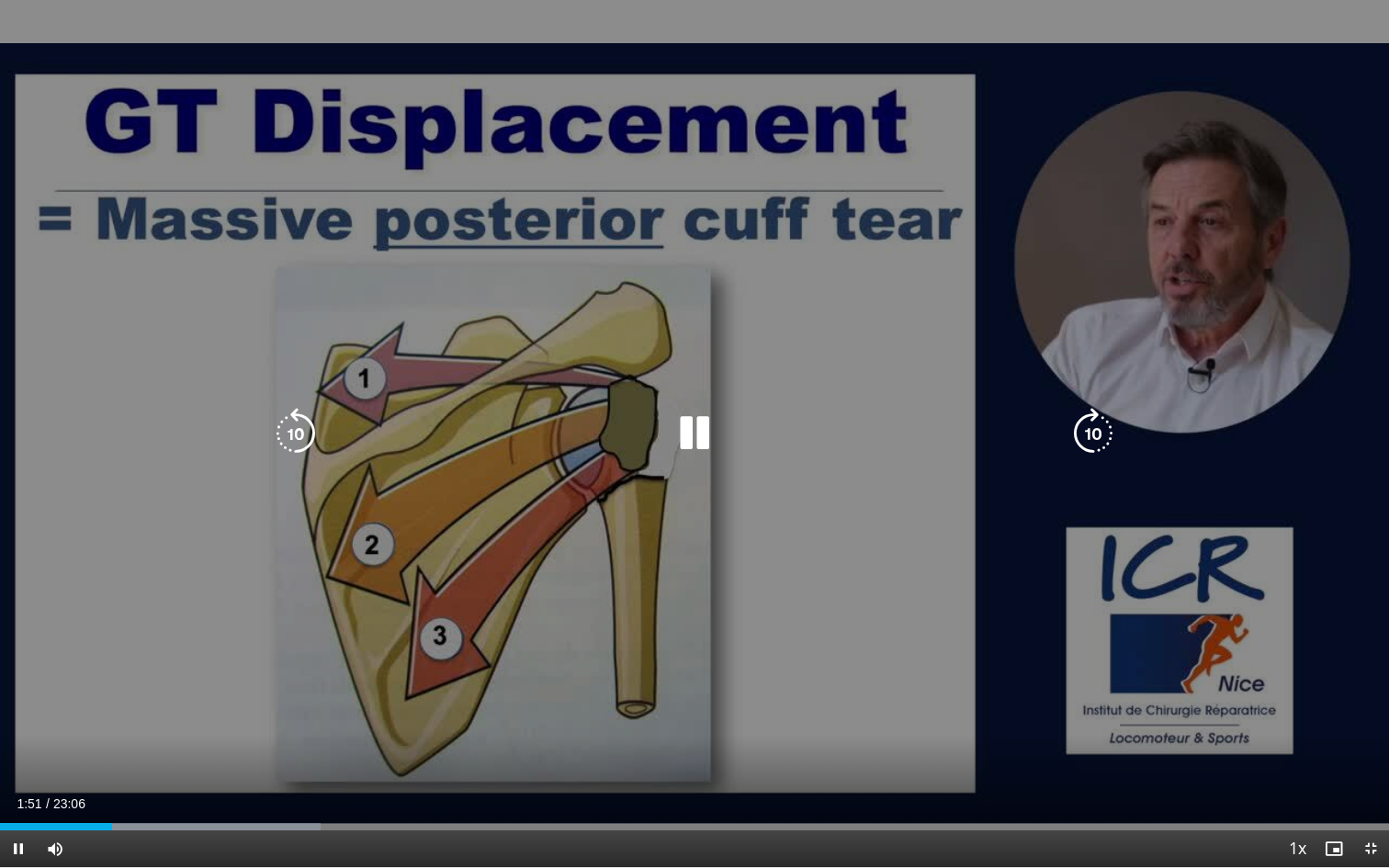 click at bounding box center (1093, 434) 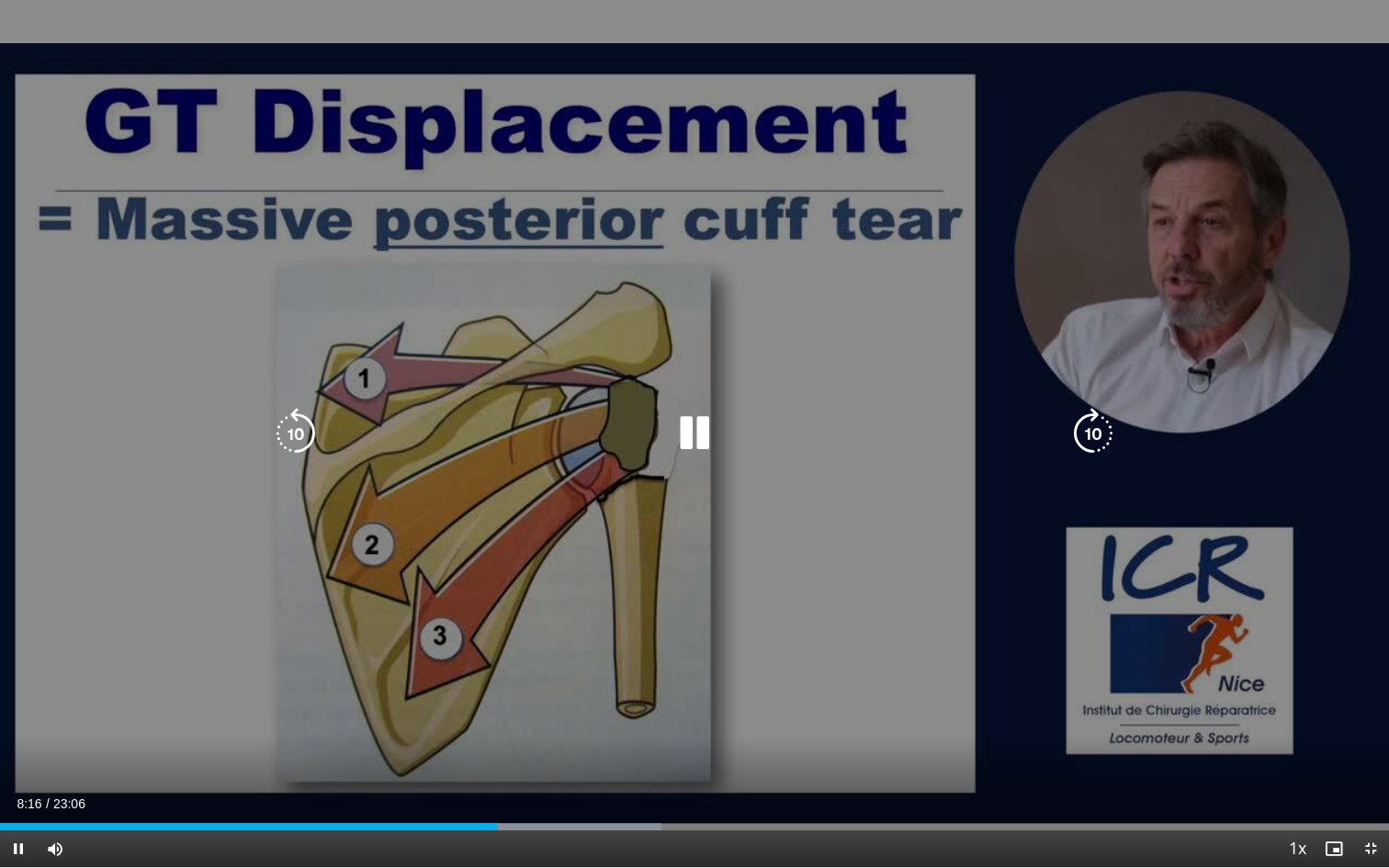 click at bounding box center [1093, 434] 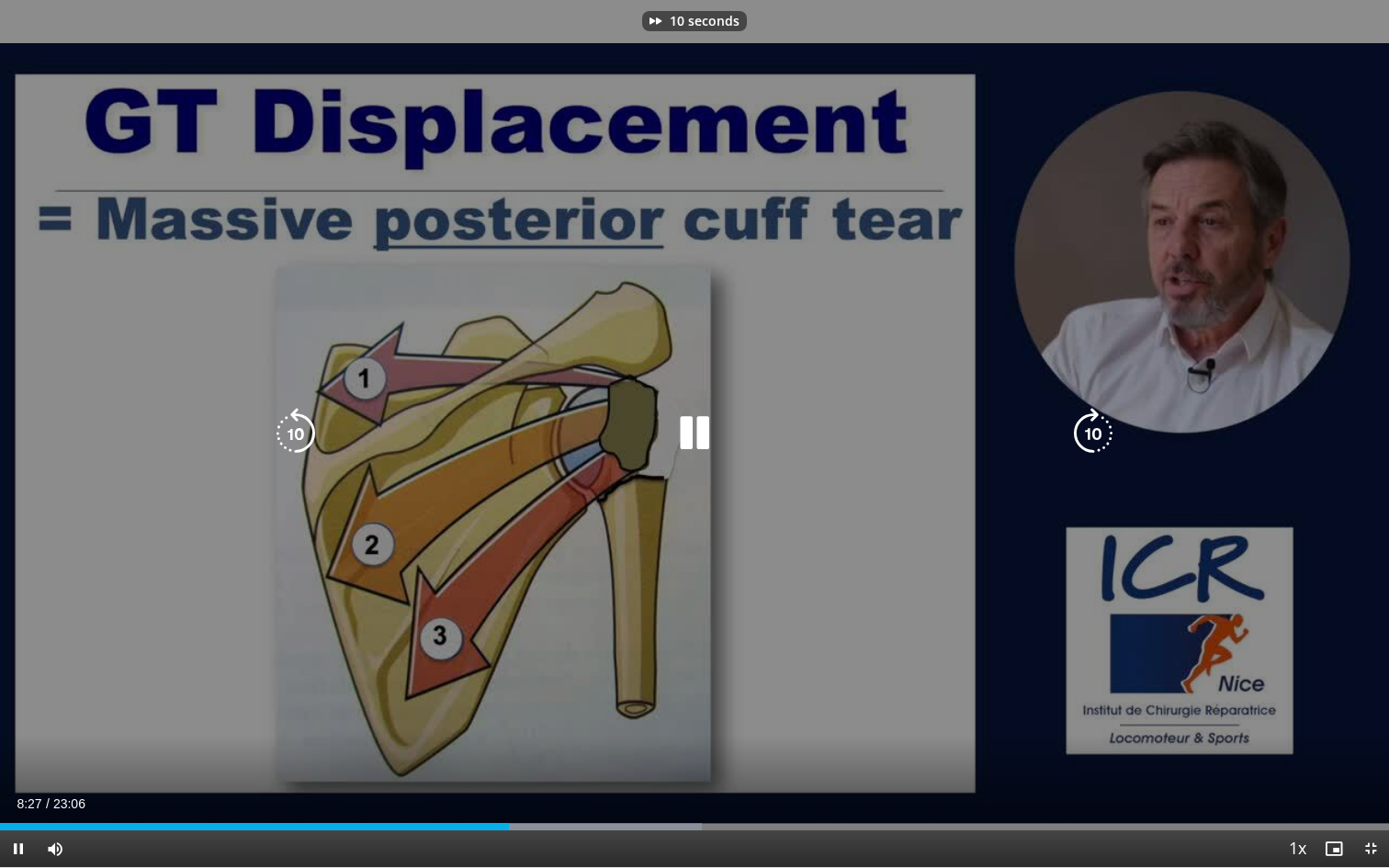 click at bounding box center [1093, 434] 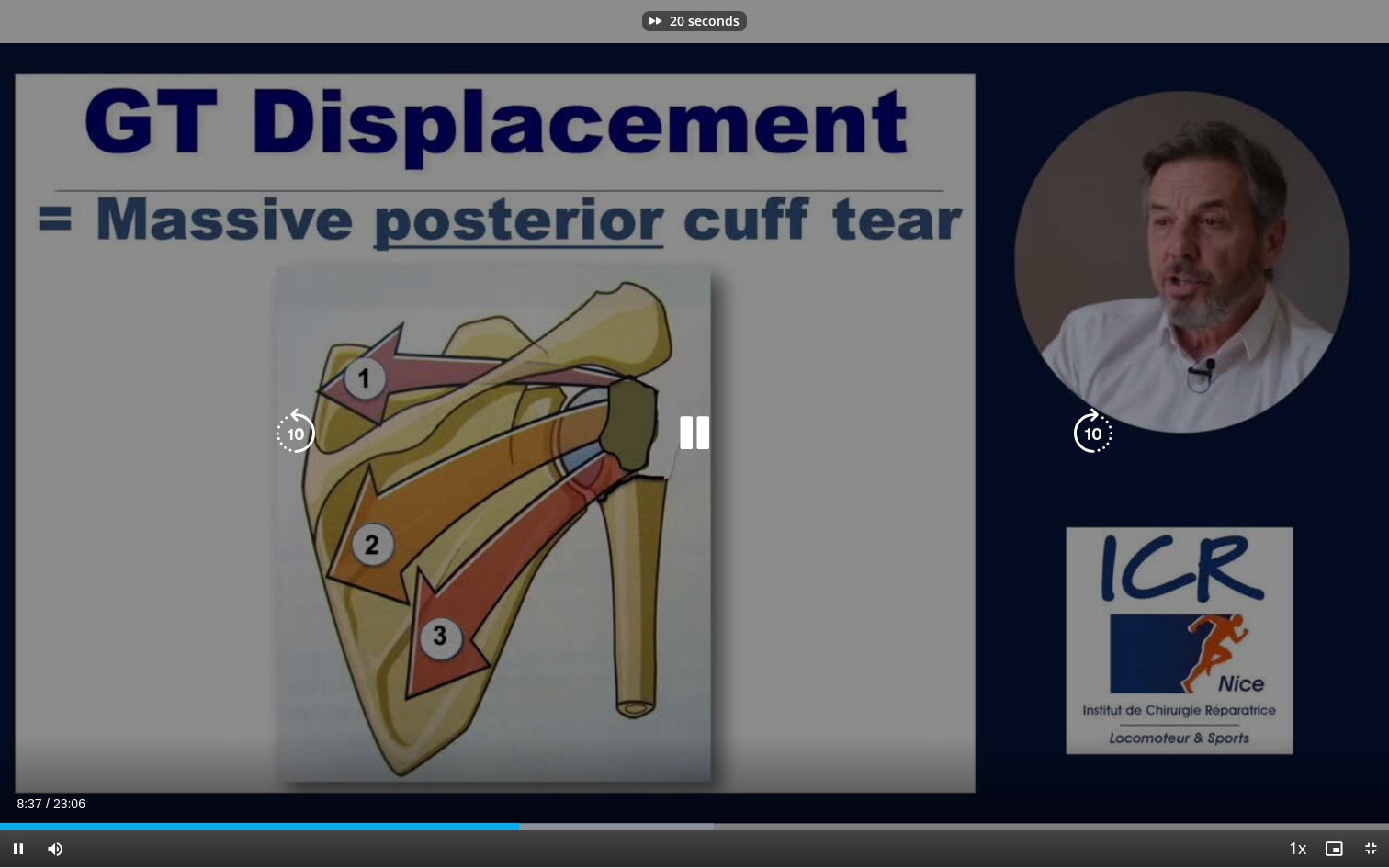 click at bounding box center [1093, 434] 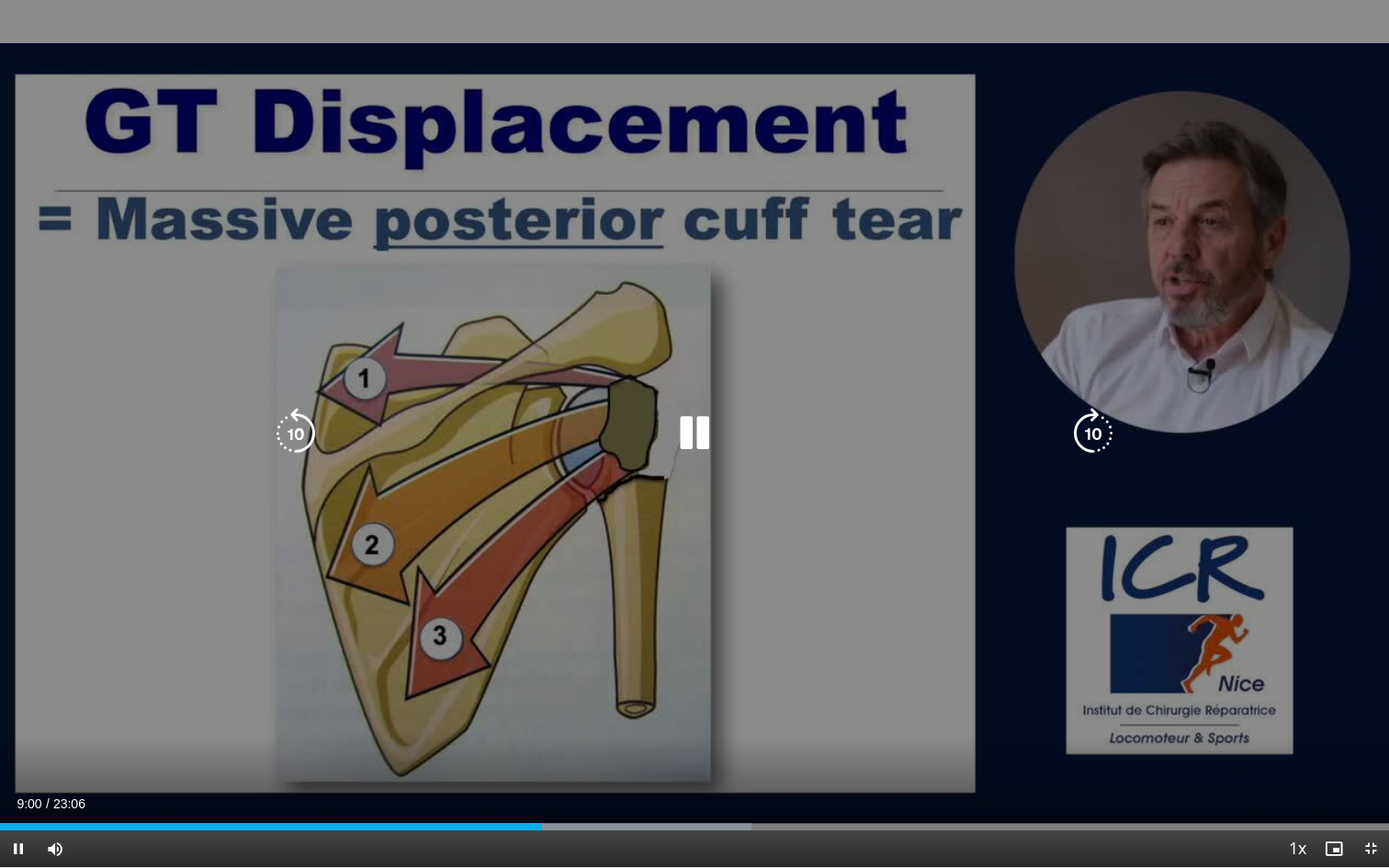 click at bounding box center [1093, 434] 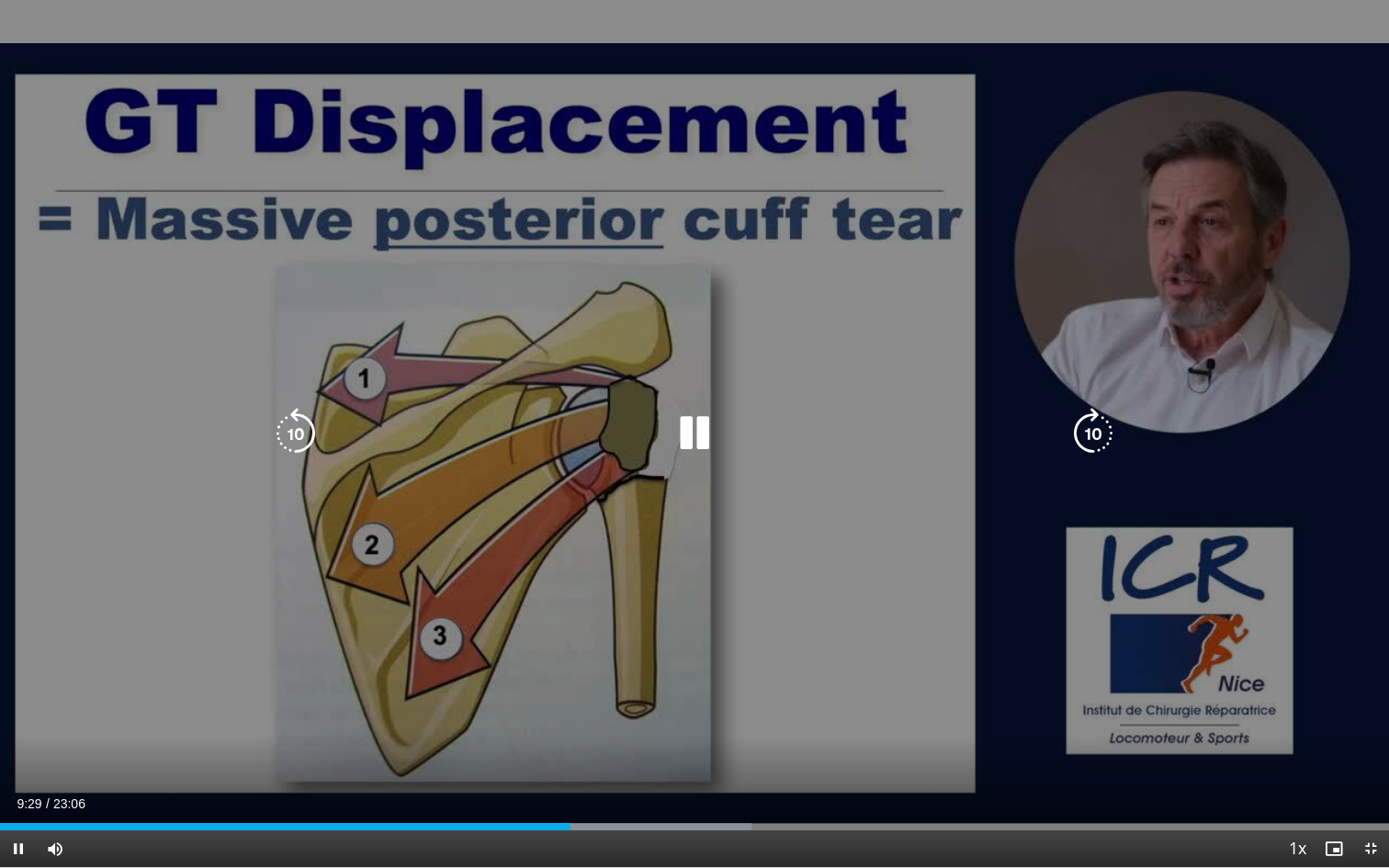 click at bounding box center [1093, 434] 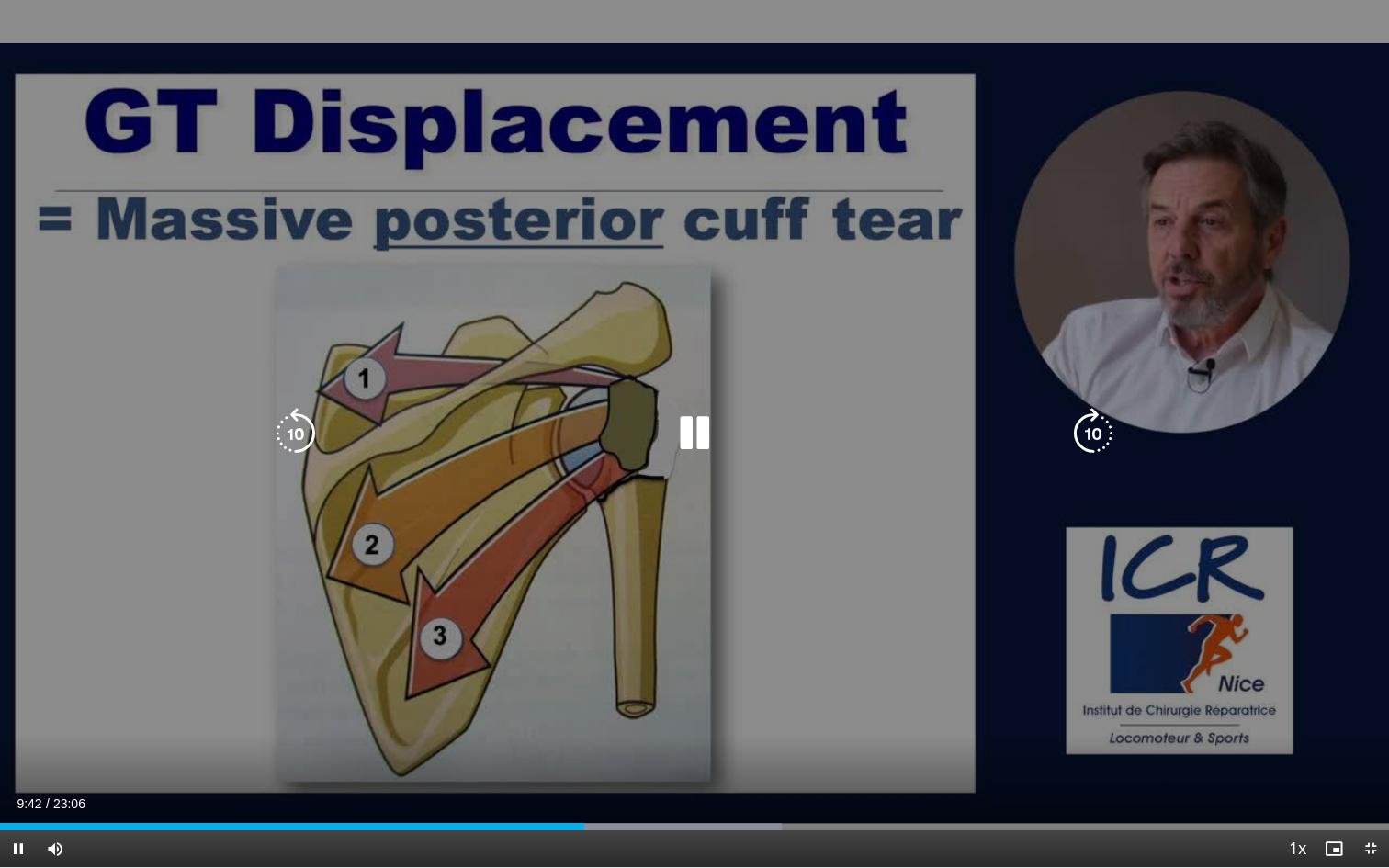 click at bounding box center (1093, 434) 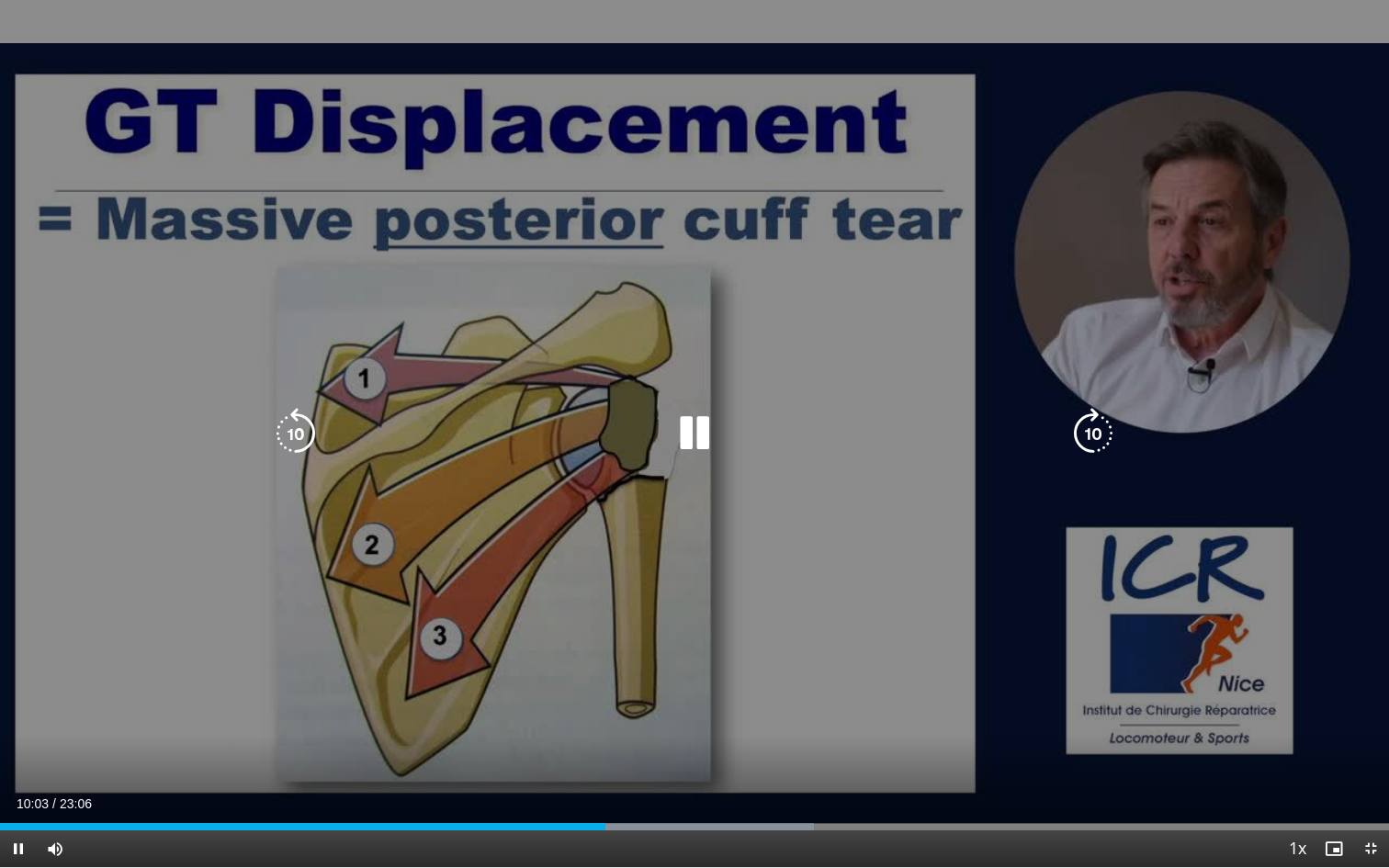 click at bounding box center [1093, 434] 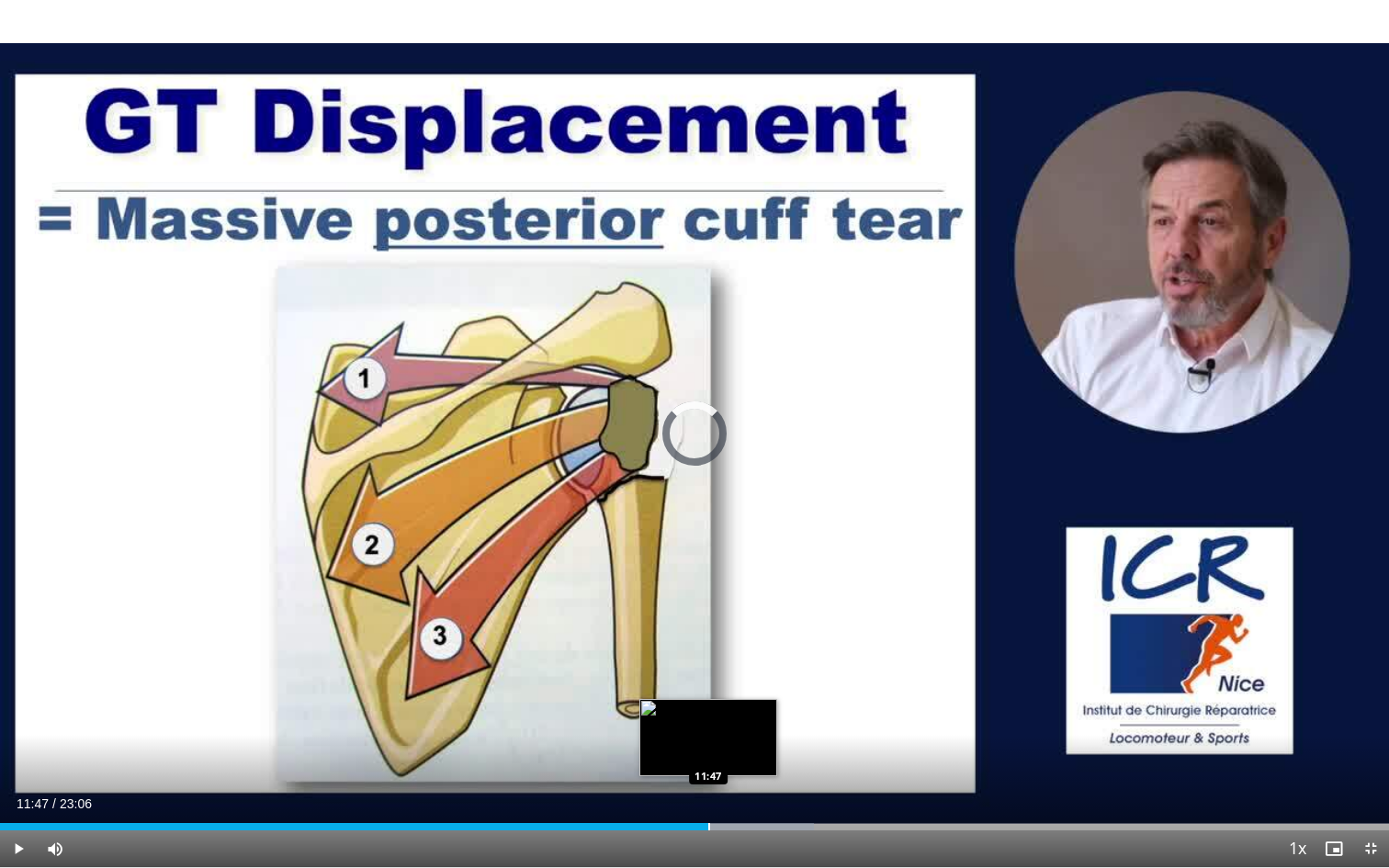 click at bounding box center [709, 827] 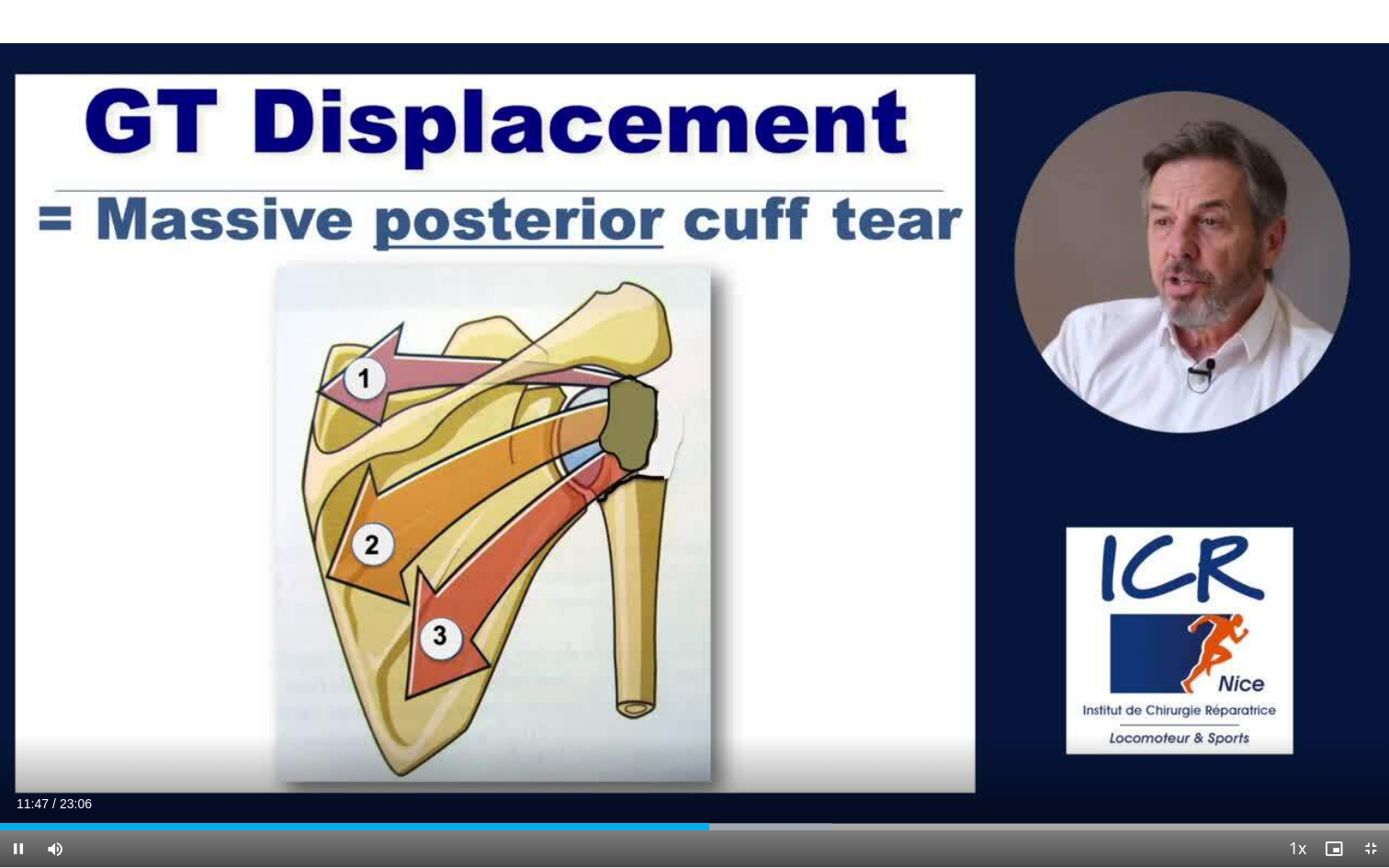 click on "Current Time  11:47 / Duration  23:06 Pause Skip Backward Skip Forward Mute Loaded :  59.91% 11:47 11:54 Stream Type  LIVE Seek to live, currently behind live LIVE   1x Playback Rate 0.5x 0.75x 1x , selected 1.25x 1.5x 1.75x 2x Chapters Chapters Descriptions descriptions off , selected Captions captions off , selected Audio Track en (Main) , selected Exit Fullscreen Enable picture-in-picture mode" at bounding box center [694, 849] 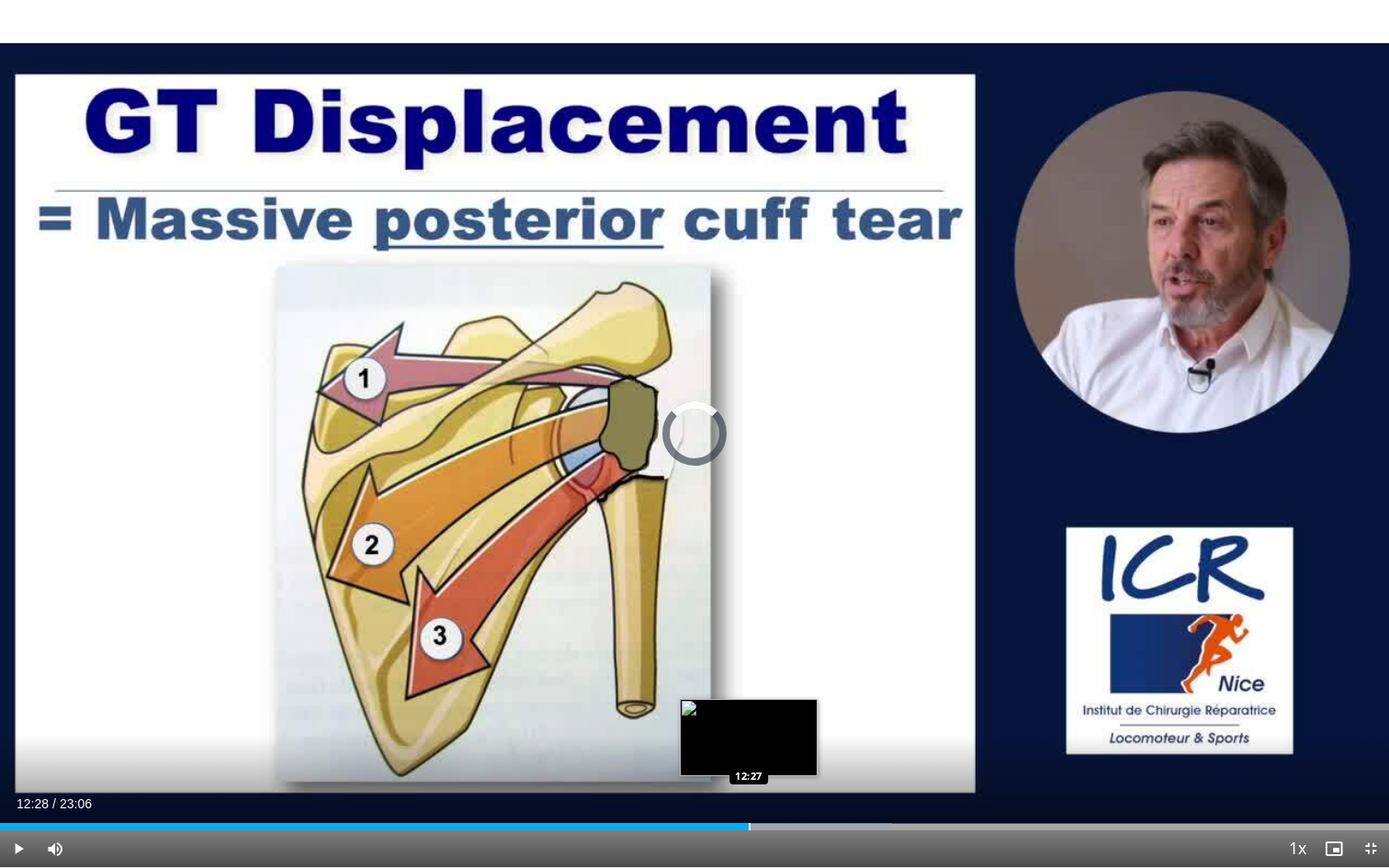 click at bounding box center (750, 827) 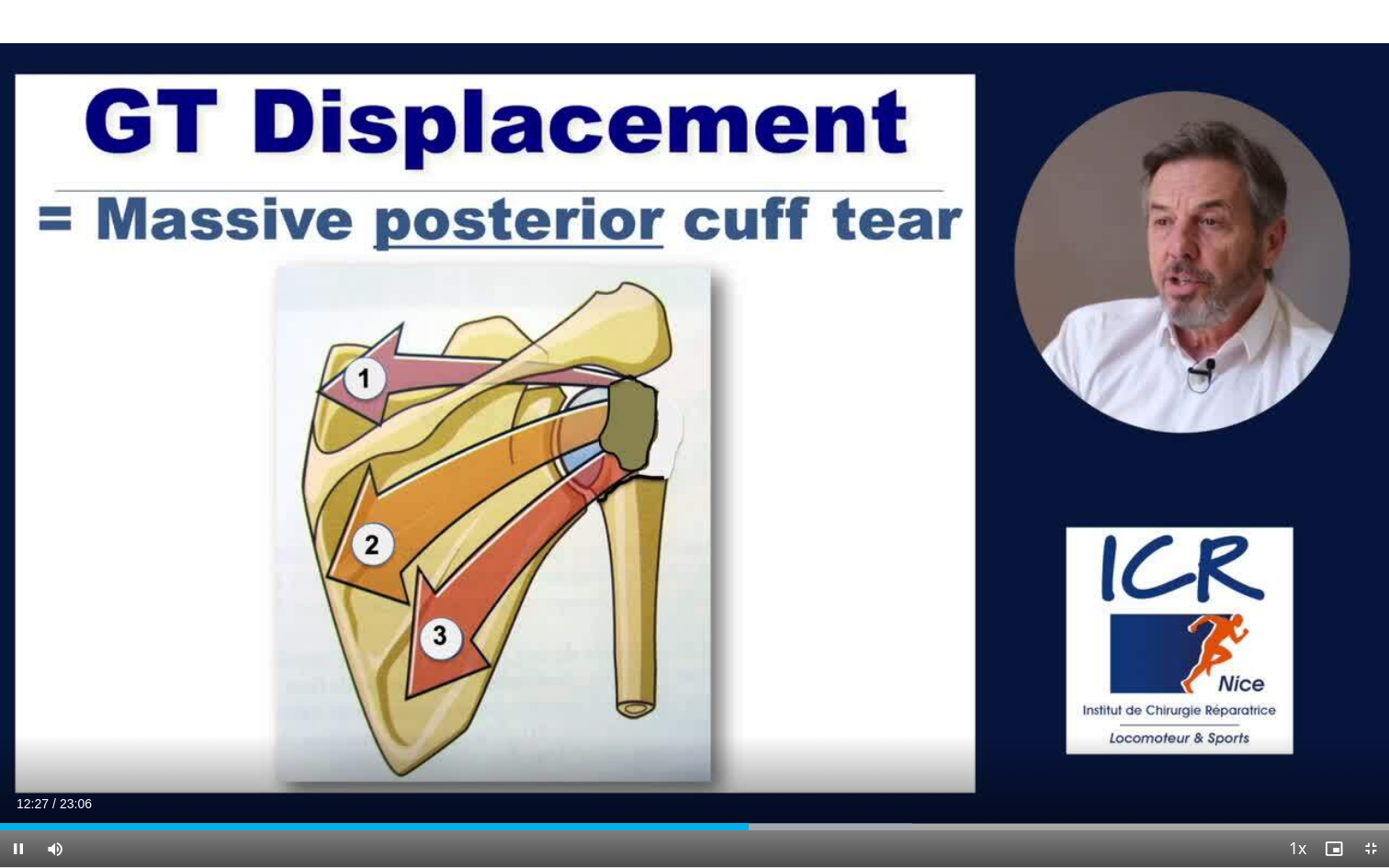 click on "Current Time  12:27 / Duration  23:06 Pause Skip Backward Skip Forward Mute Loaded :  65.68% 12:27 12:36 Stream Type  LIVE Seek to live, currently behind live LIVE   1x Playback Rate 0.5x 0.75x 1x , selected 1.25x 1.5x 1.75x 2x Chapters Chapters Descriptions descriptions off , selected Captions captions off , selected Audio Track en (Main) , selected Exit Fullscreen Enable picture-in-picture mode" at bounding box center (694, 849) 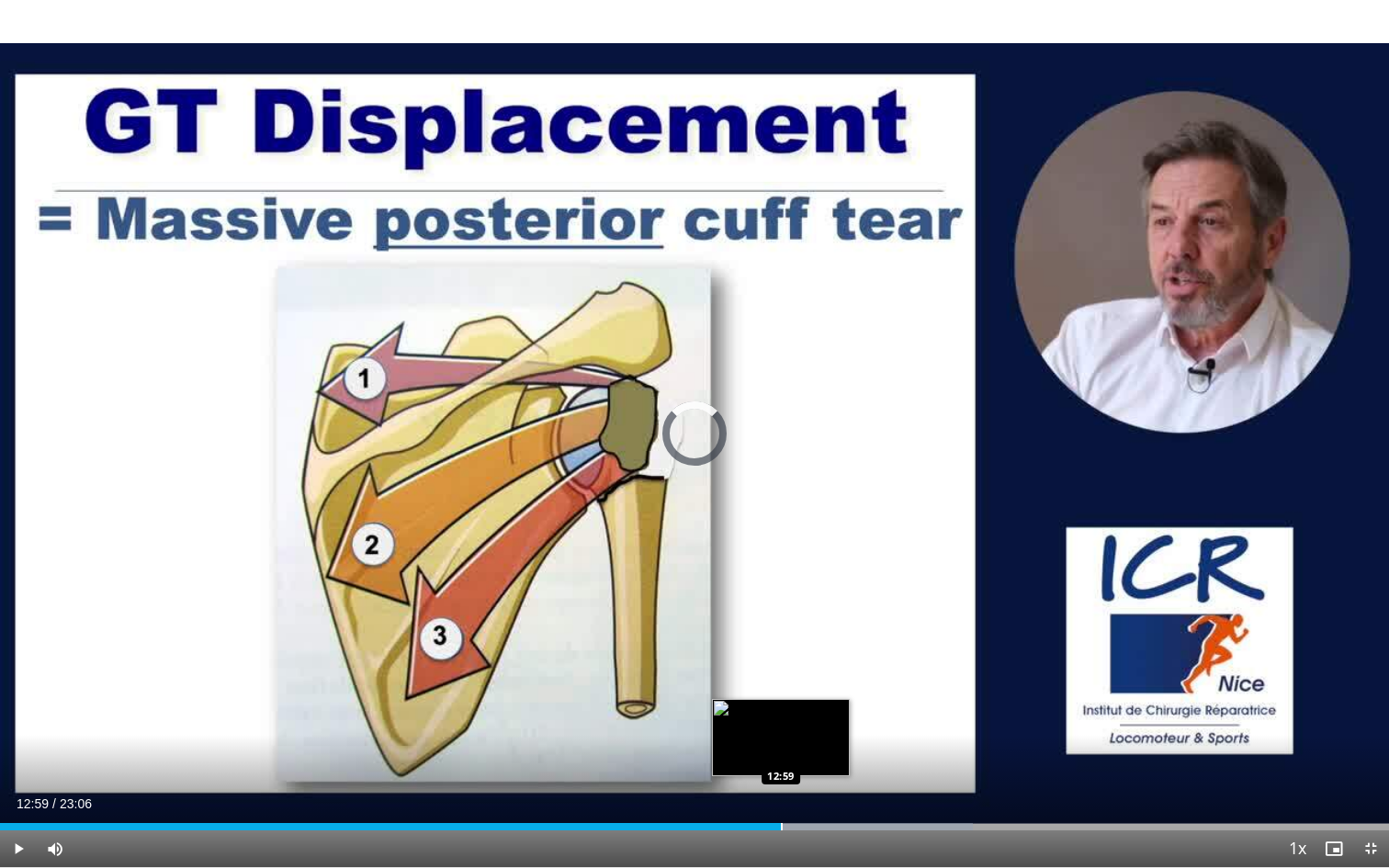 click at bounding box center (782, 827) 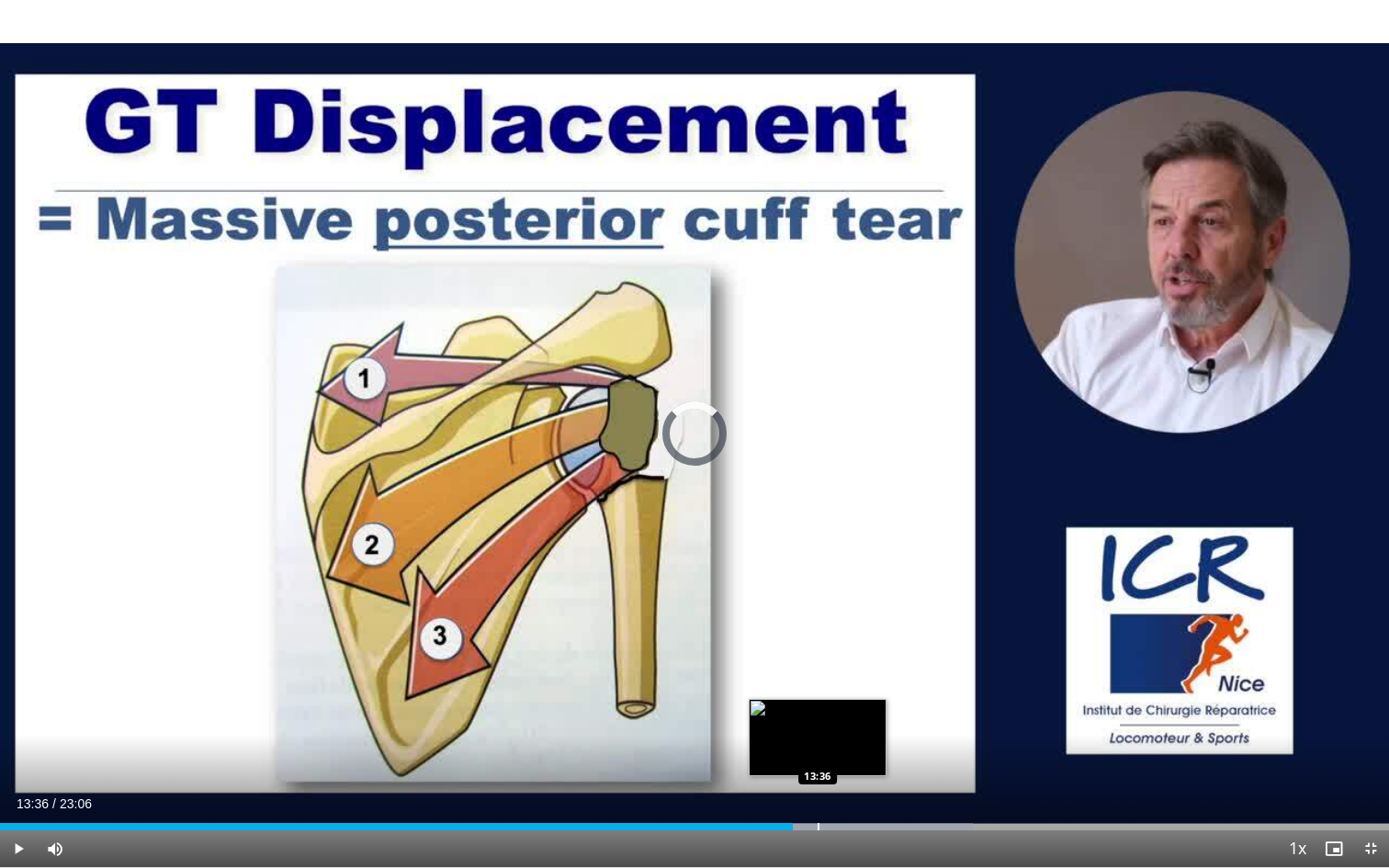 click on "Loaded :  70.01% 13:36 13:36" at bounding box center (694, 821) 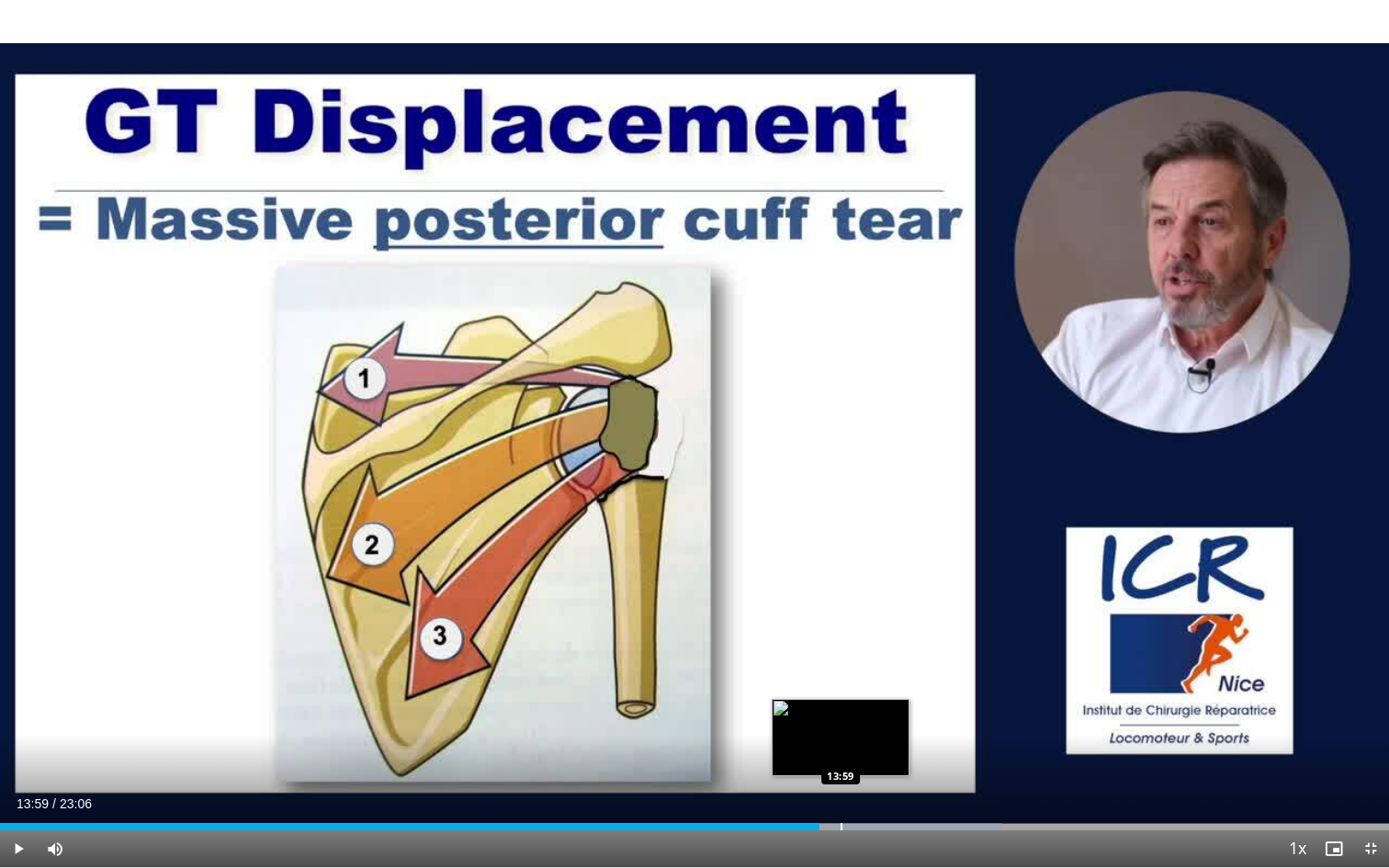 click on "Loaded :  72.18% 13:59 13:59" at bounding box center (694, 821) 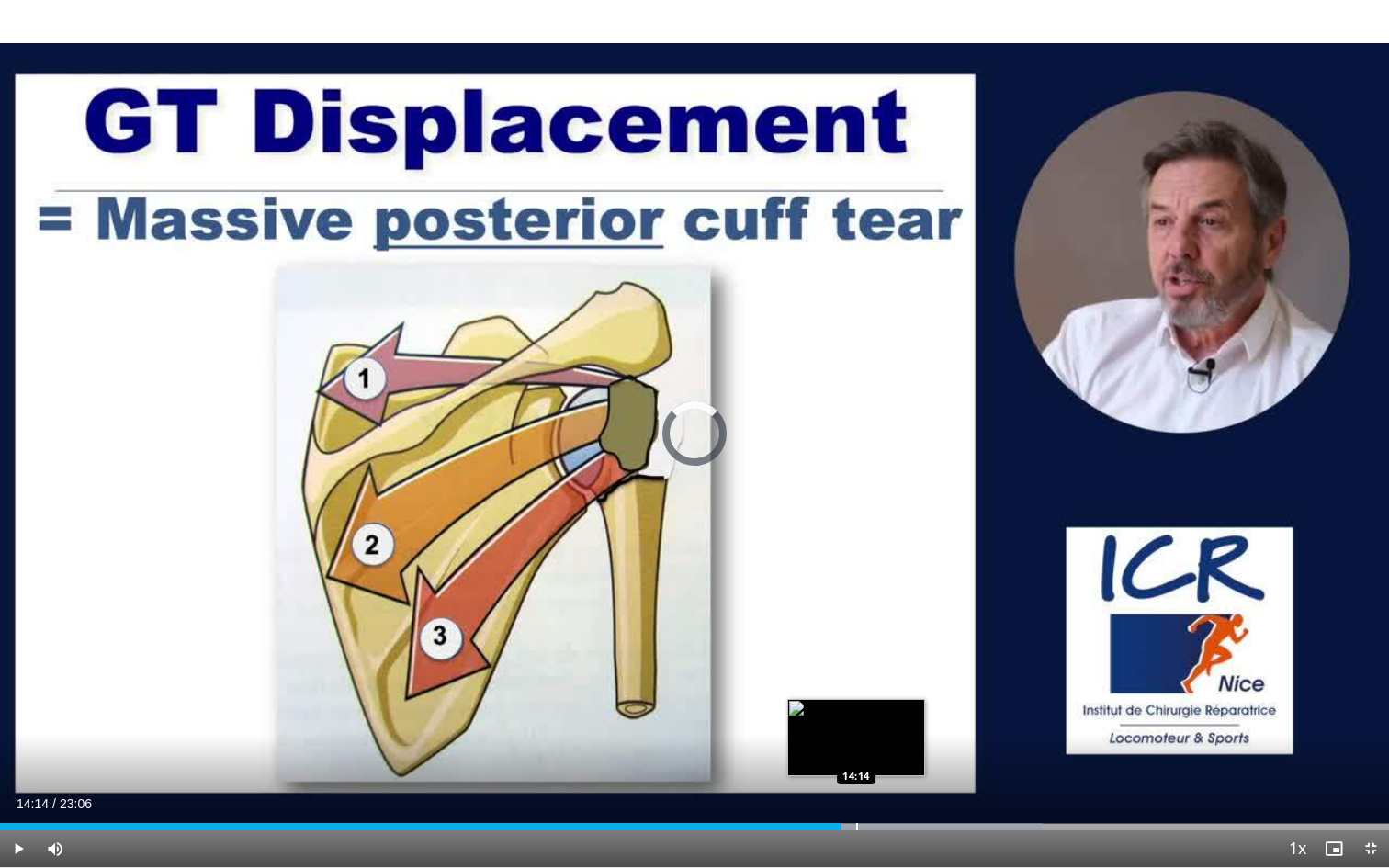 click on "Loaded :  75.06% 14:14 14:14" at bounding box center [694, 821] 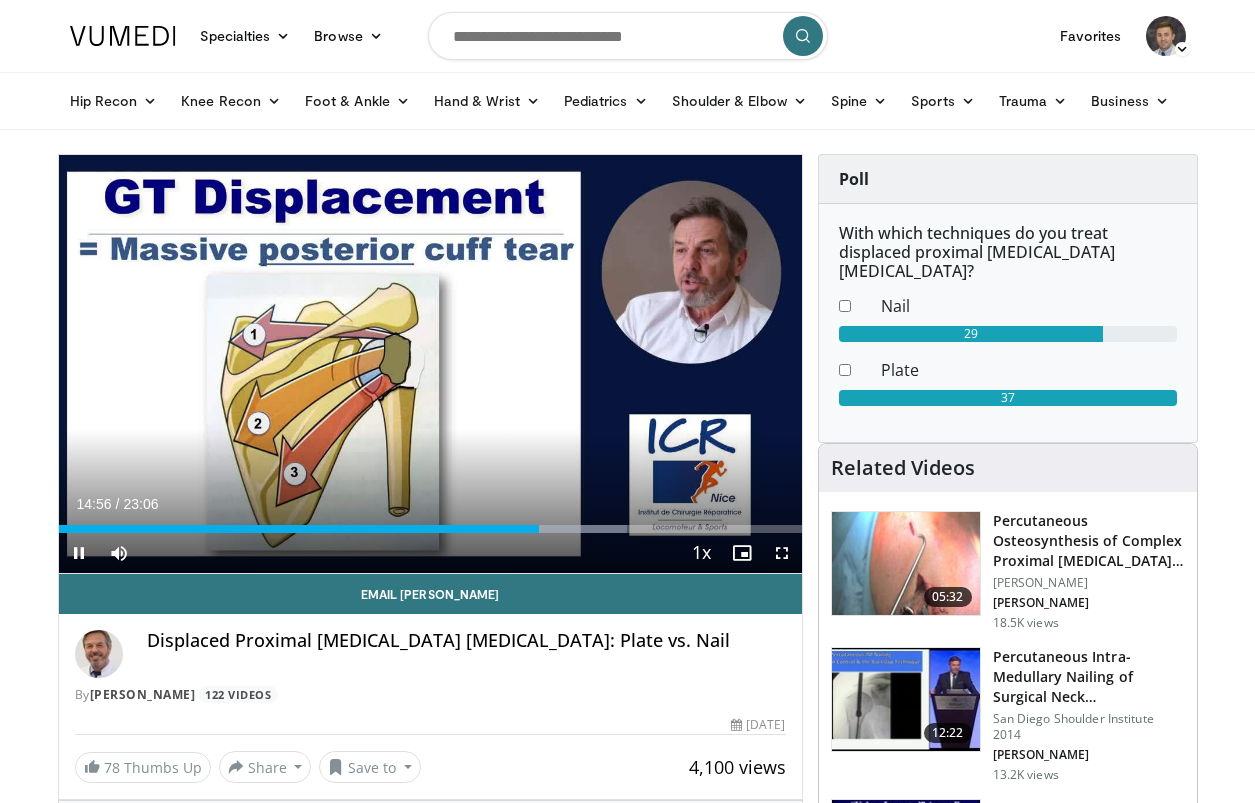click at bounding box center (782, 553) 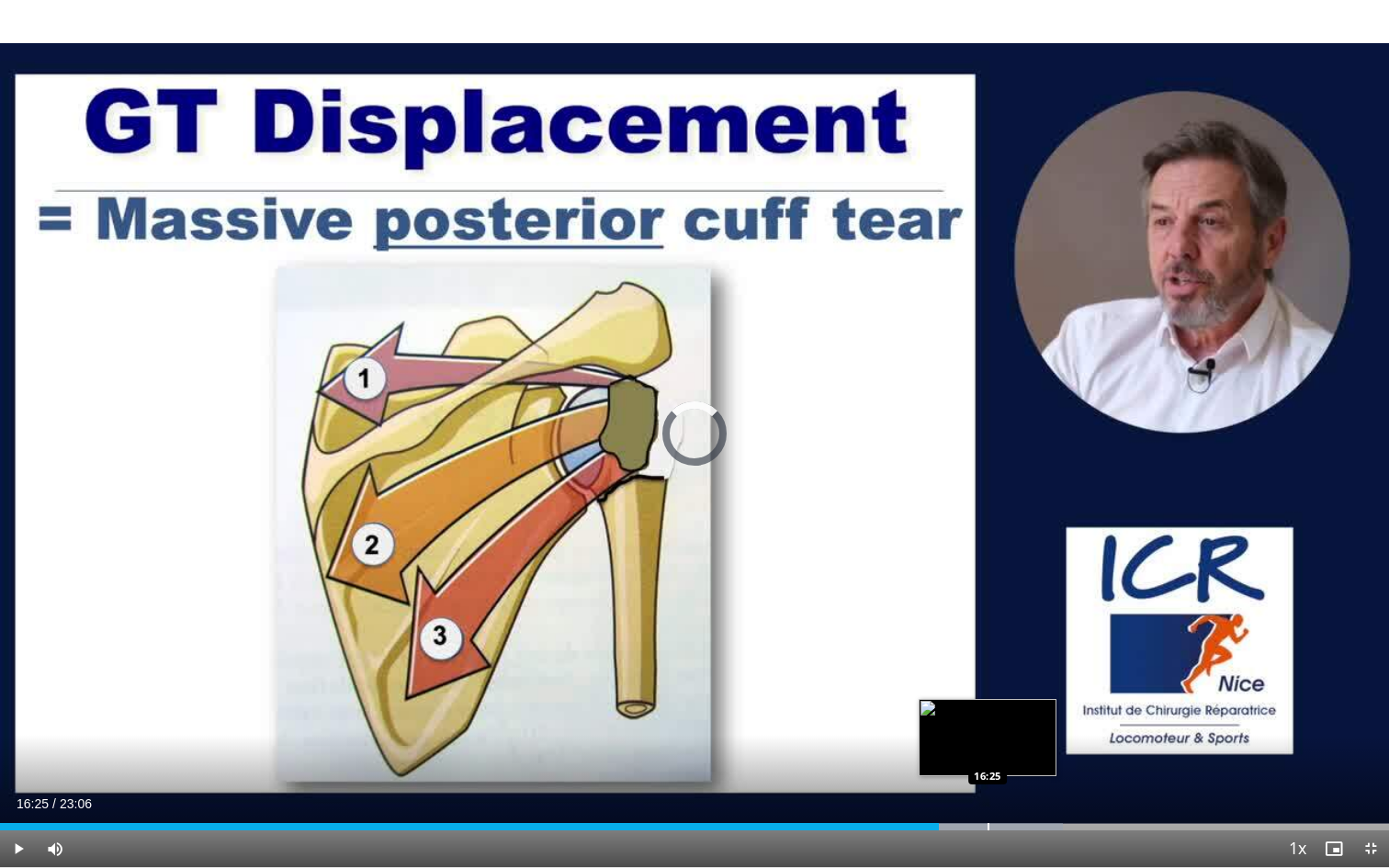 click on "Loaded :  76.51% 16:25 16:25" at bounding box center [694, 821] 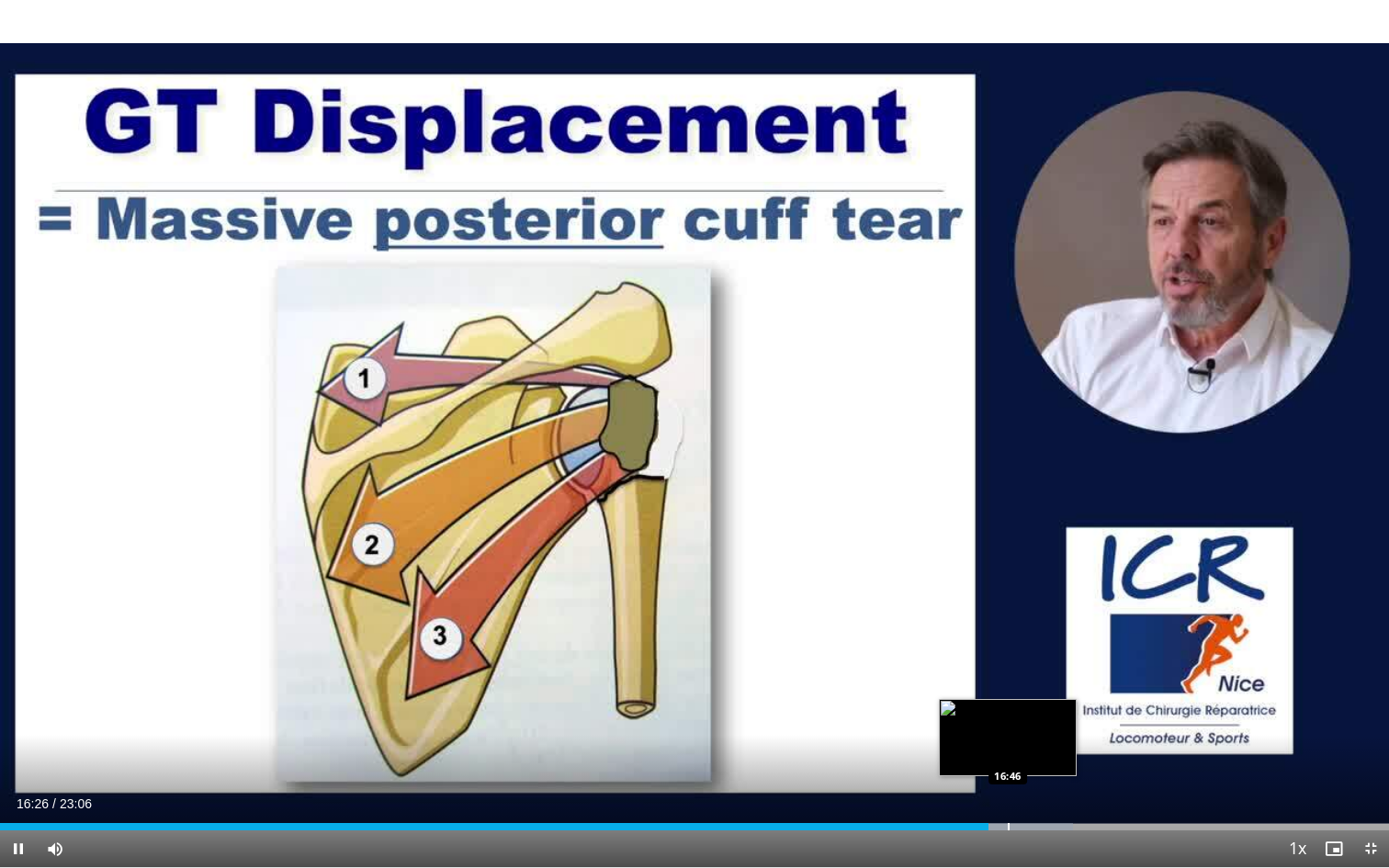 click on "Loaded :  77.23% 16:26 16:46" at bounding box center [694, 821] 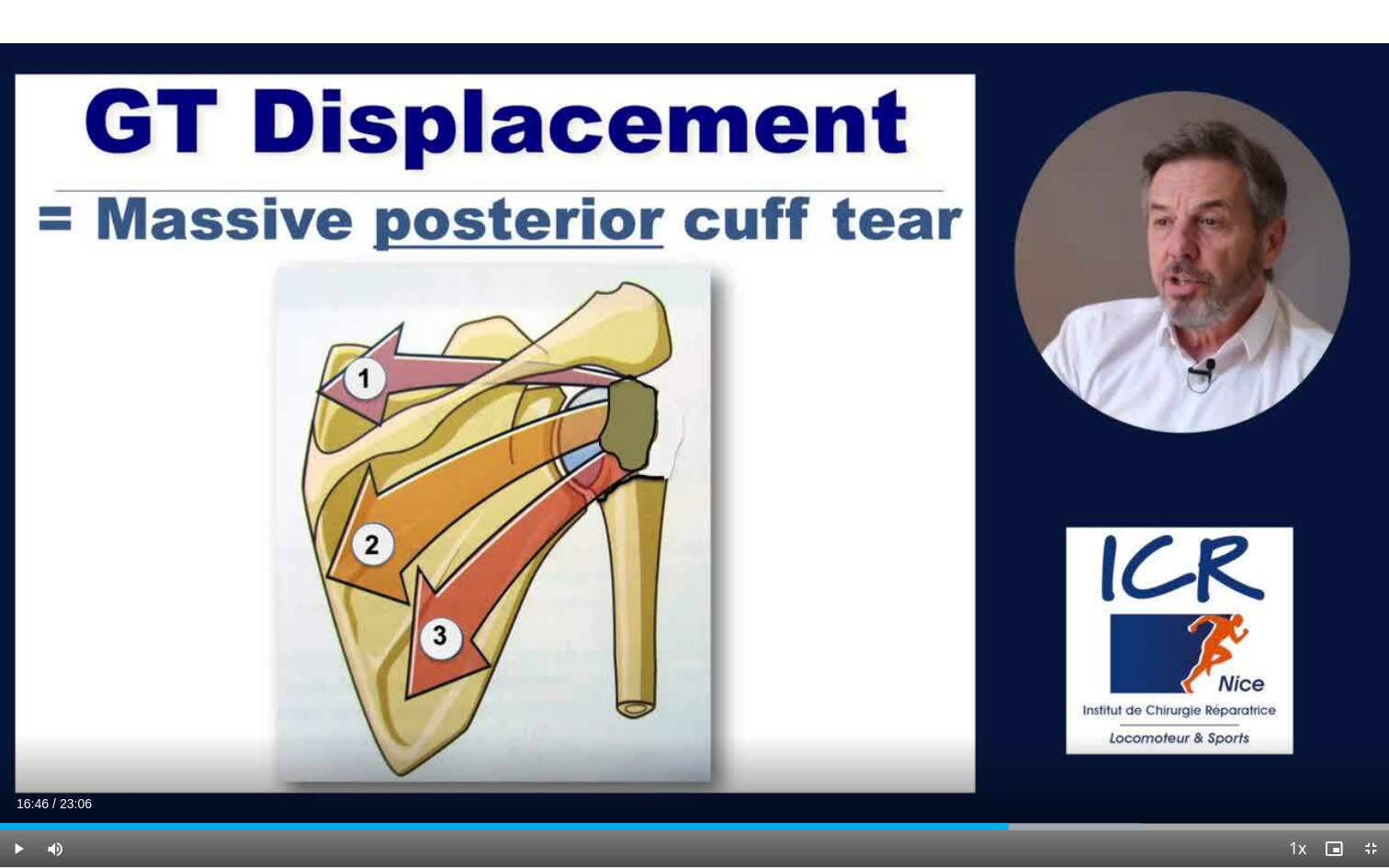 click on "Current Time  16:46 / Duration  23:06 Play Skip Backward Skip Forward Mute Loaded :  82.28% 17:36 17:36 Stream Type  LIVE Seek to live, currently behind live LIVE   1x Playback Rate 0.5x 0.75x 1x , selected 1.25x 1.5x 1.75x 2x Chapters Chapters Descriptions descriptions off , selected Captions captions off , selected Audio Track en (Main) , selected Exit Fullscreen Enable picture-in-picture mode" at bounding box center (694, 849) 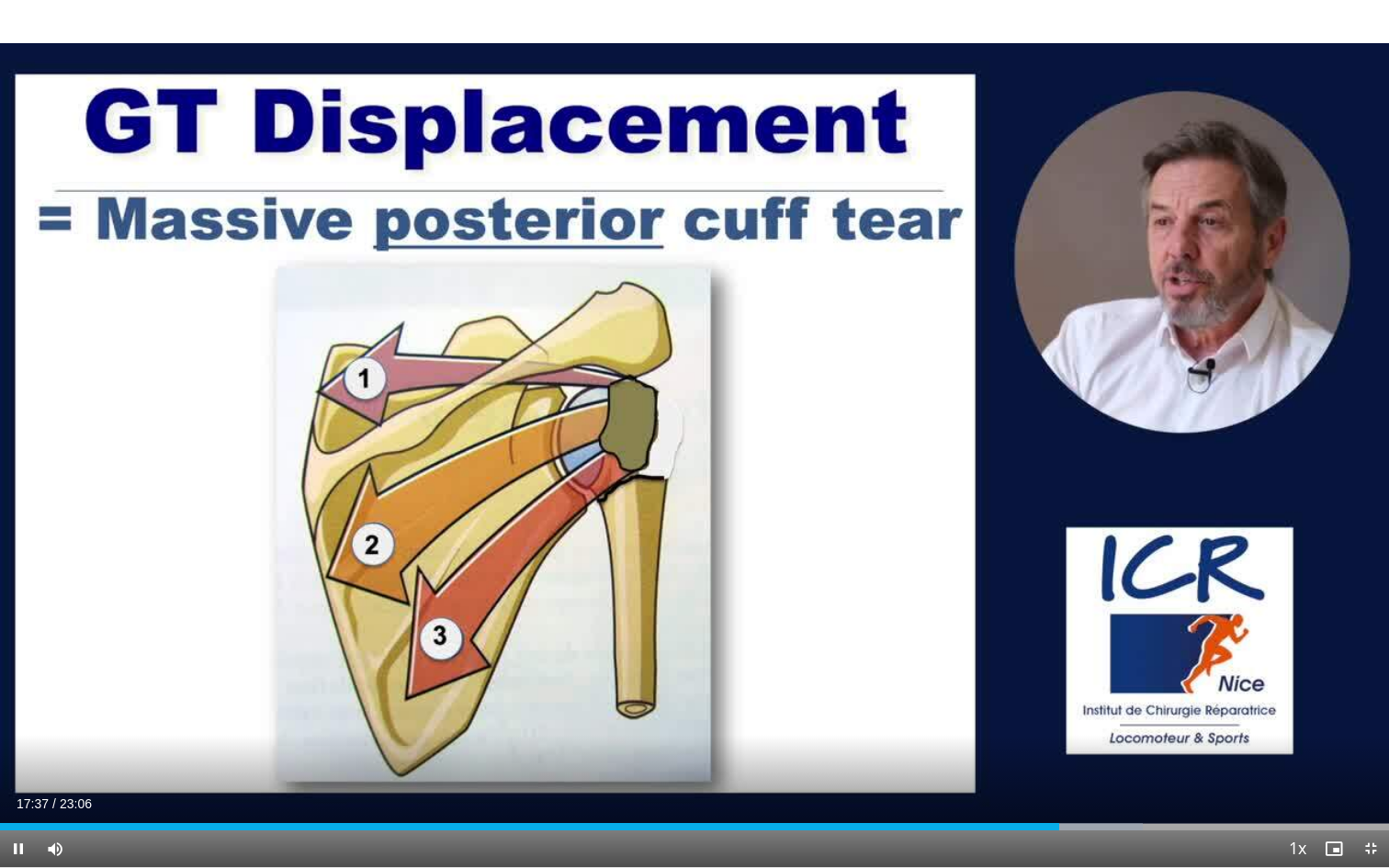click on "Current Time  17:37 / Duration  23:06 Pause Skip Backward Skip Forward Mute Loaded :  82.28% 17:37 17:36 Stream Type  LIVE Seek to live, currently behind live LIVE   1x Playback Rate 0.5x 0.75x 1x , selected 1.25x 1.5x 1.75x 2x Chapters Chapters Descriptions descriptions off , selected Captions captions off , selected Audio Track en (Main) , selected Exit Fullscreen Enable picture-in-picture mode" at bounding box center (694, 849) 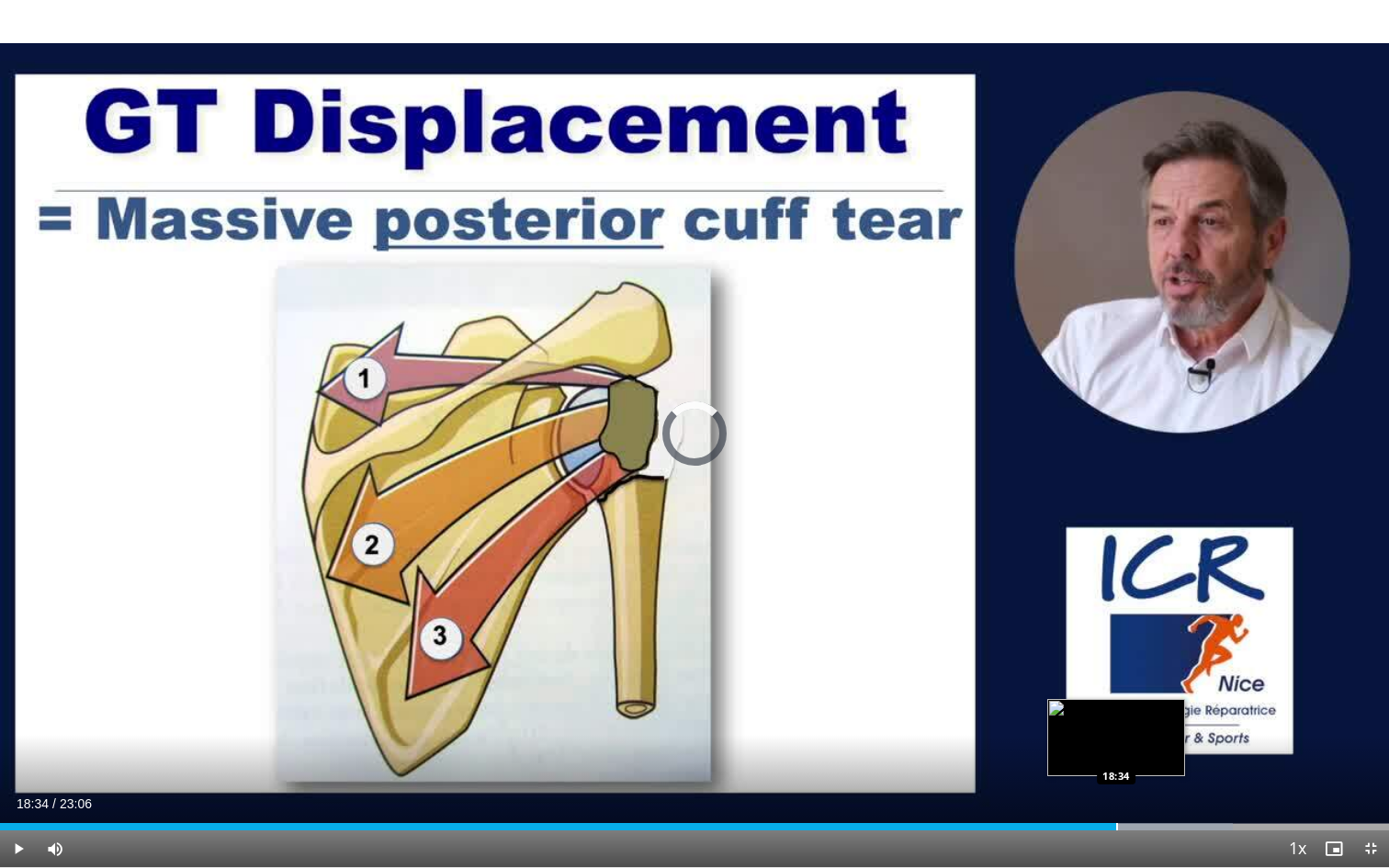 click at bounding box center [1117, 827] 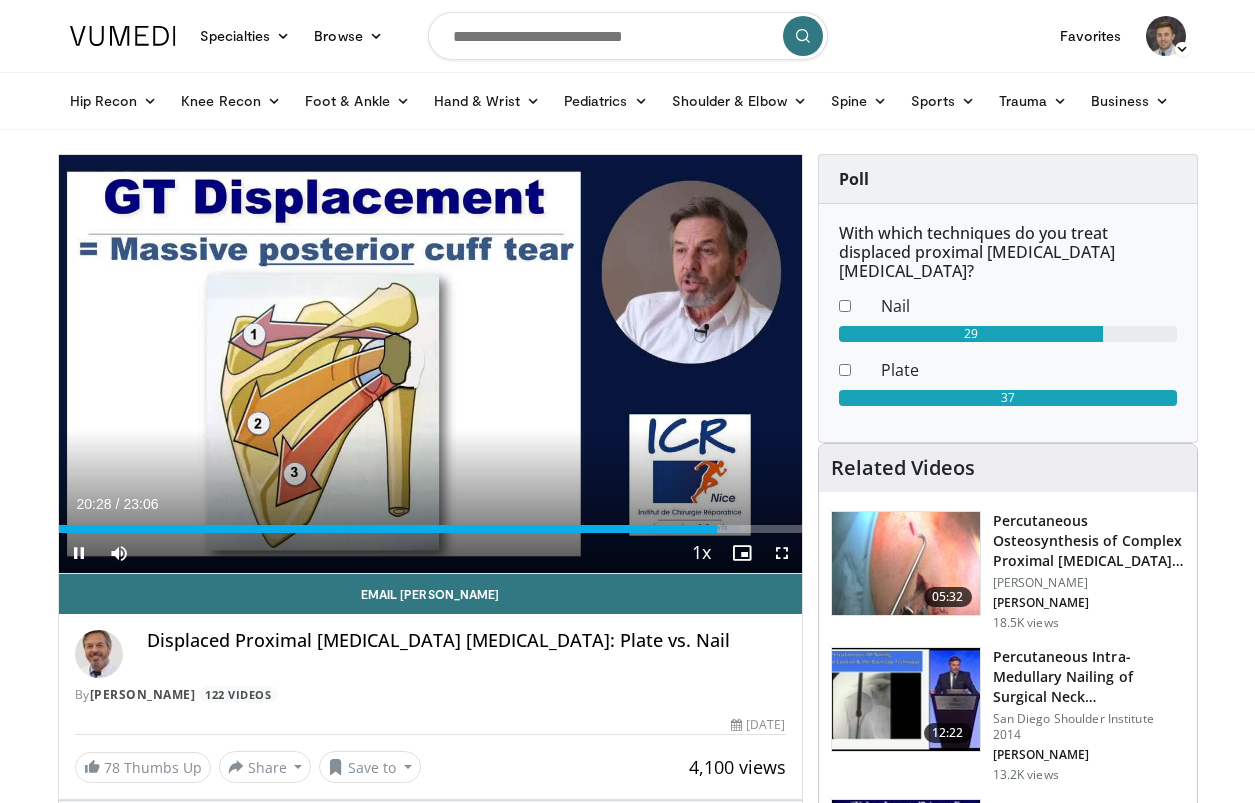 click at bounding box center (79, 553) 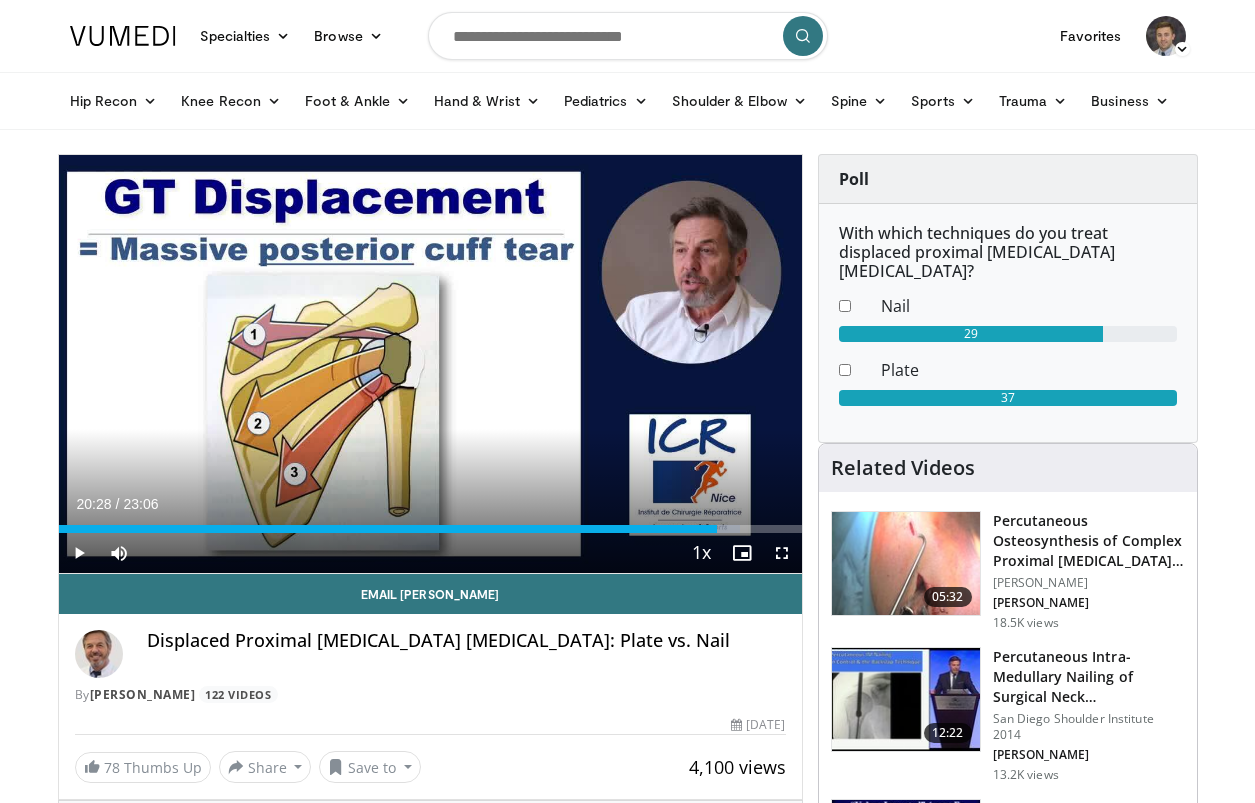 click at bounding box center (628, 36) 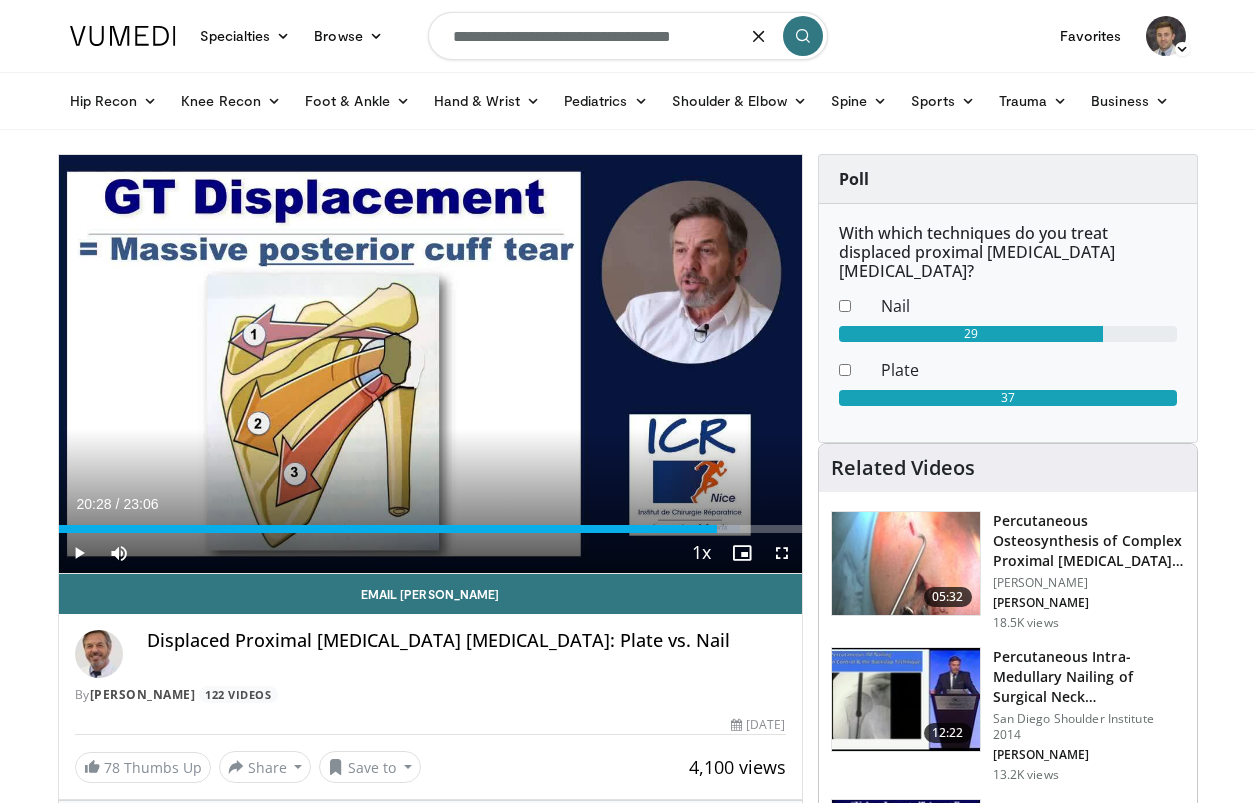 type on "**********" 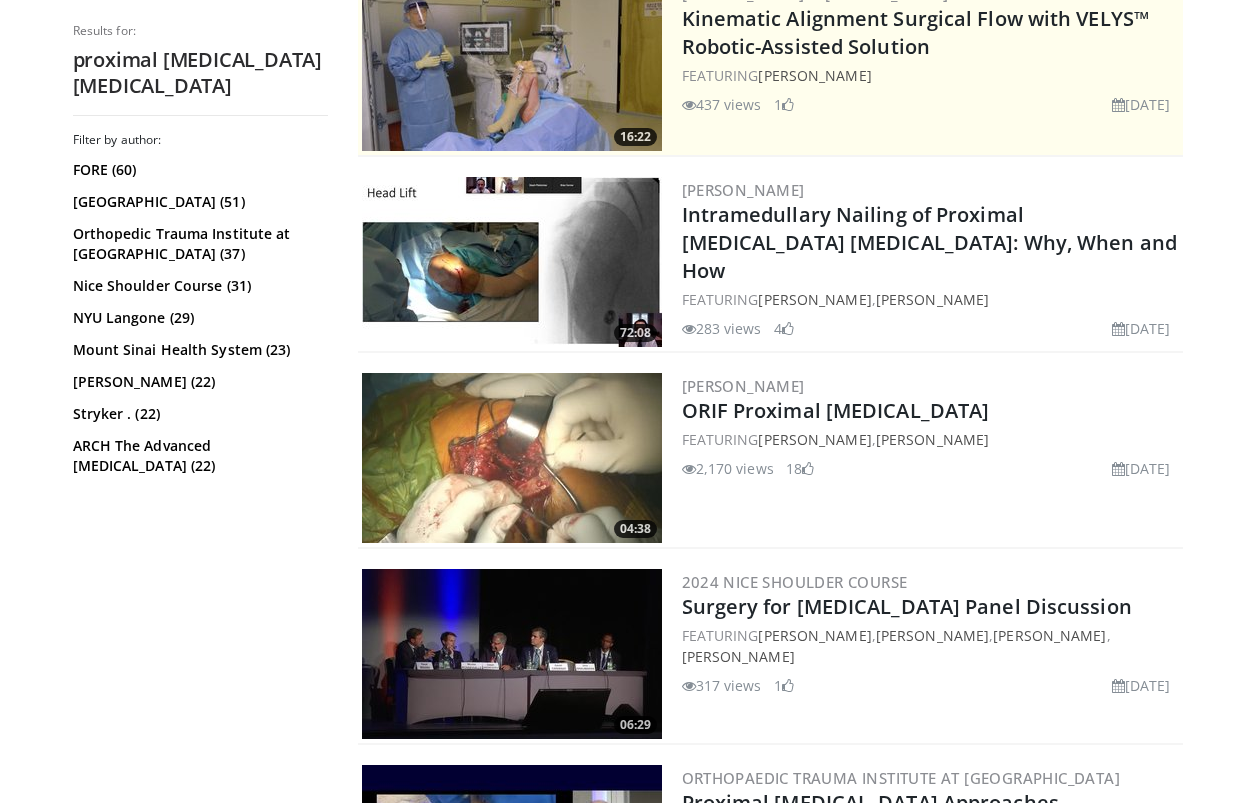 scroll, scrollTop: 465, scrollLeft: 0, axis: vertical 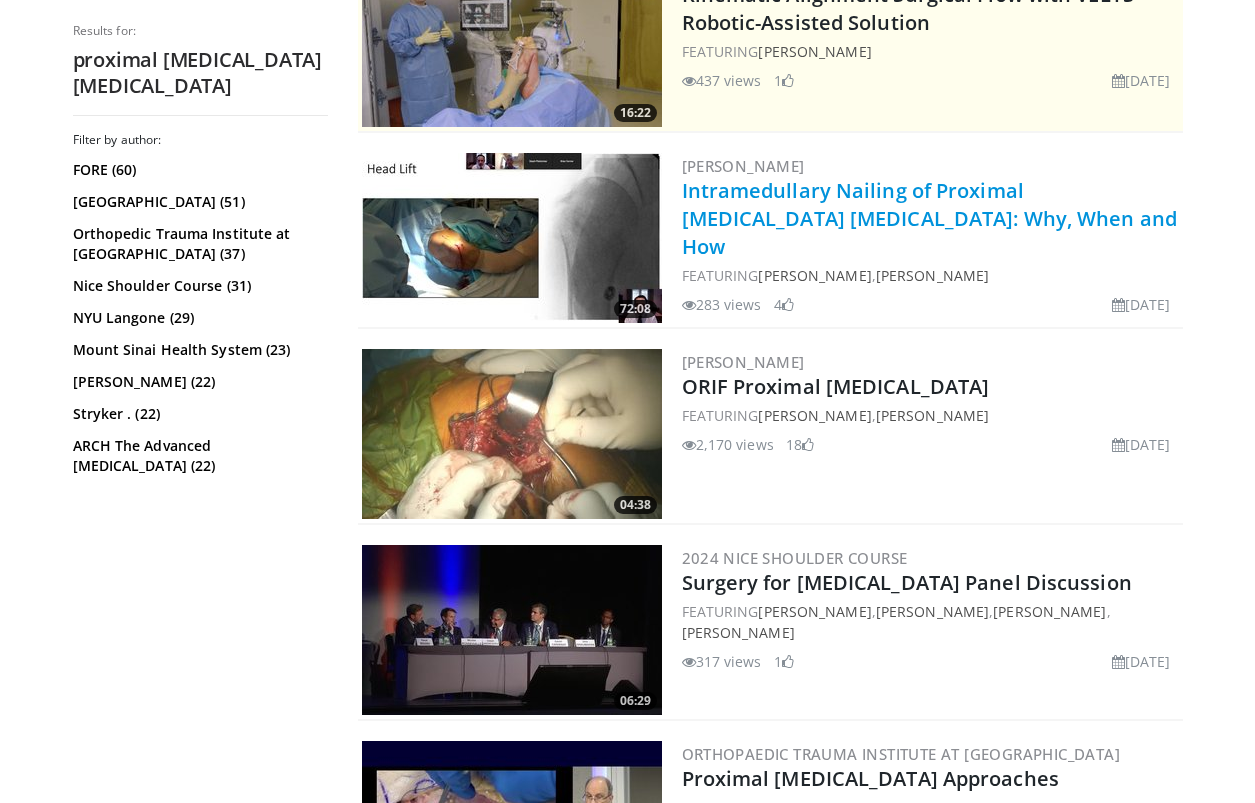 click on "Intramedullary Nailing of Proximal Humerus Fractures: Why, When and How" at bounding box center [929, 218] 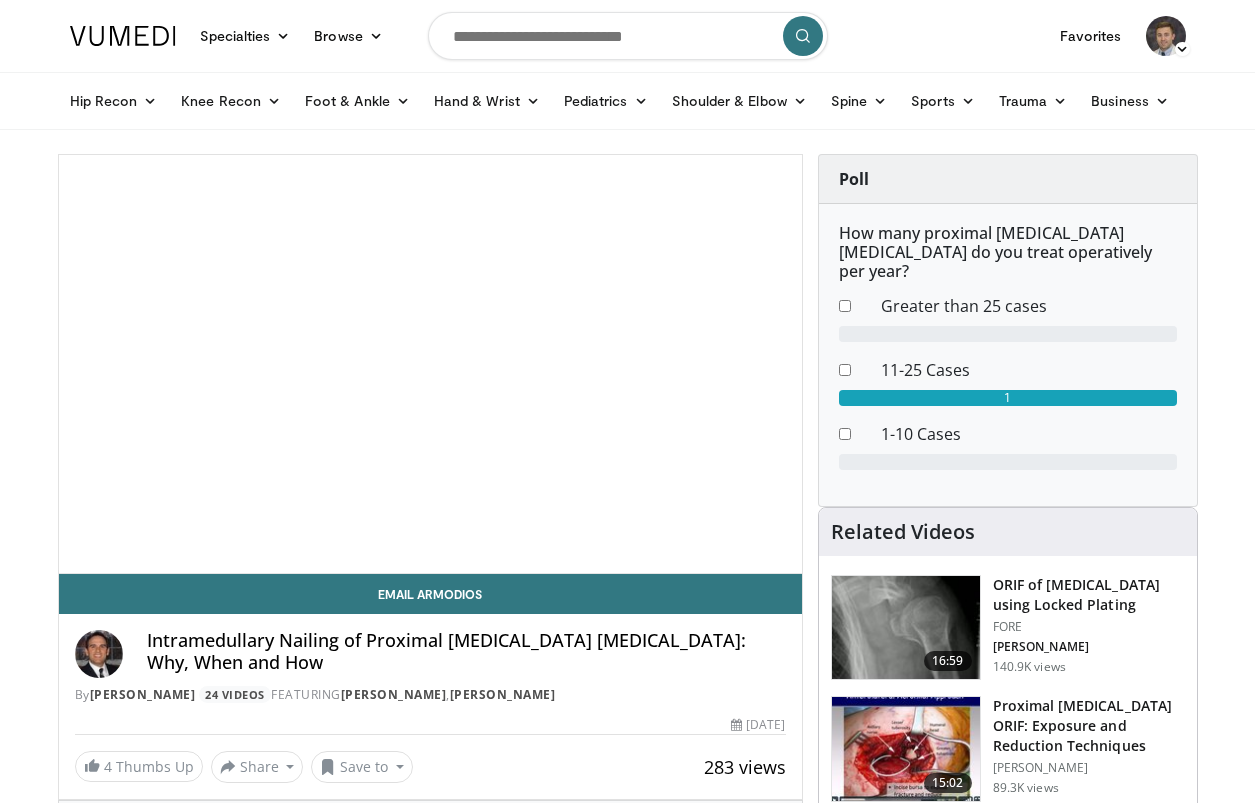scroll, scrollTop: 0, scrollLeft: 0, axis: both 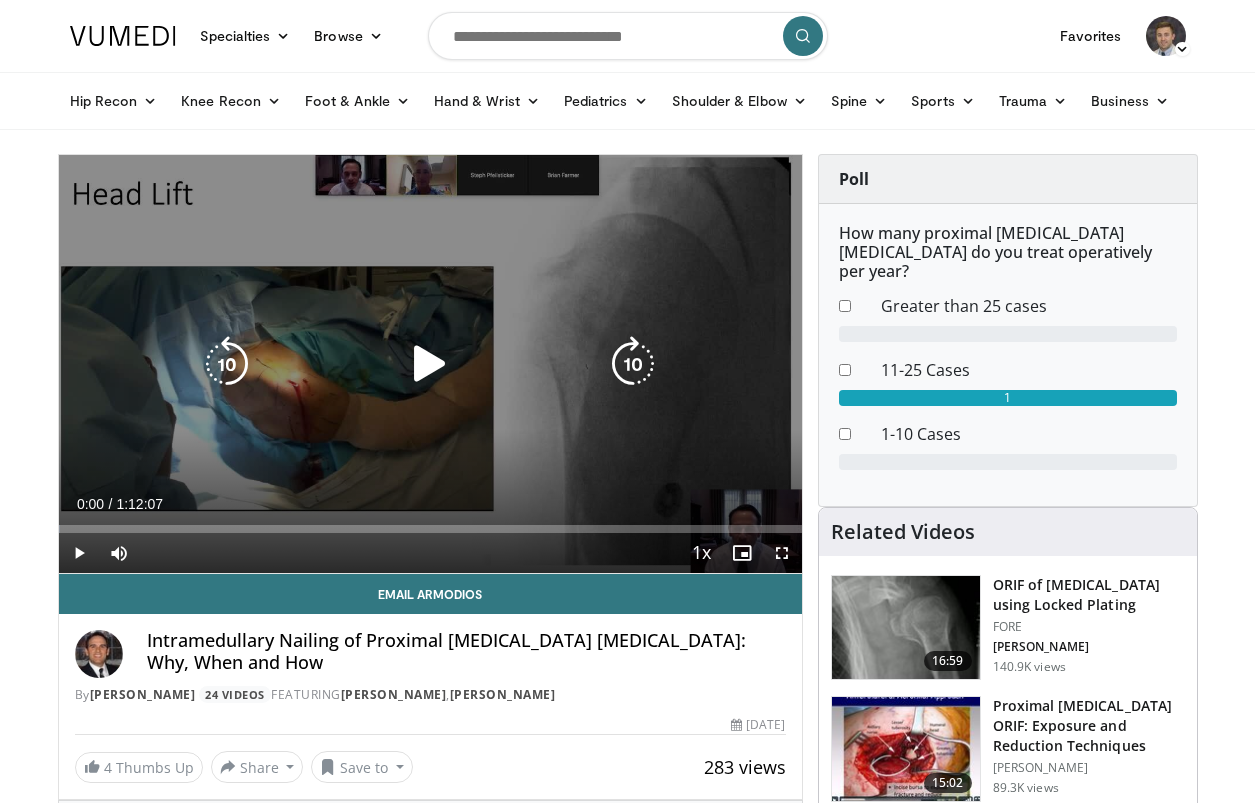 click at bounding box center (430, 364) 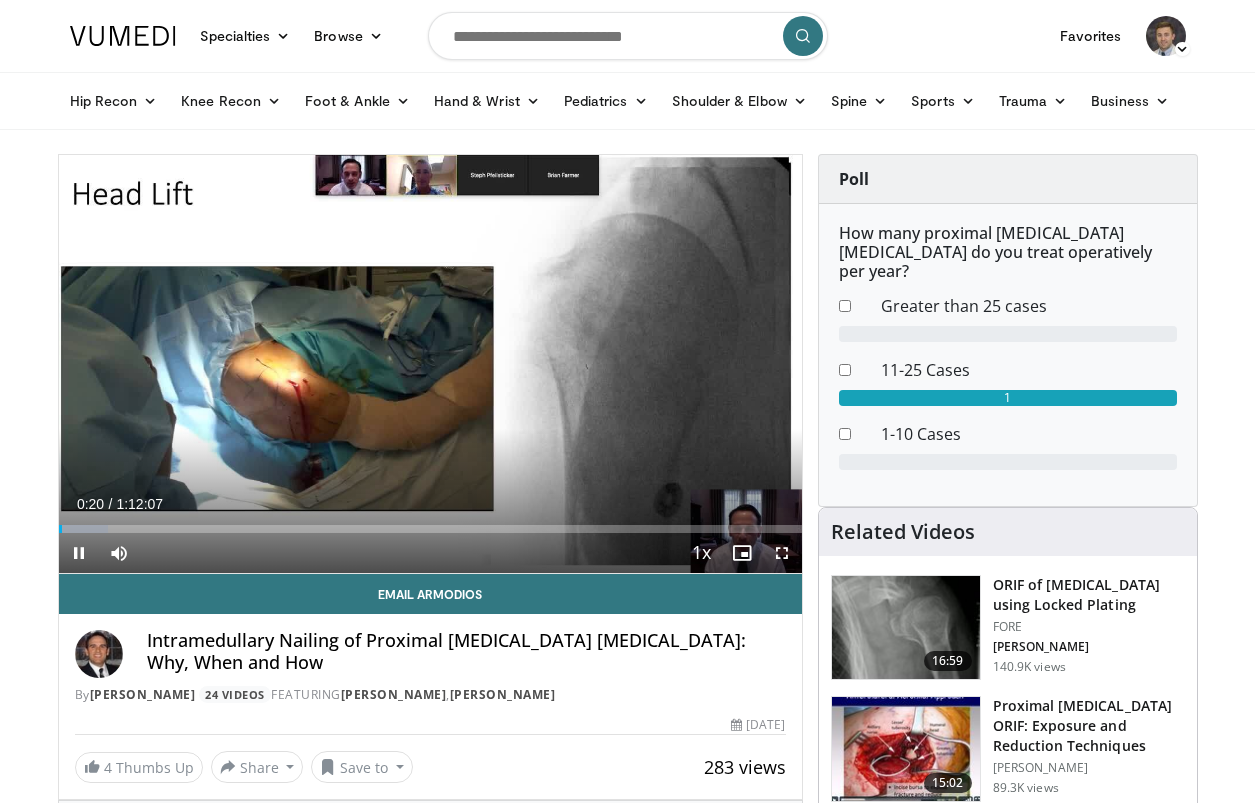 click at bounding box center [782, 553] 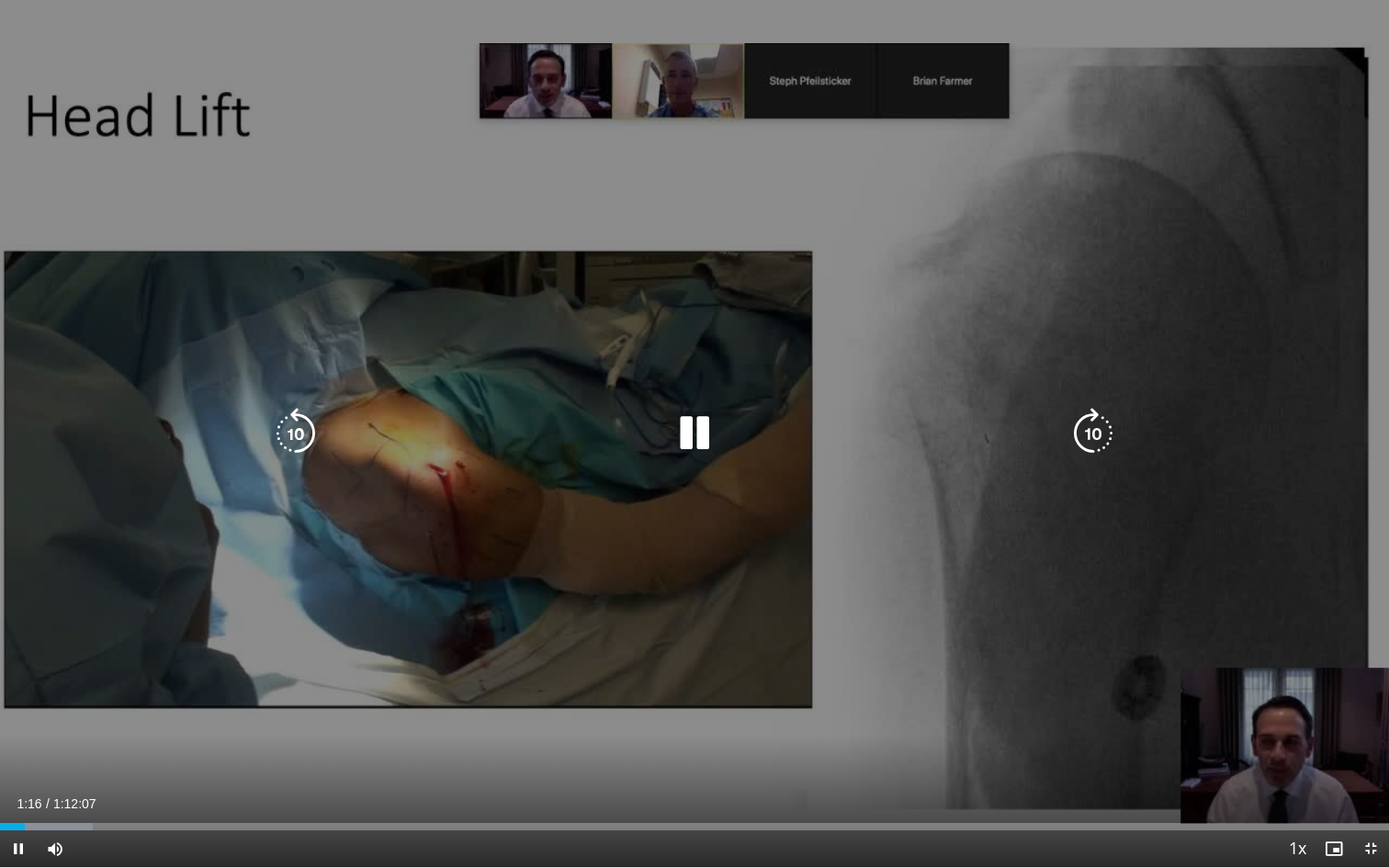 click on "10 seconds
Tap to unmute" at bounding box center [694, 434] 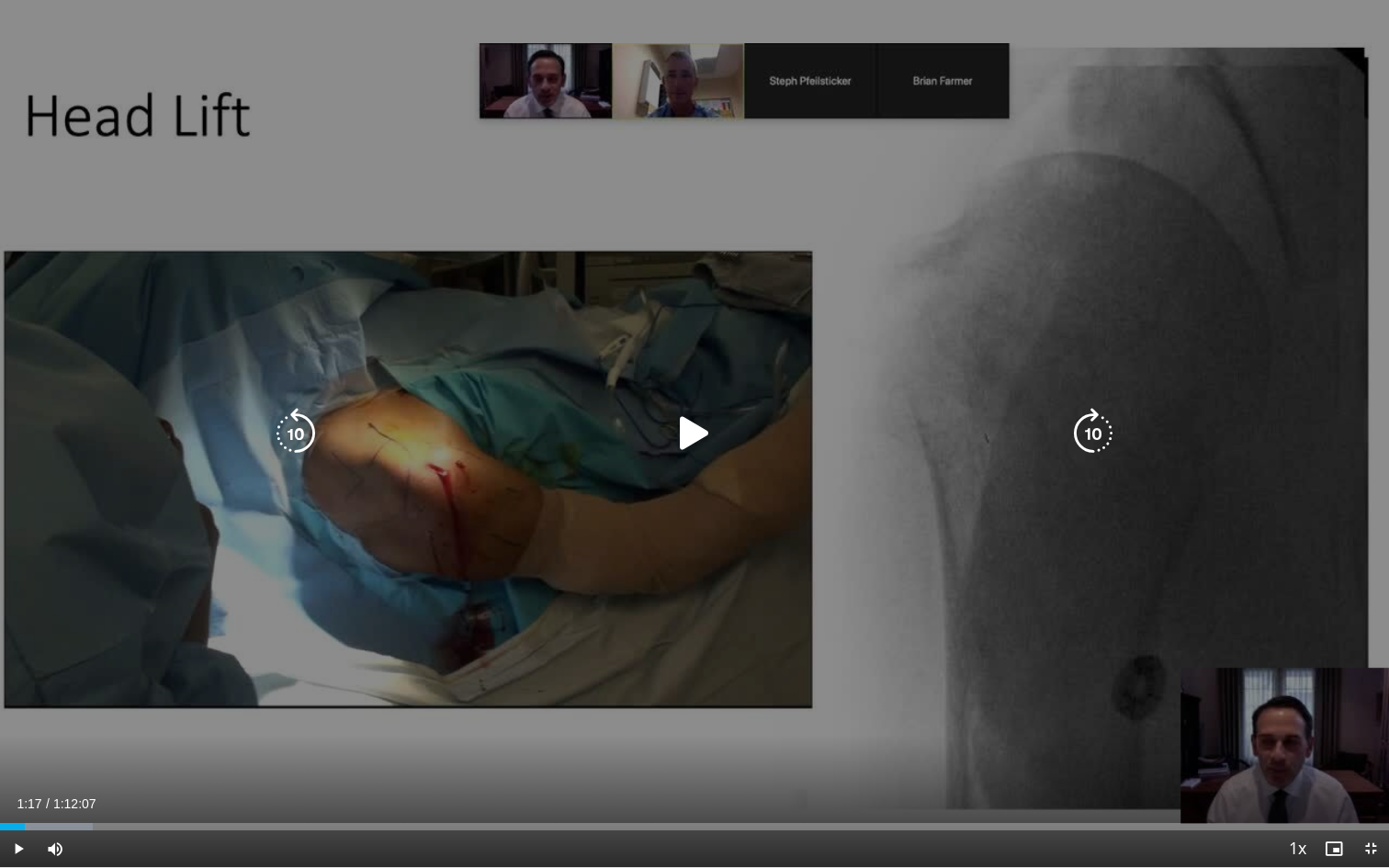 click at bounding box center [694, 434] 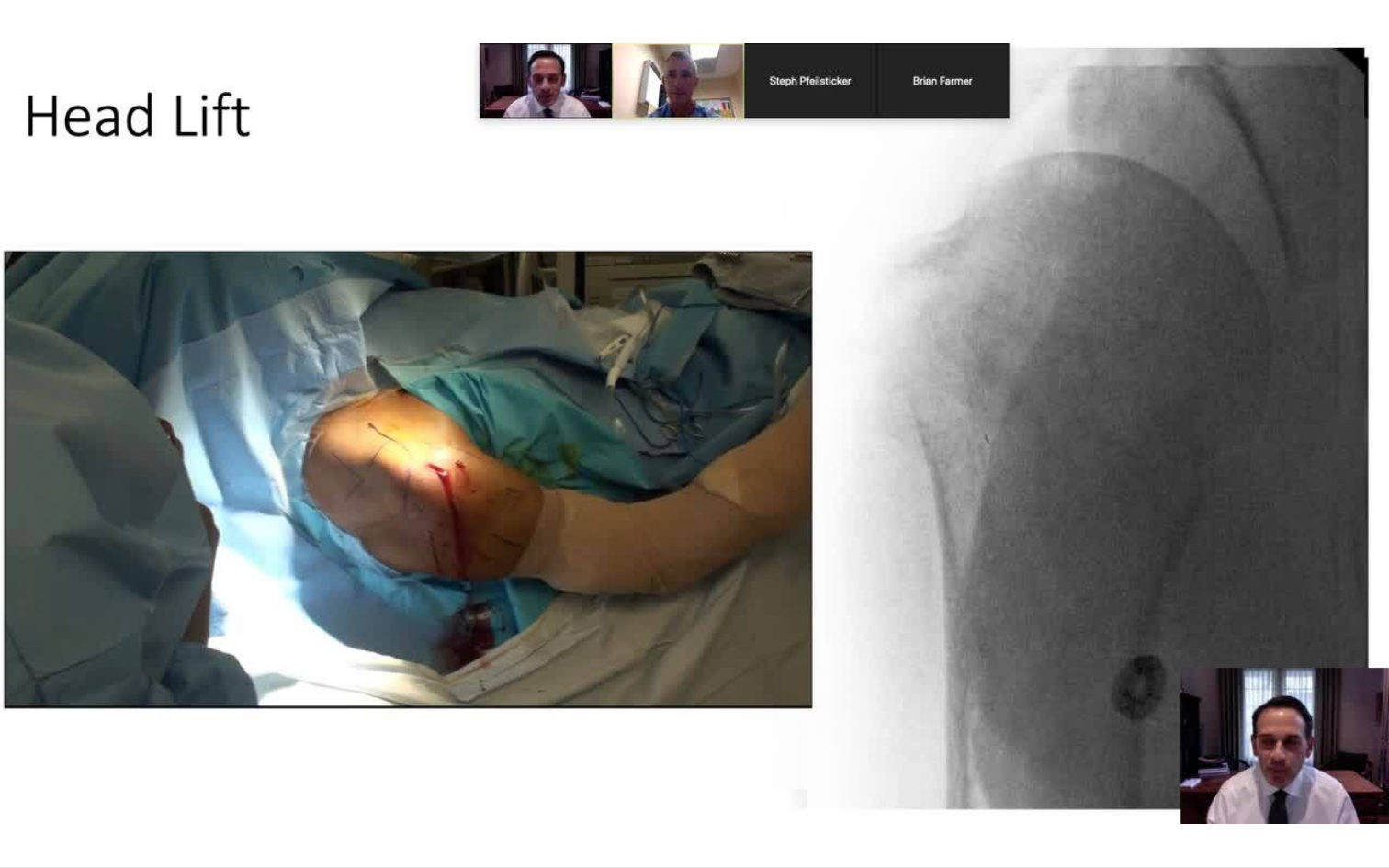 click on "10 seconds
Tap to unmute" at bounding box center (694, 434) 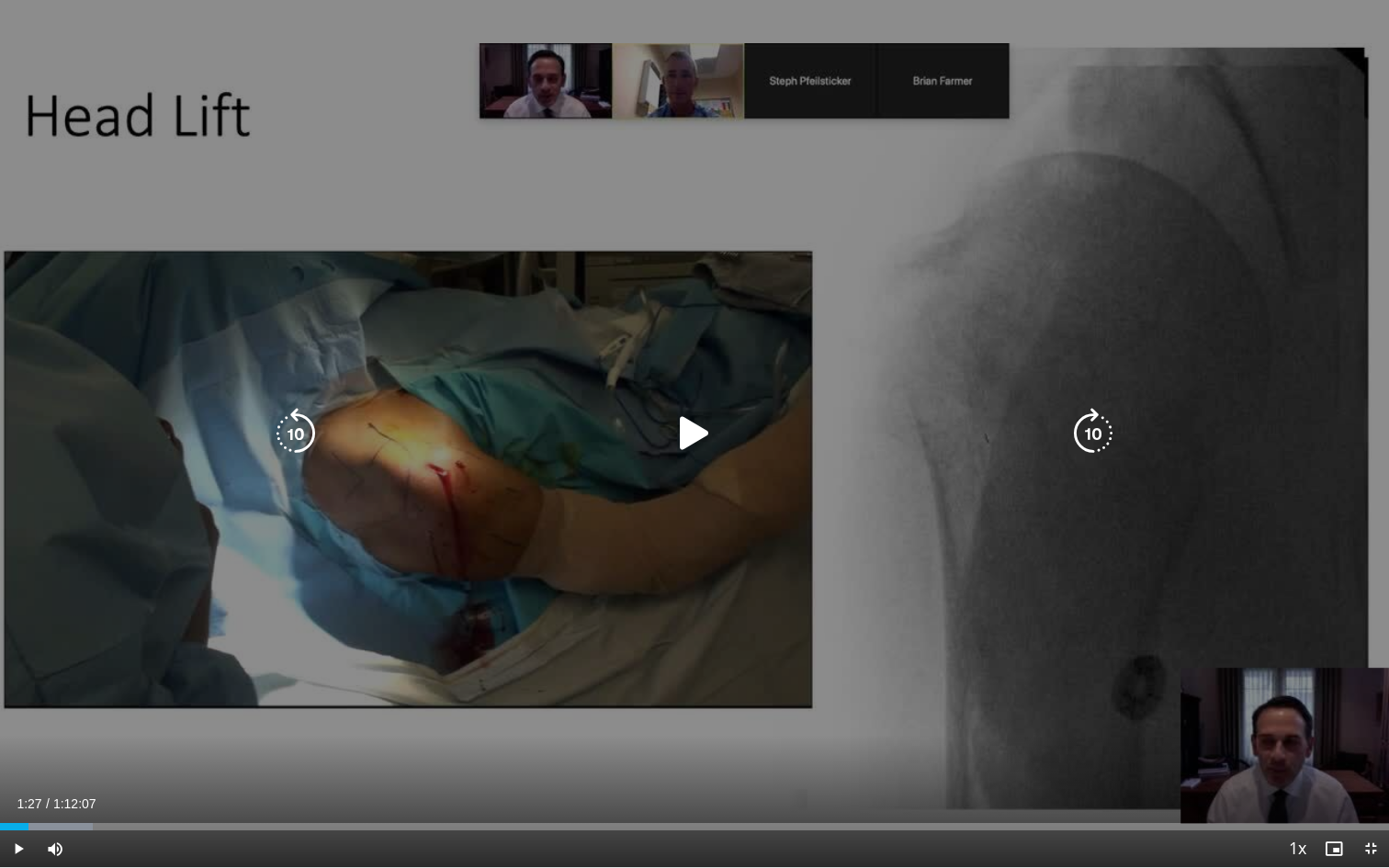 click at bounding box center (1093, 434) 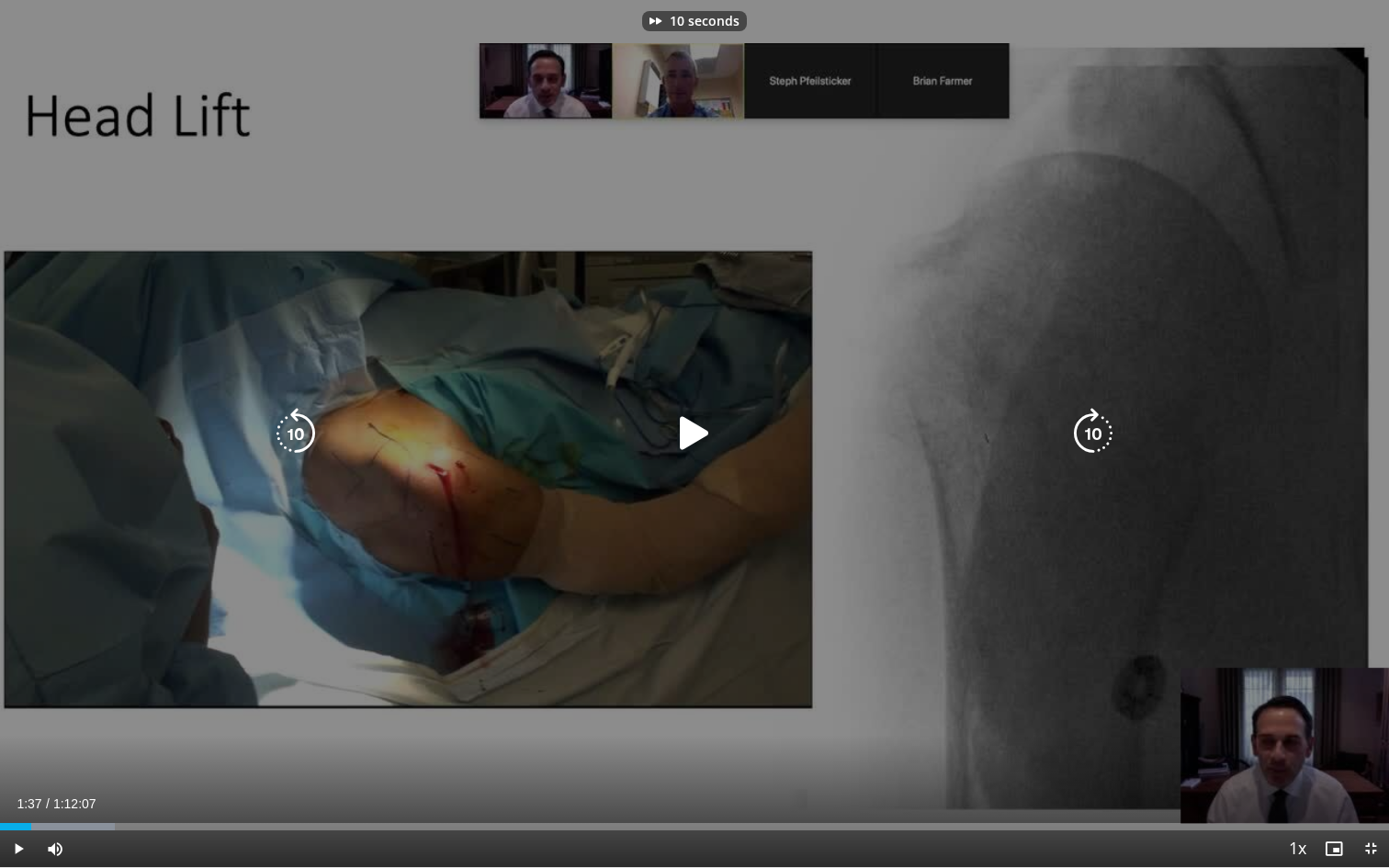 click at bounding box center [1093, 434] 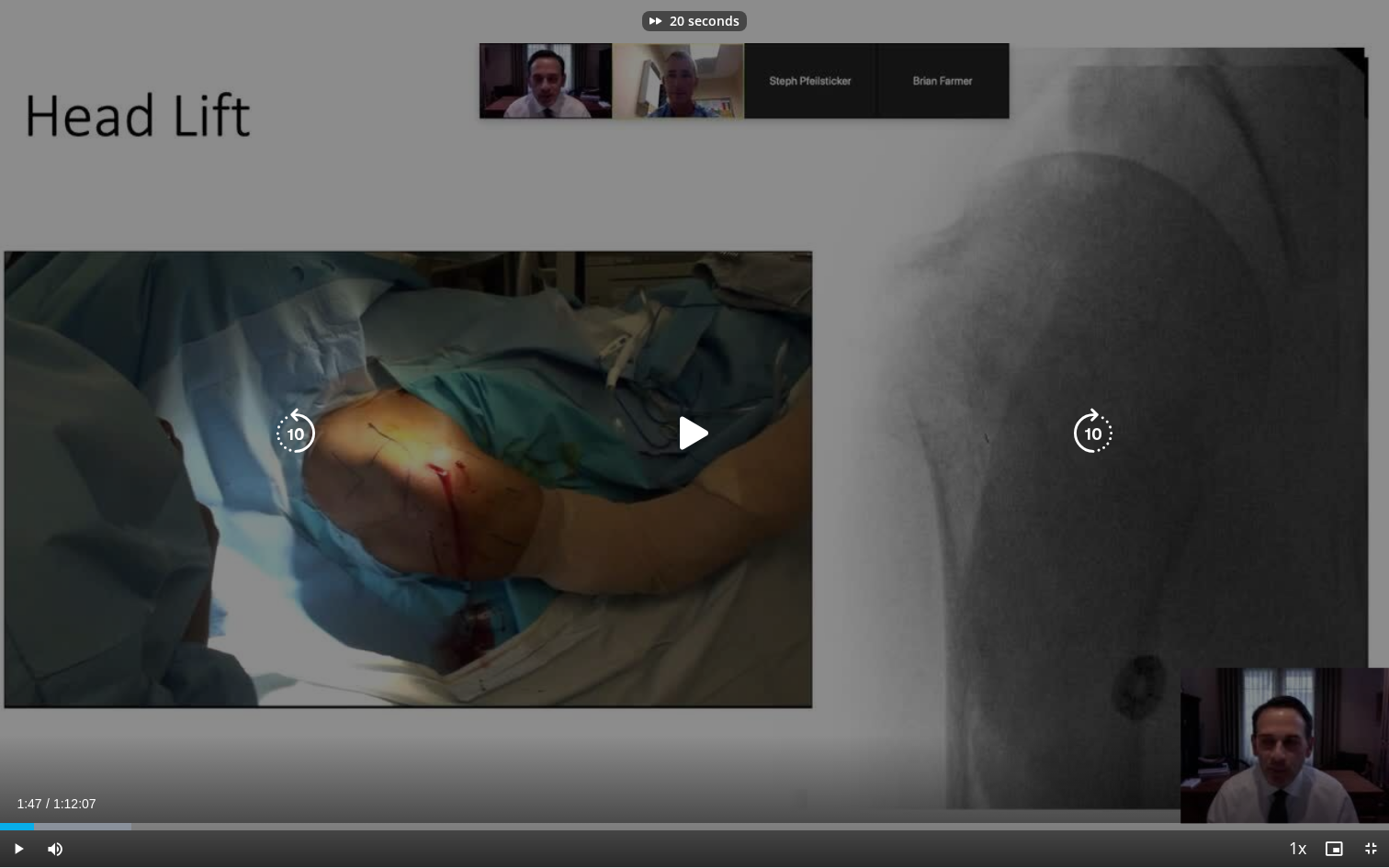 click at bounding box center [1093, 434] 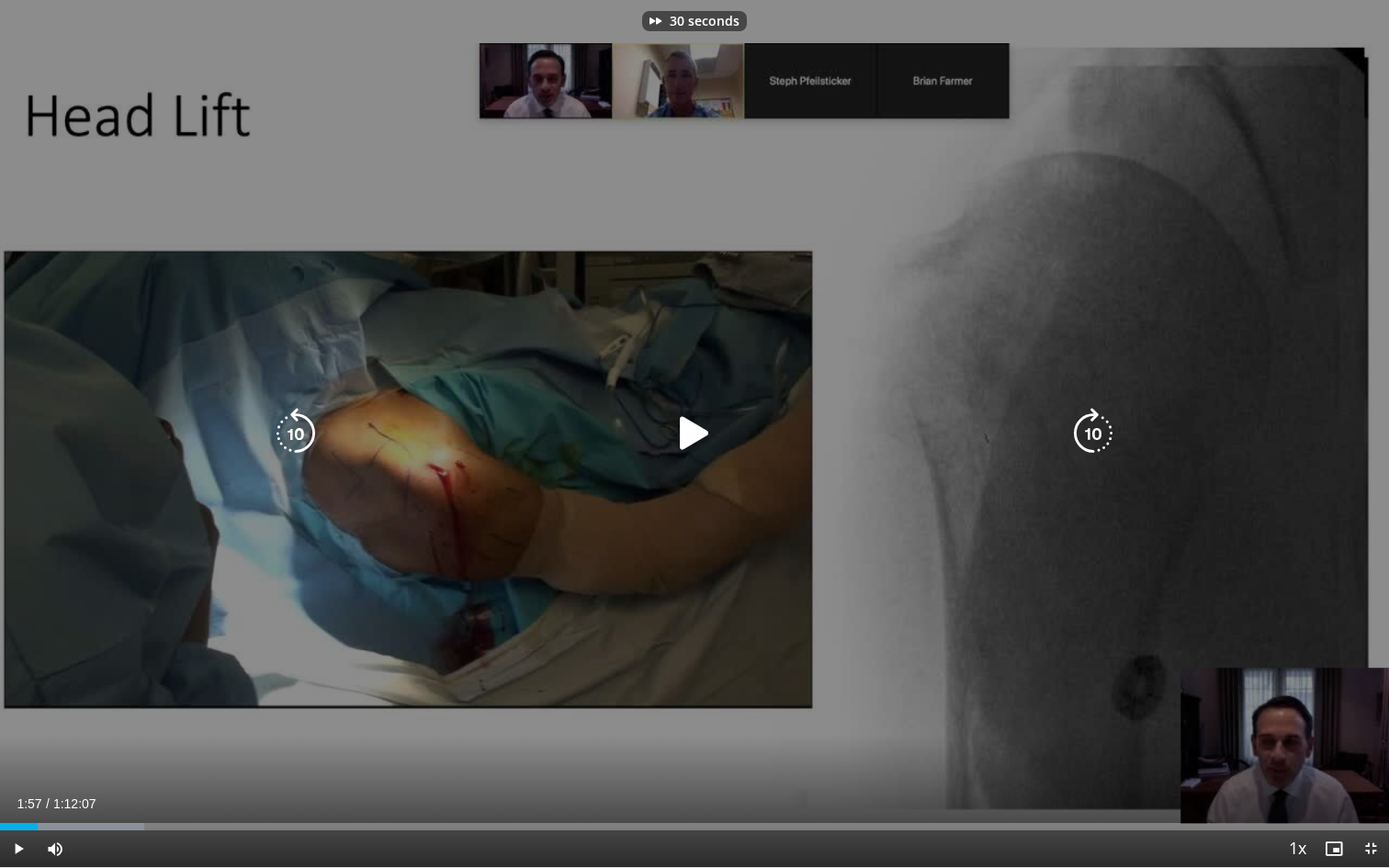 click at bounding box center (1093, 434) 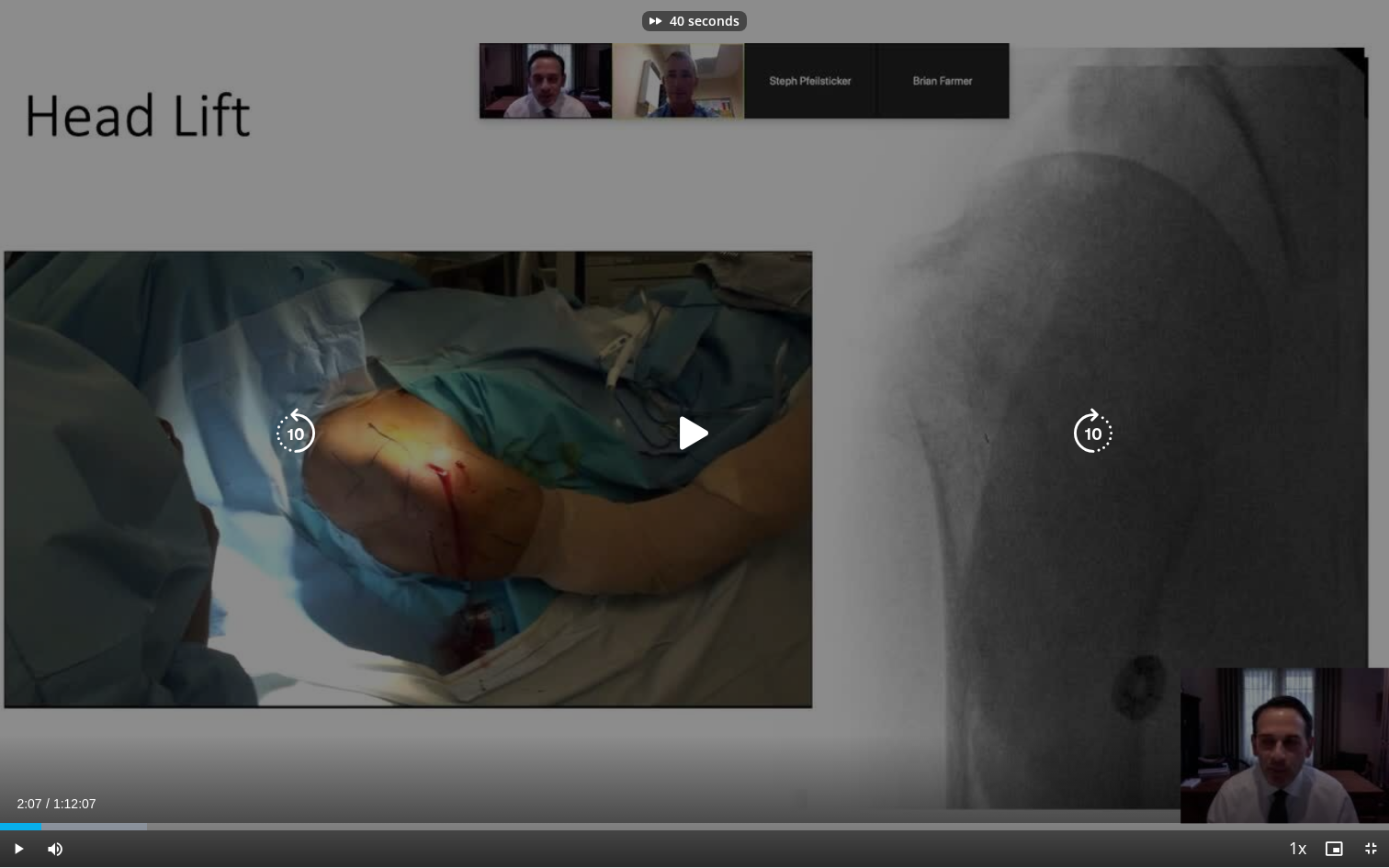 click at bounding box center (1093, 434) 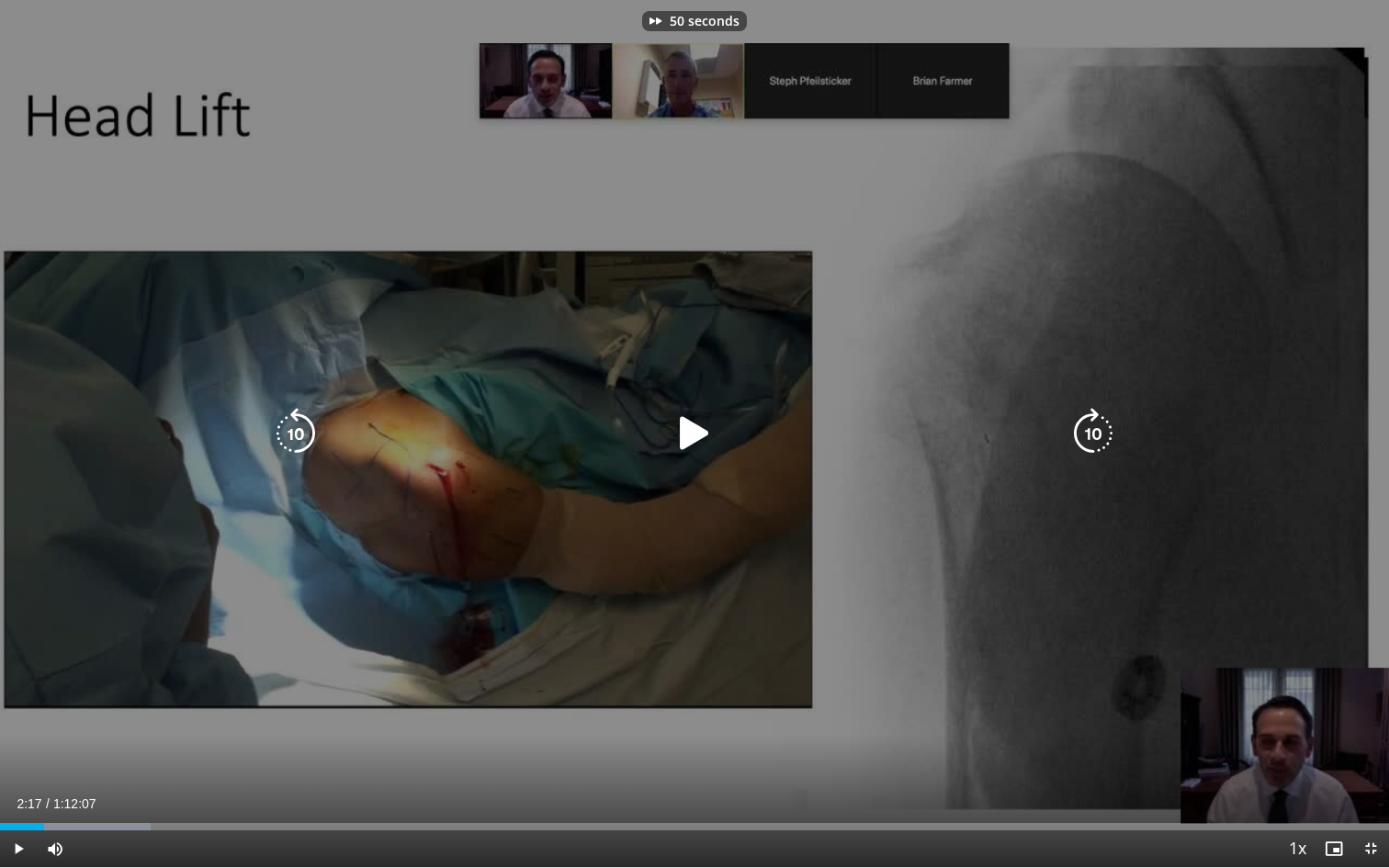 click at bounding box center (1093, 434) 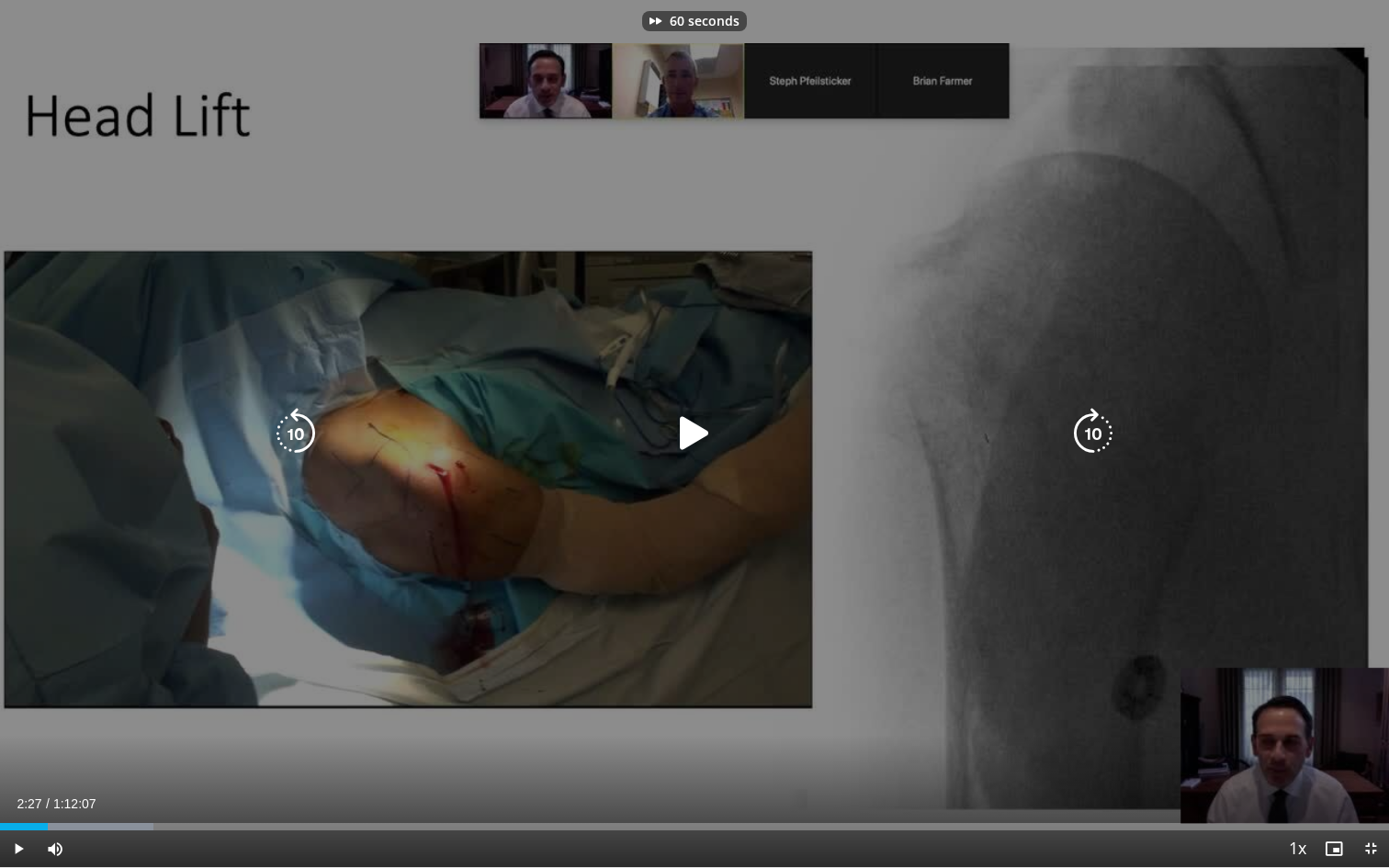 click at bounding box center [694, 434] 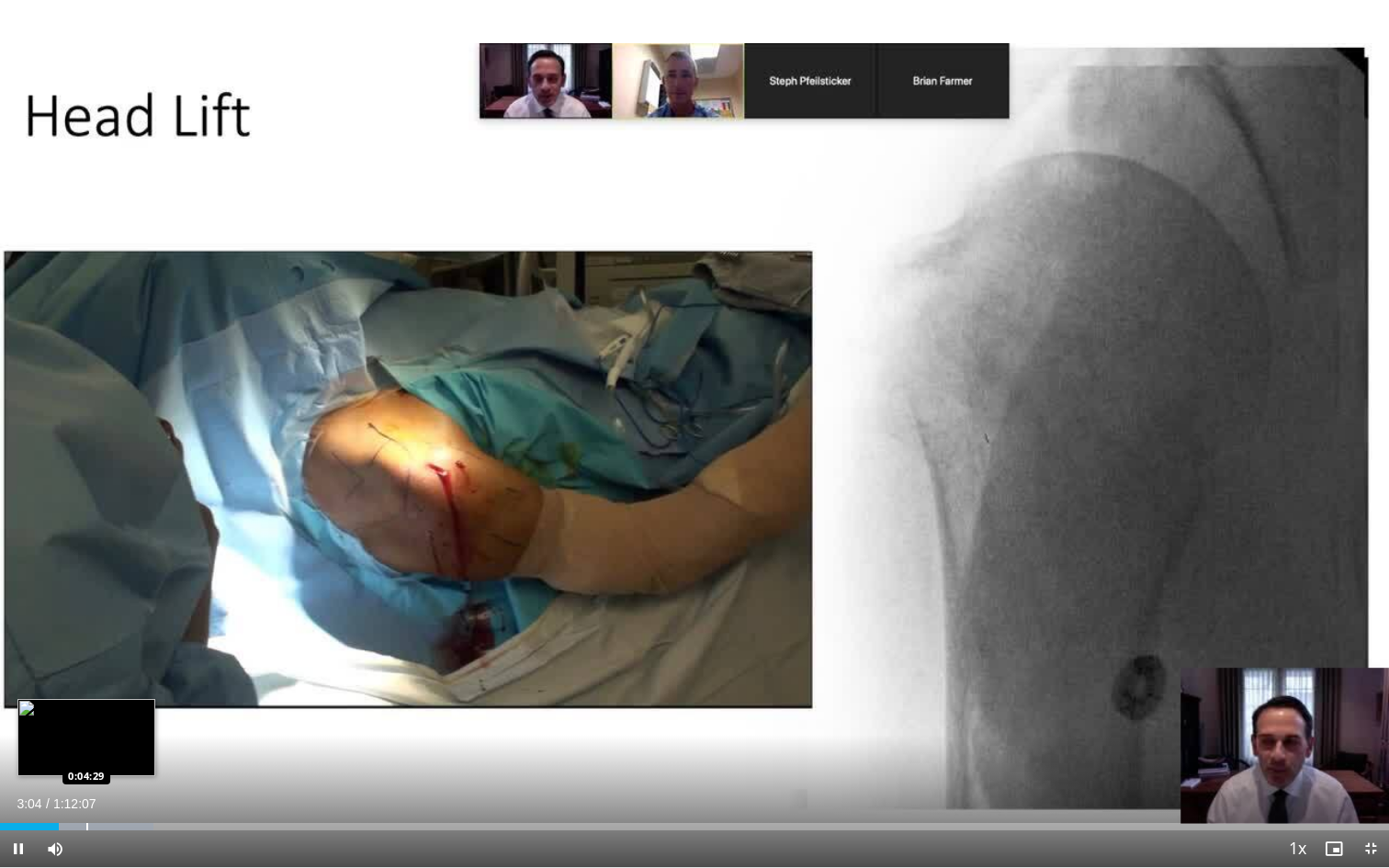 click on "**********" at bounding box center [694, 434] 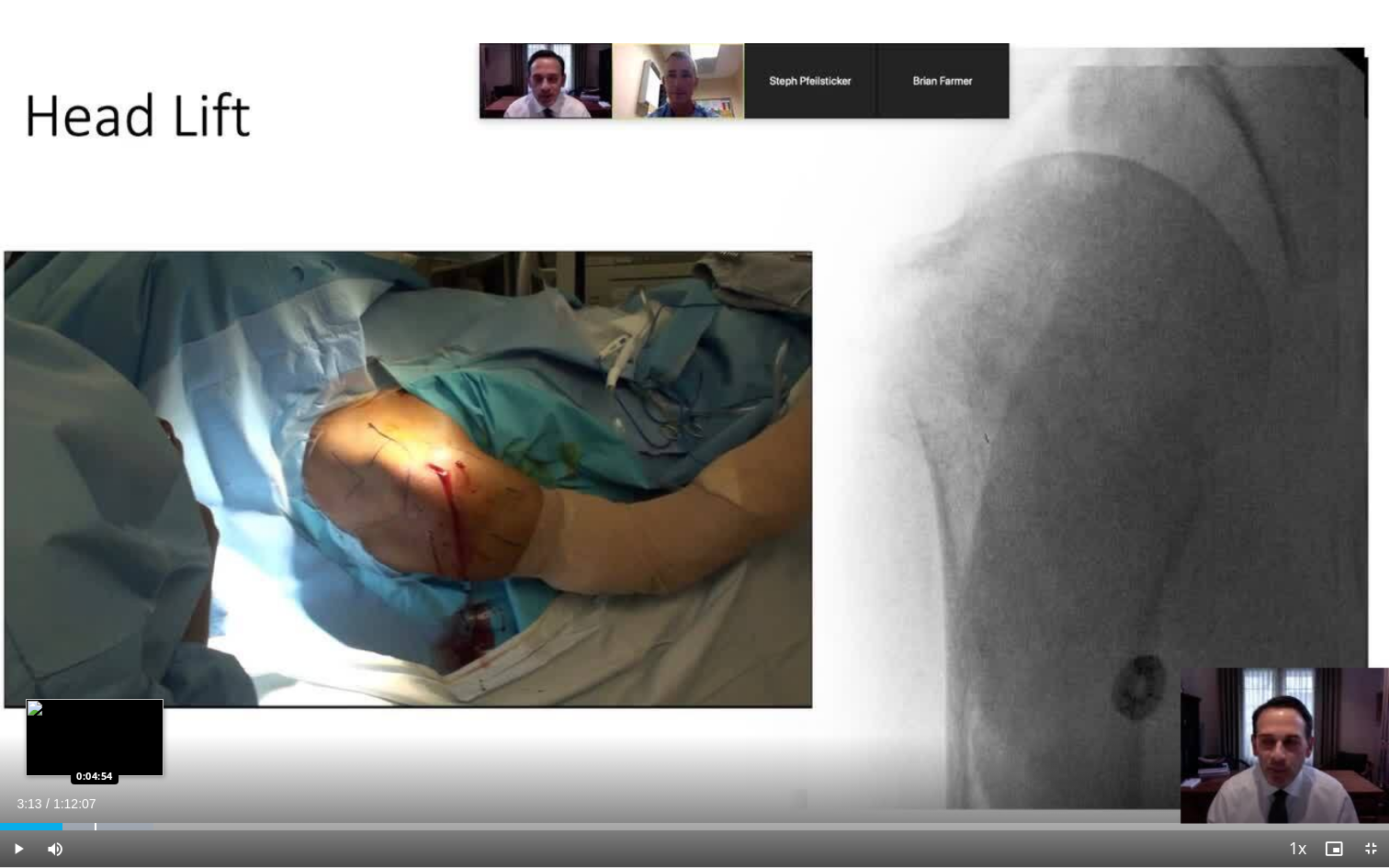 click at bounding box center (96, 827) 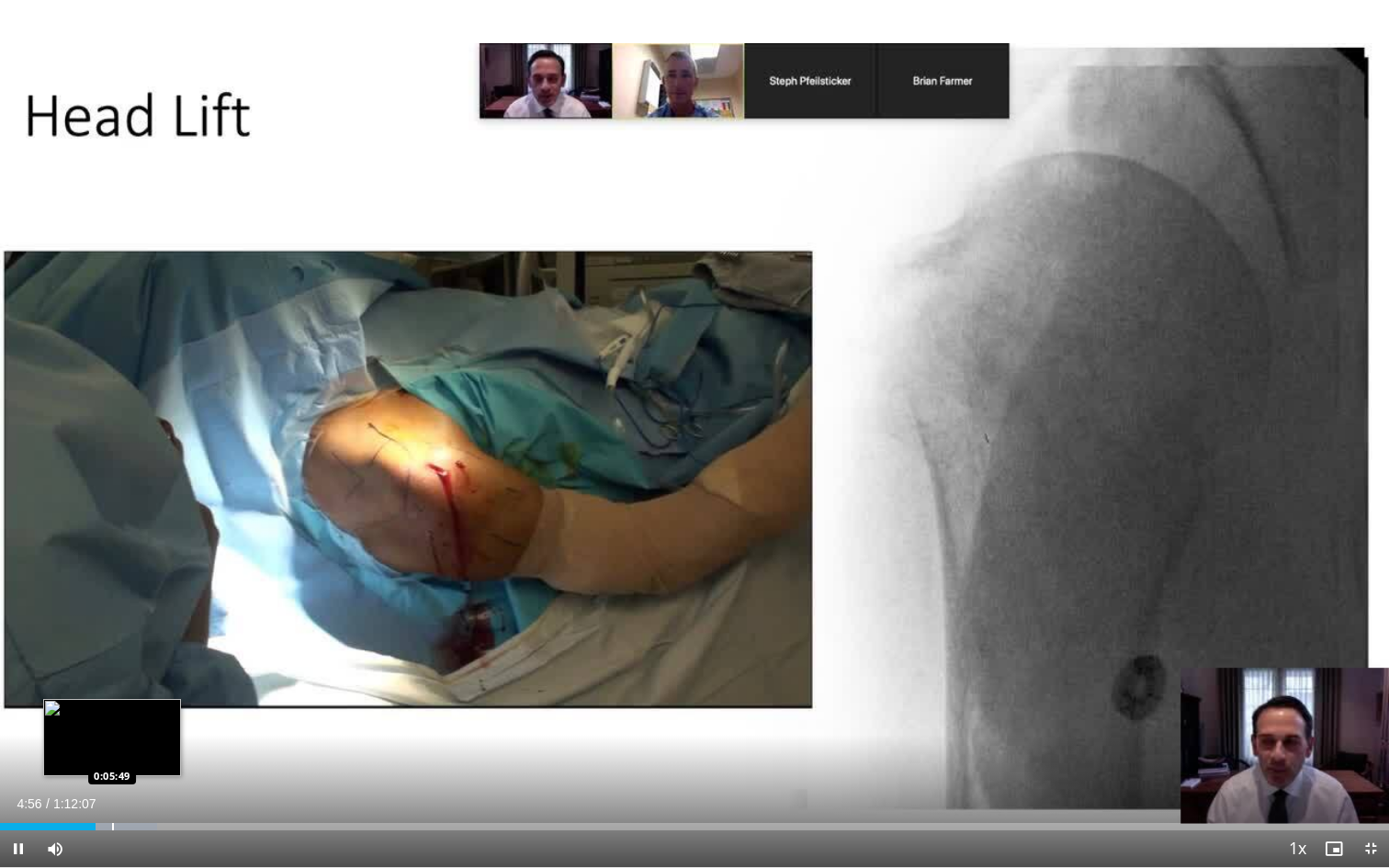 click at bounding box center (113, 827) 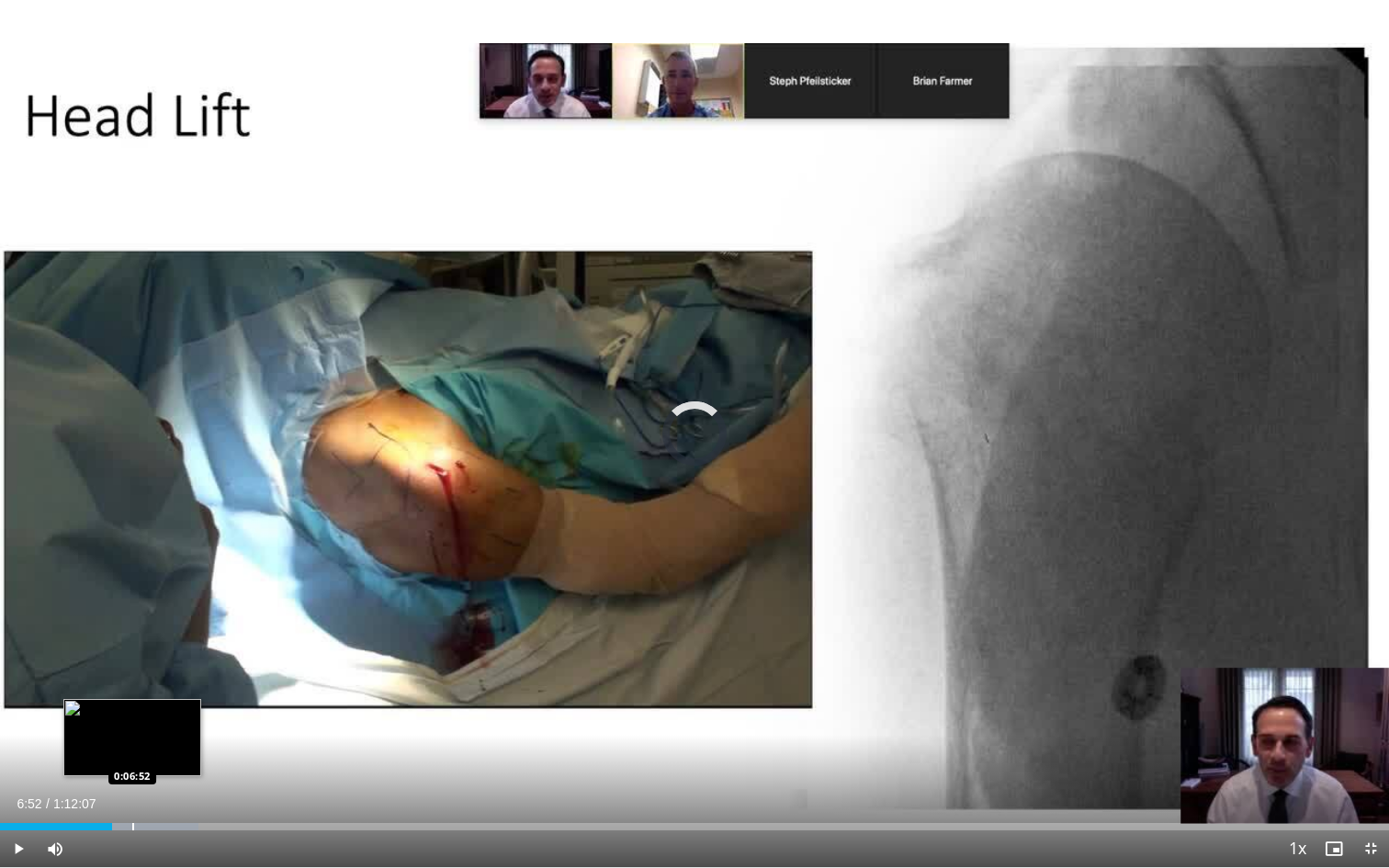 click at bounding box center (133, 827) 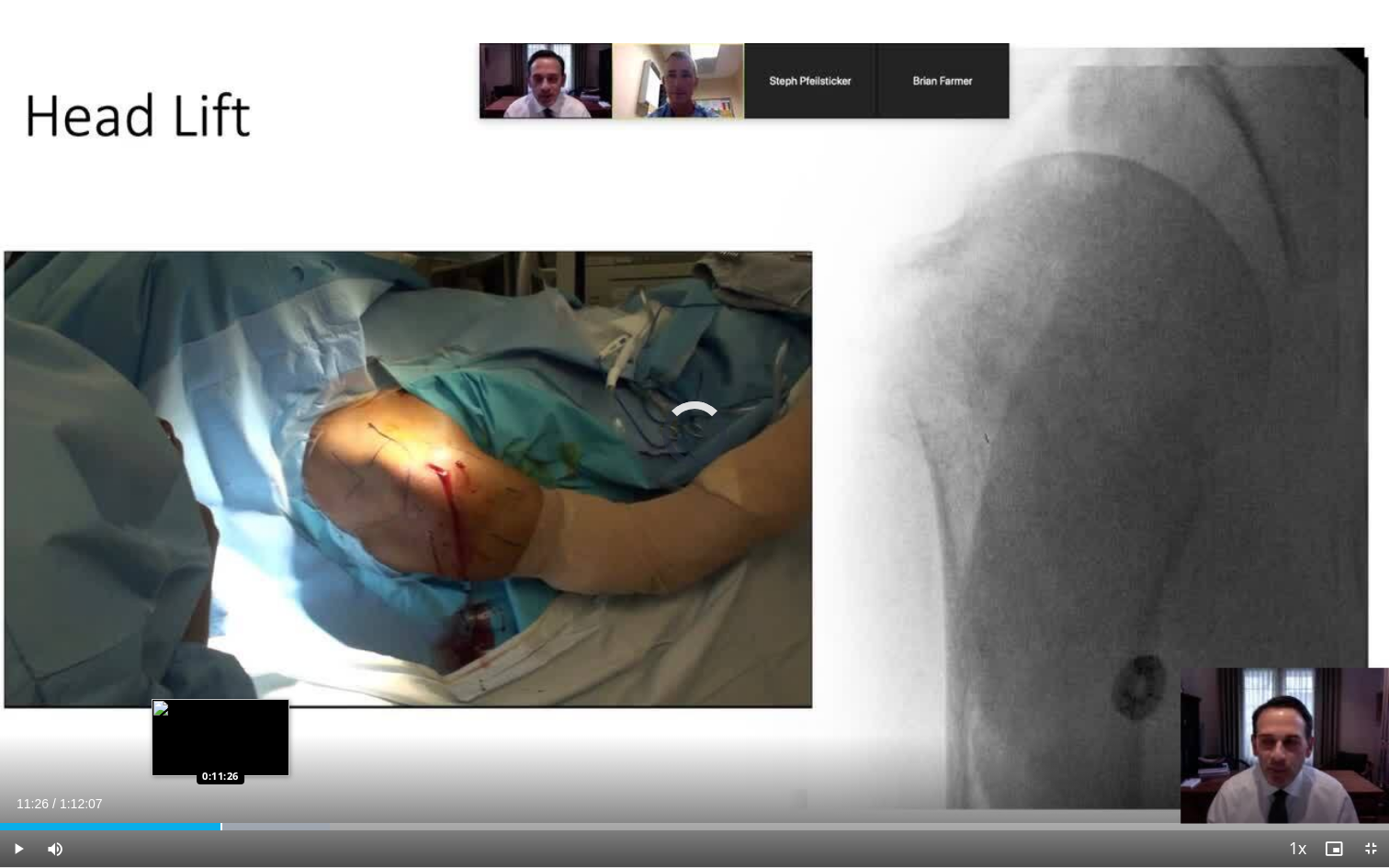 click on "Loaded :  23.76% 0:11:26 0:11:26" at bounding box center [694, 821] 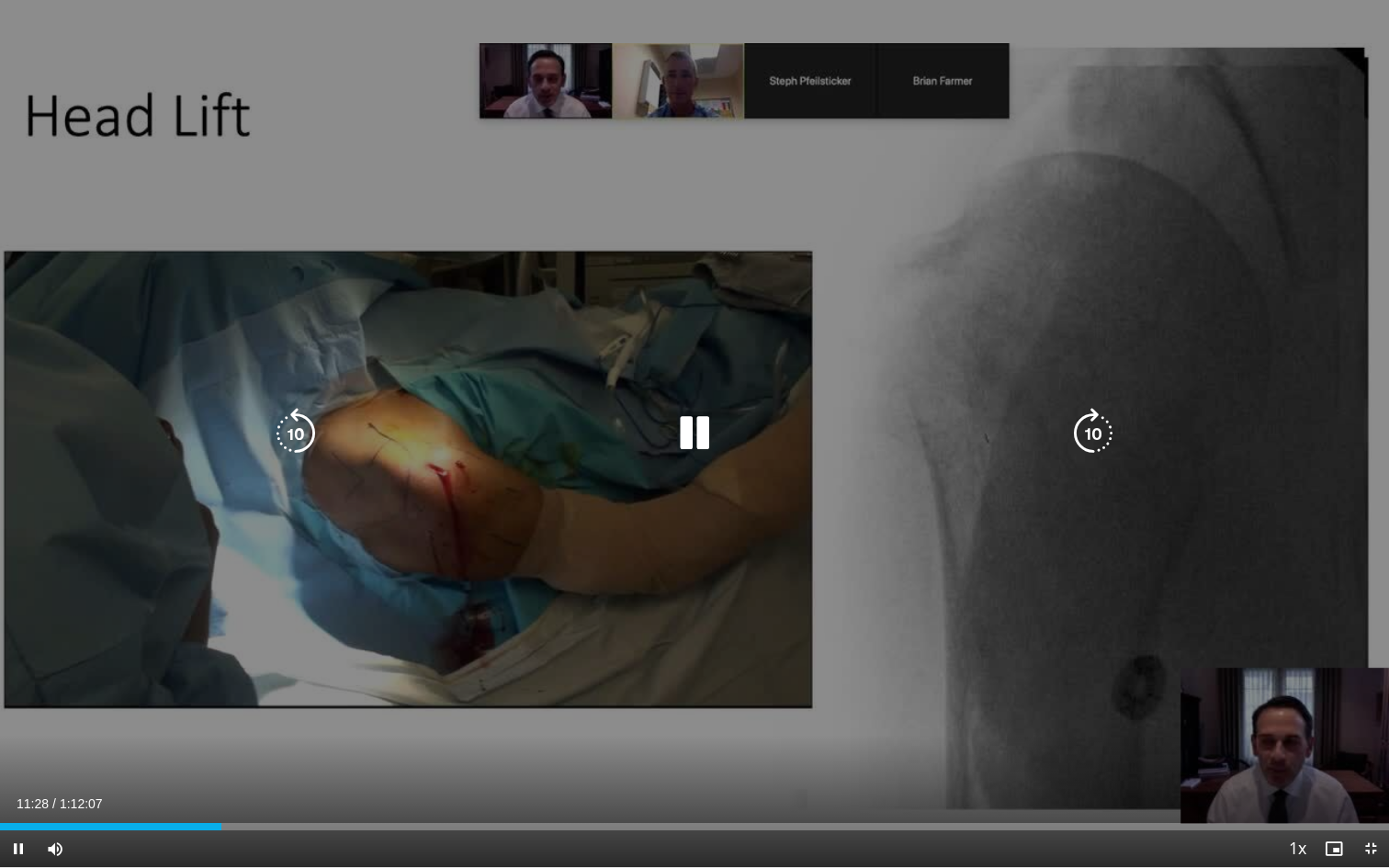 click at bounding box center [296, 434] 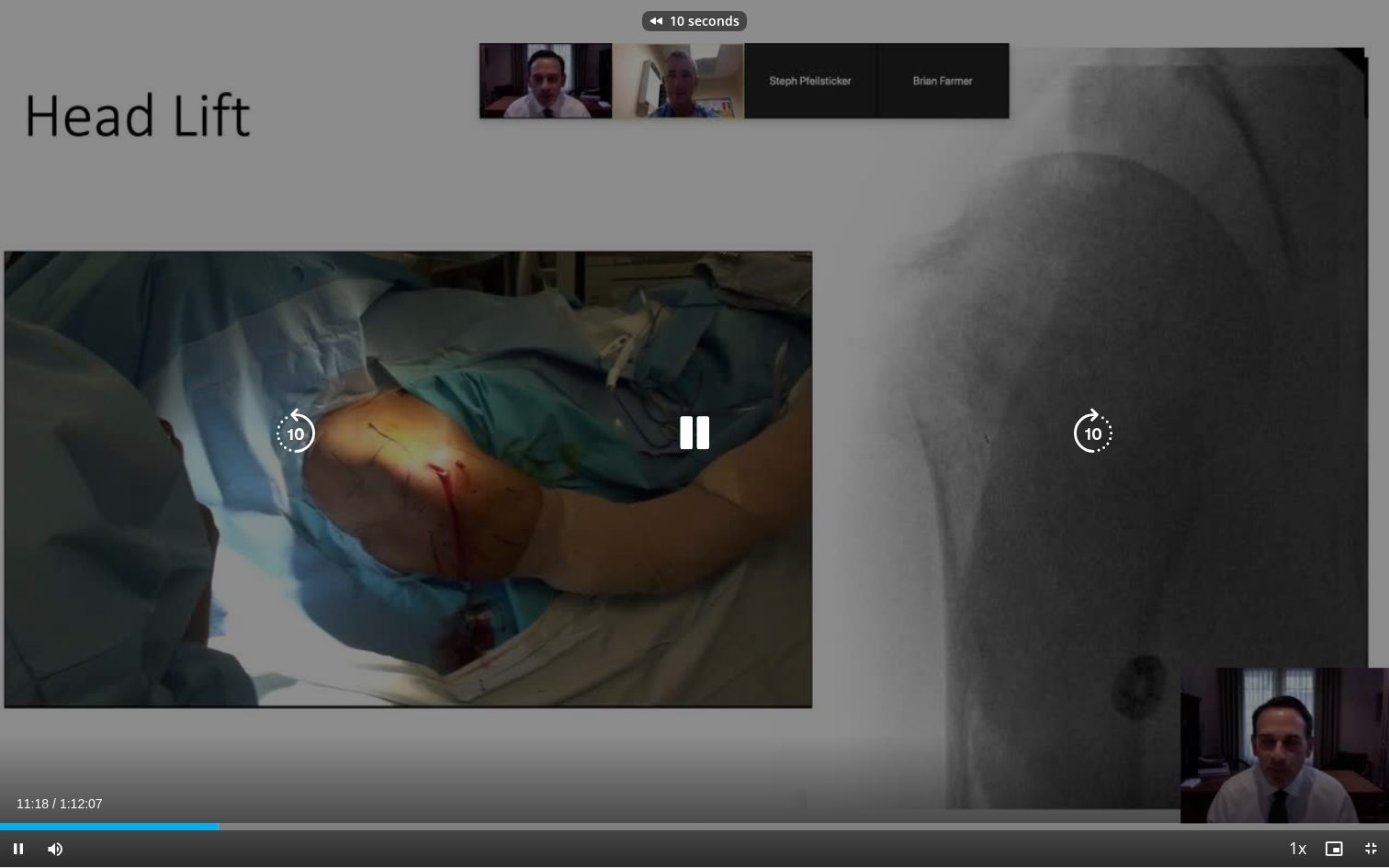 click at bounding box center [296, 434] 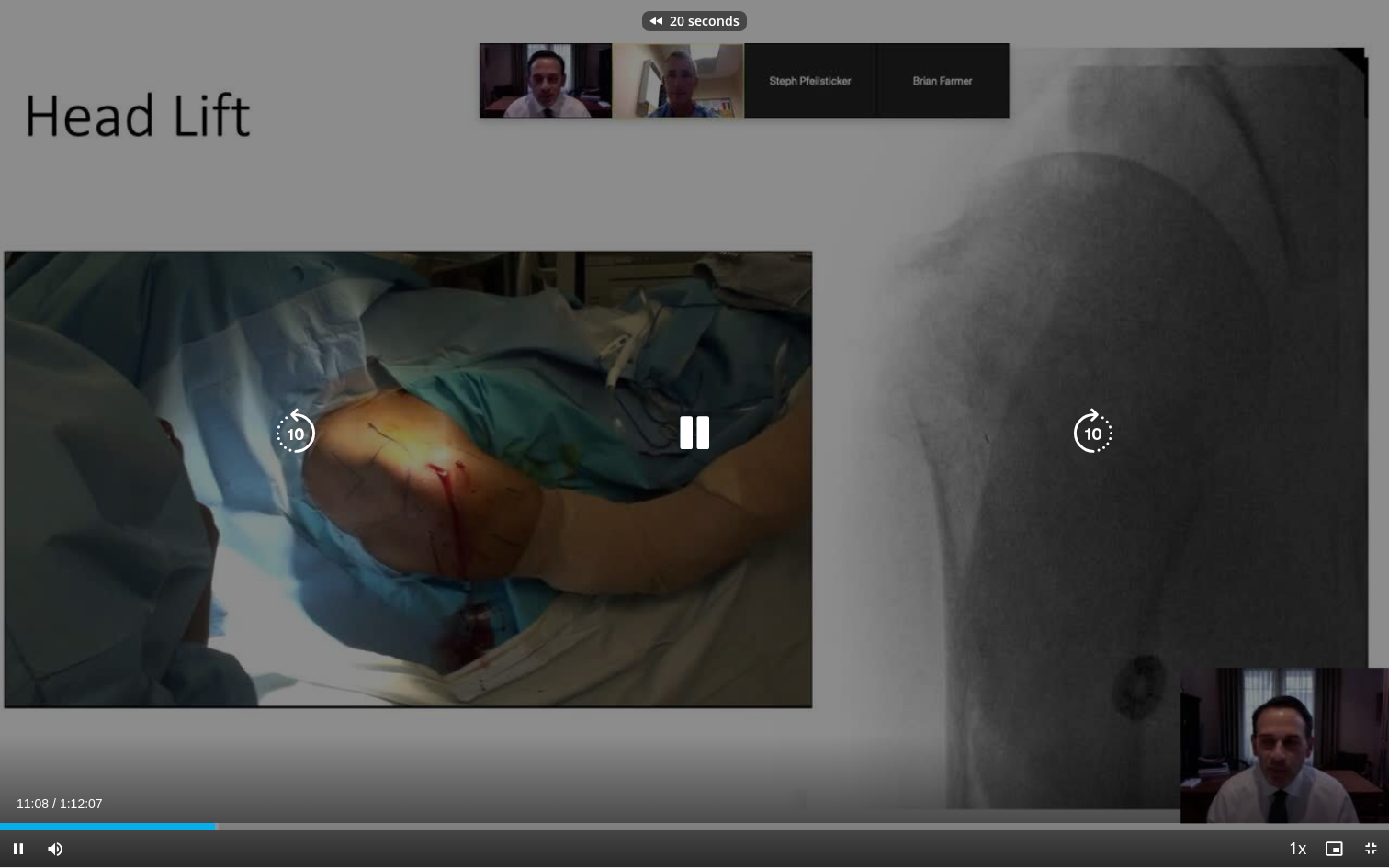 click at bounding box center [296, 434] 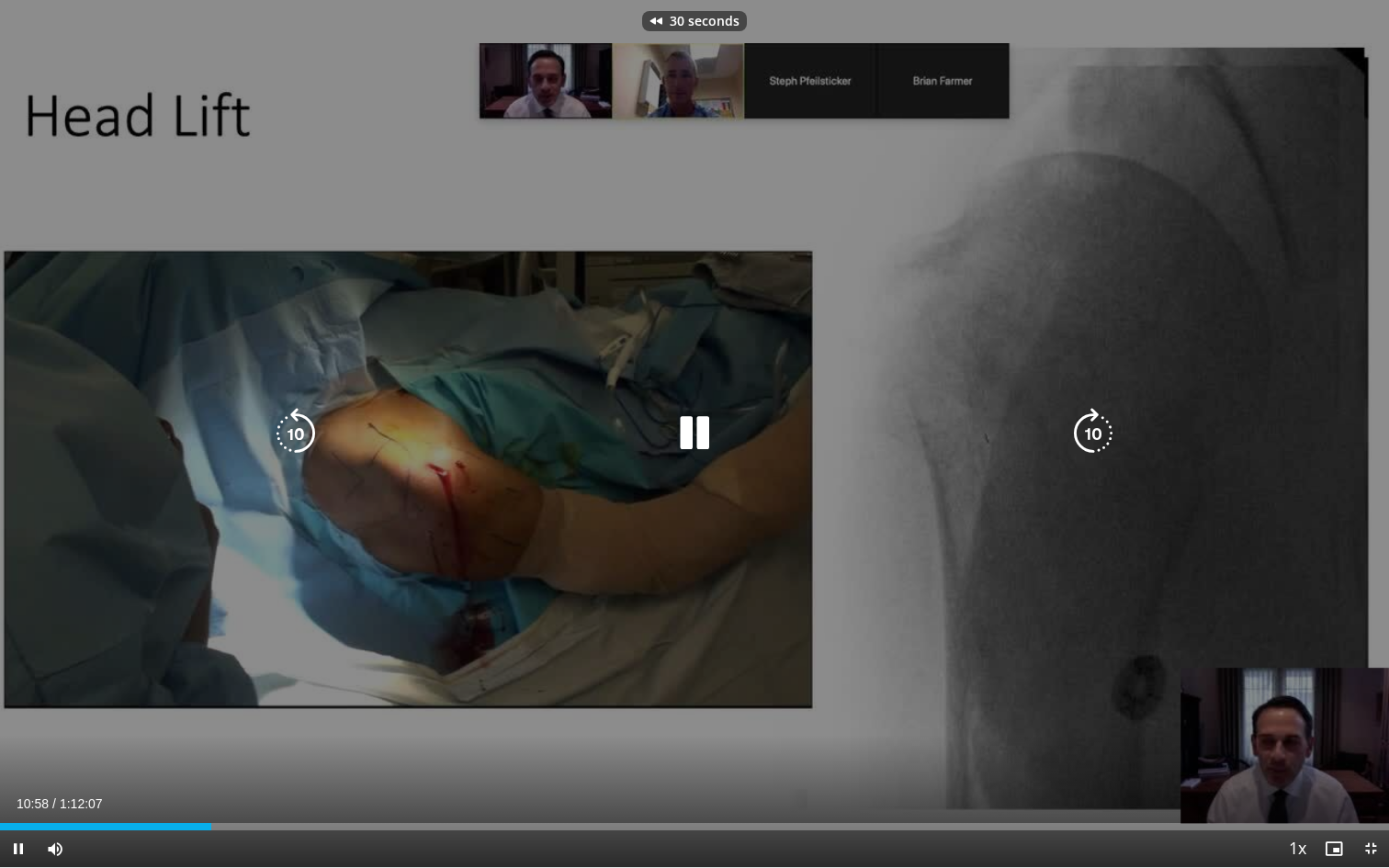 click at bounding box center (296, 434) 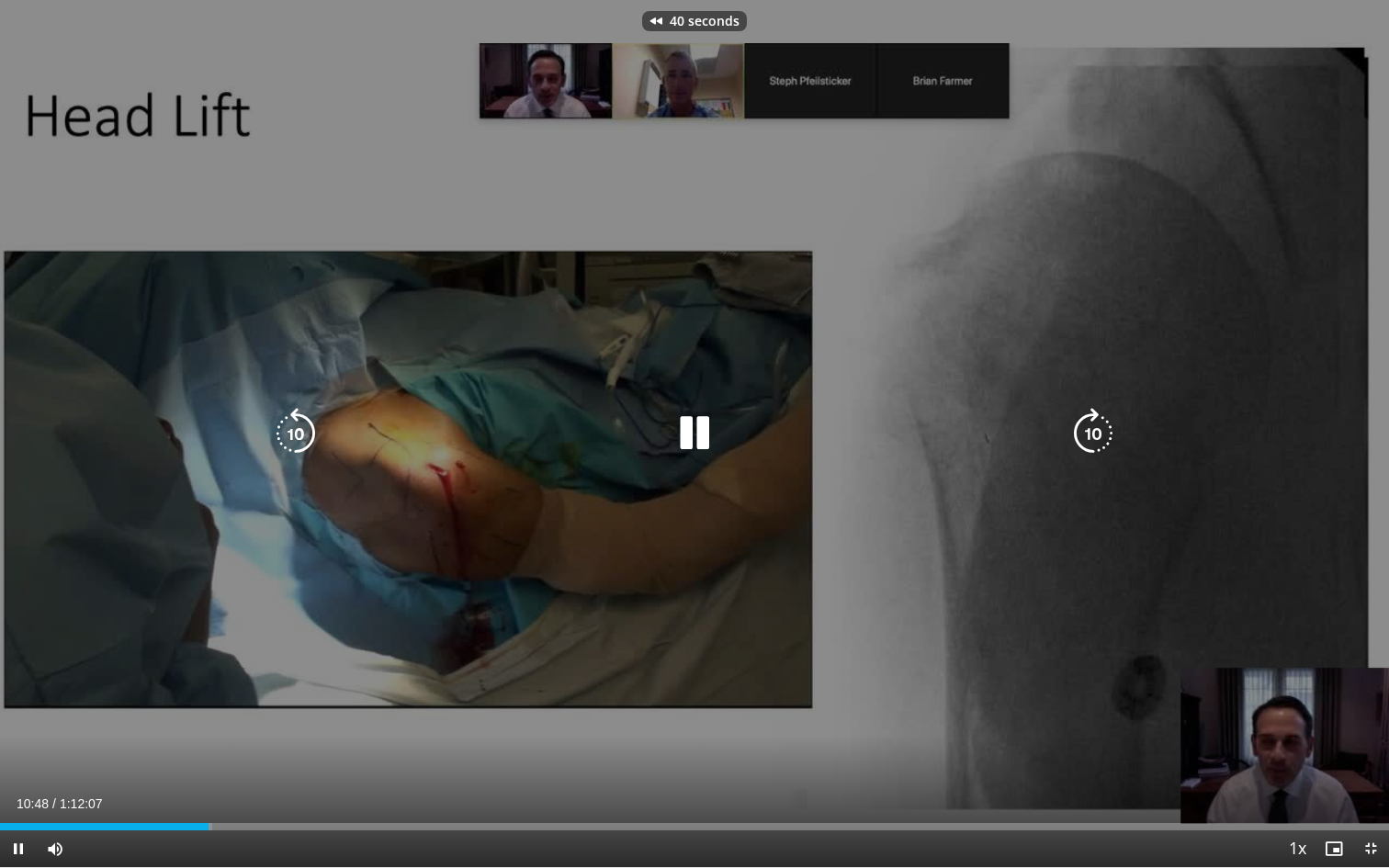 click at bounding box center (296, 434) 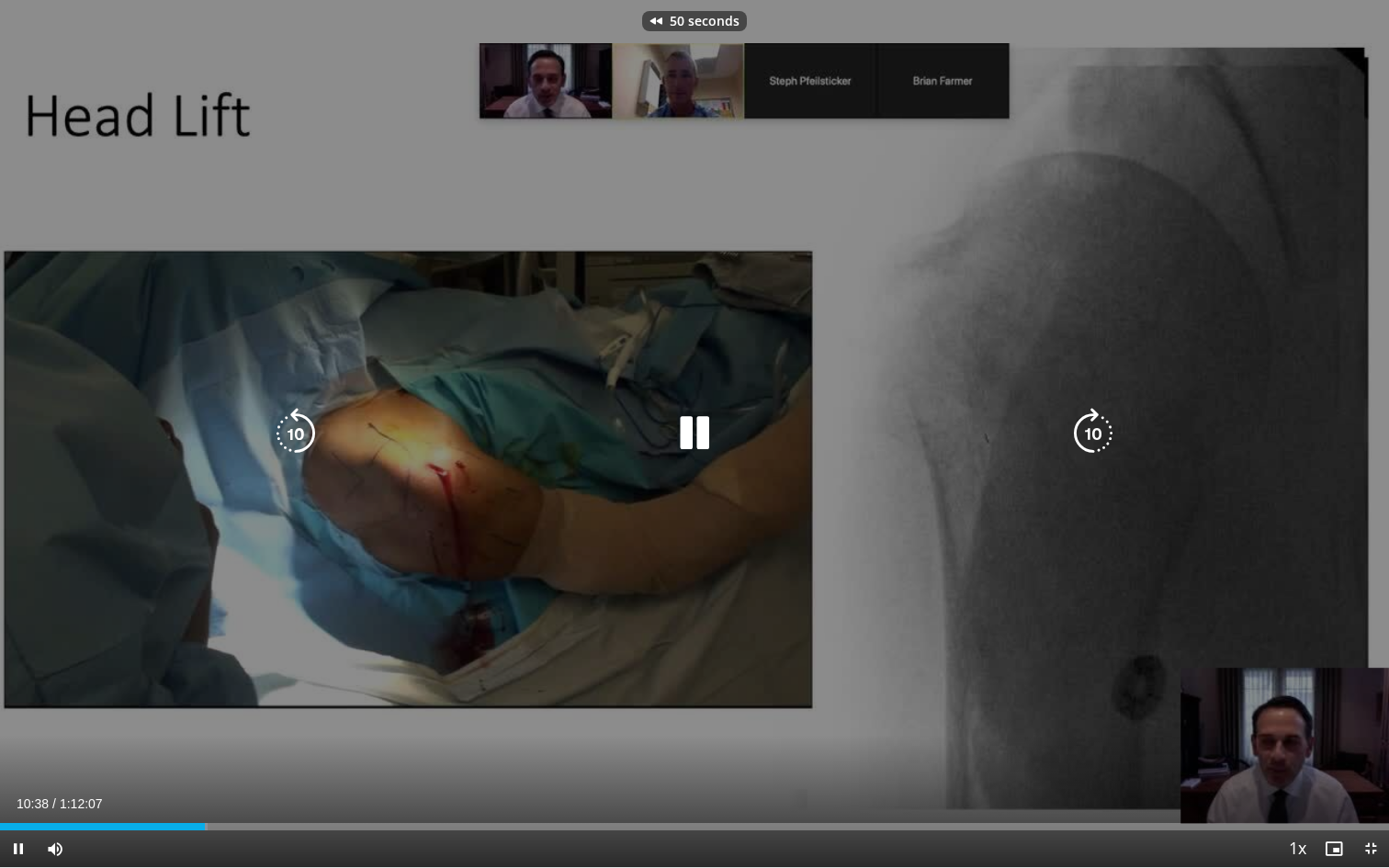 click at bounding box center [296, 434] 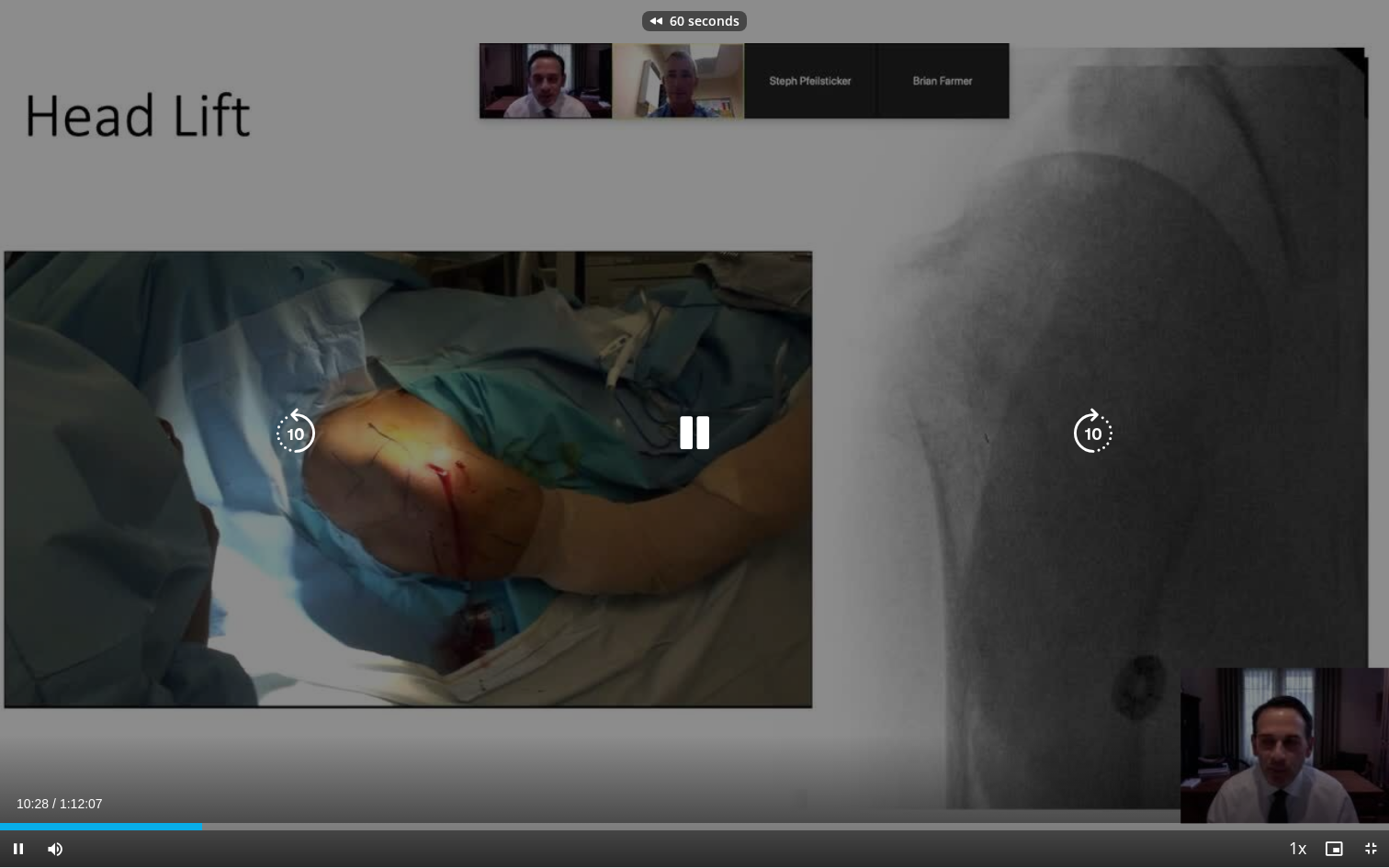 click at bounding box center (296, 434) 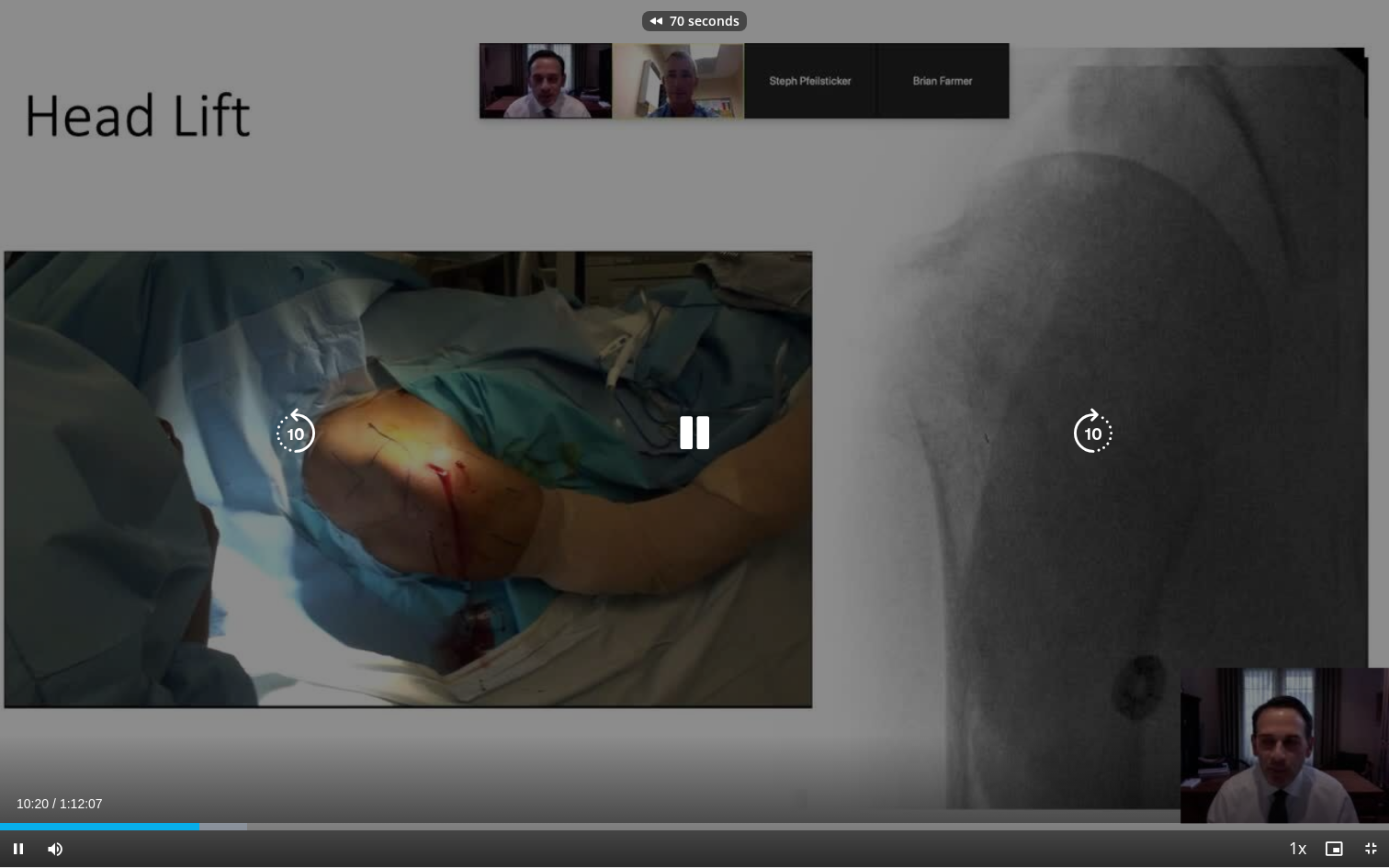 click at bounding box center (296, 434) 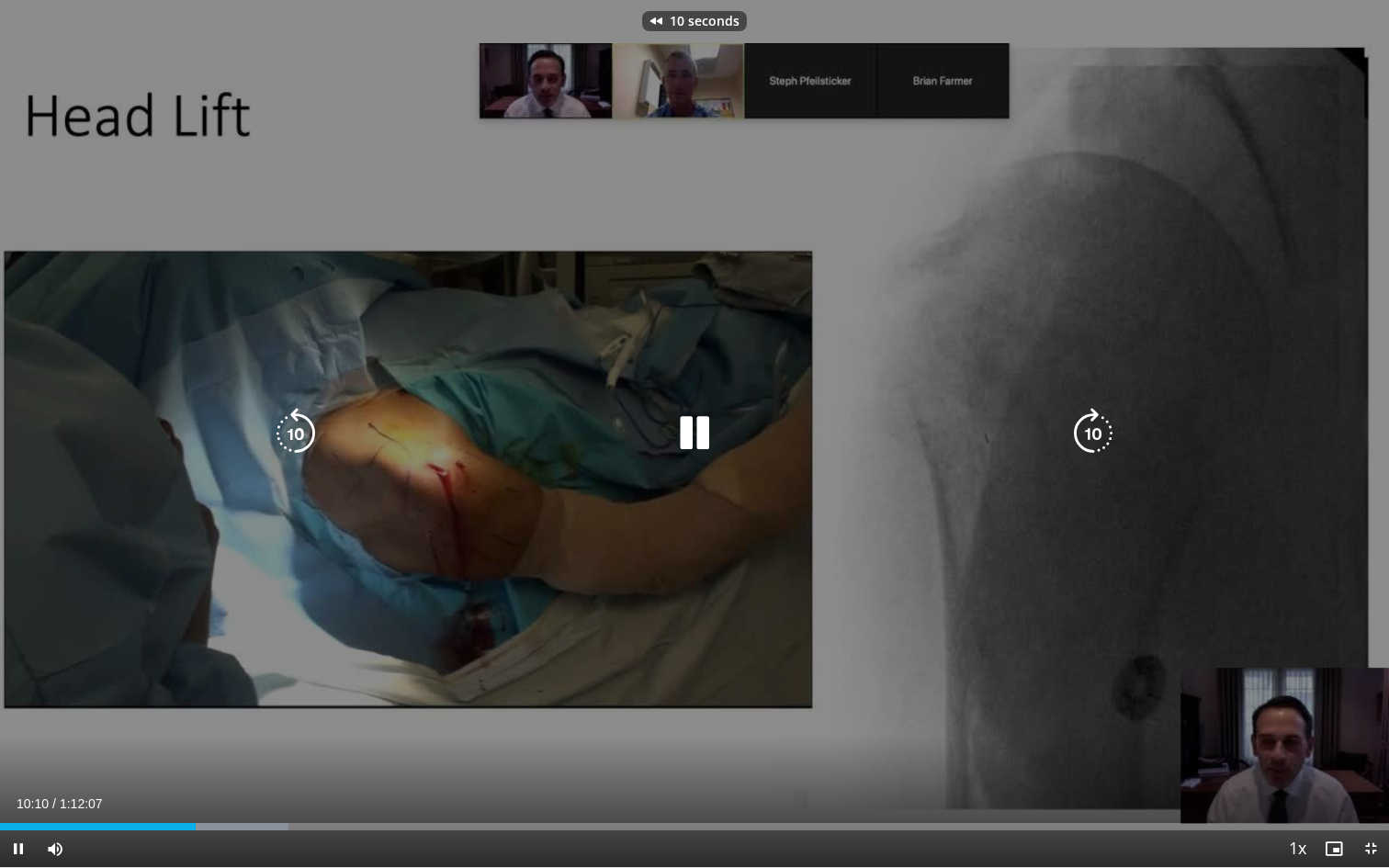 click at bounding box center [296, 434] 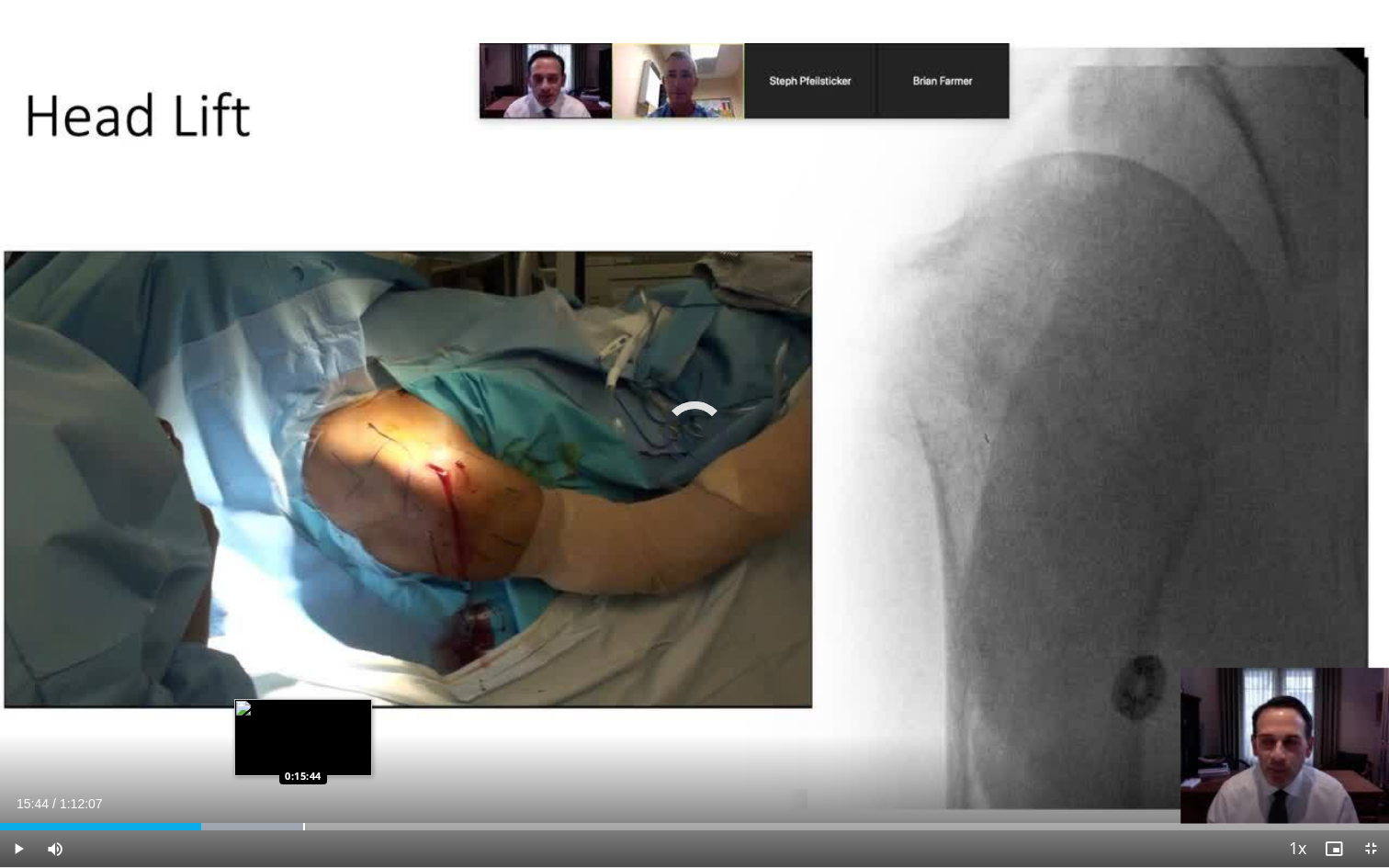 click at bounding box center [304, 827] 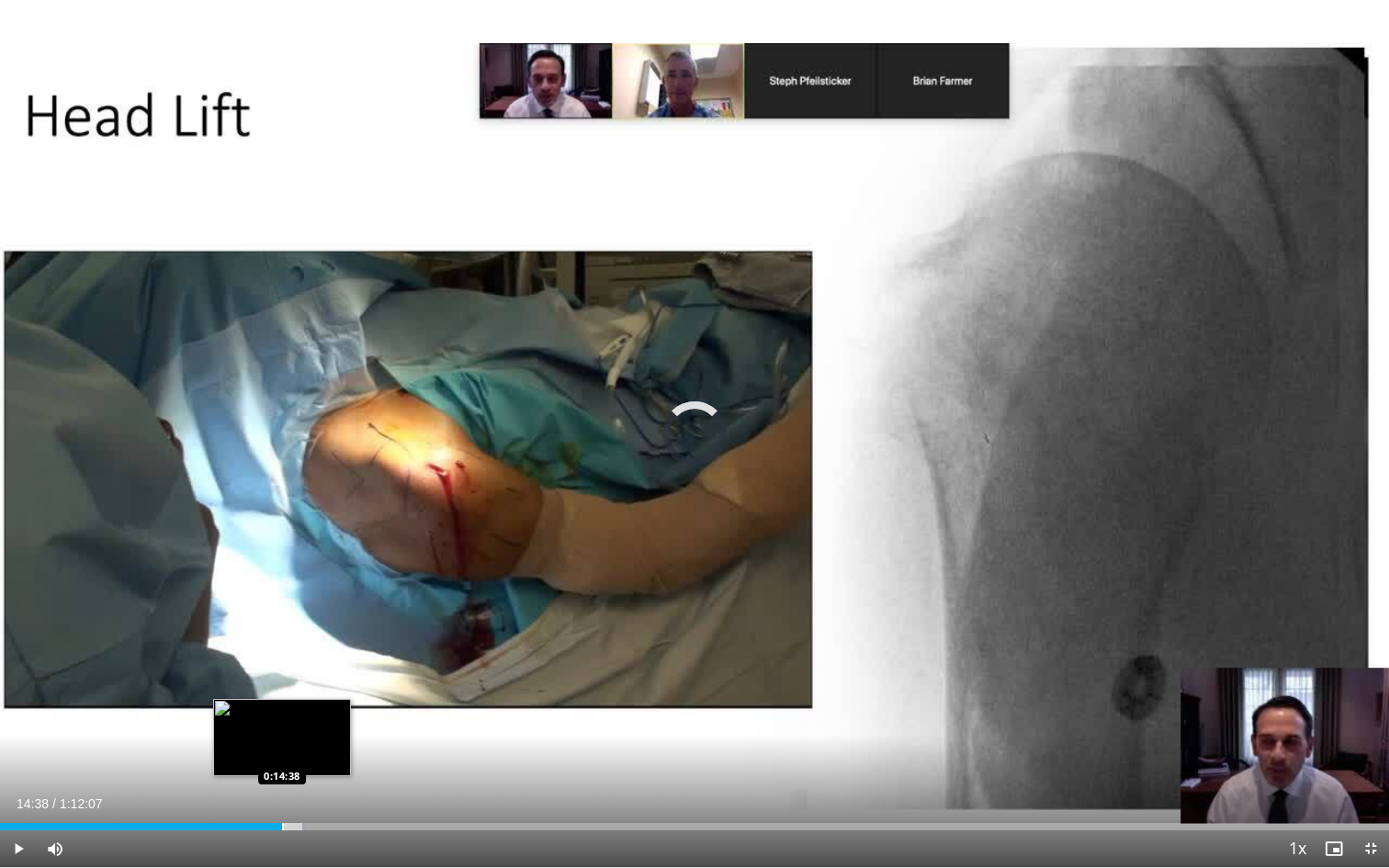 click at bounding box center [283, 827] 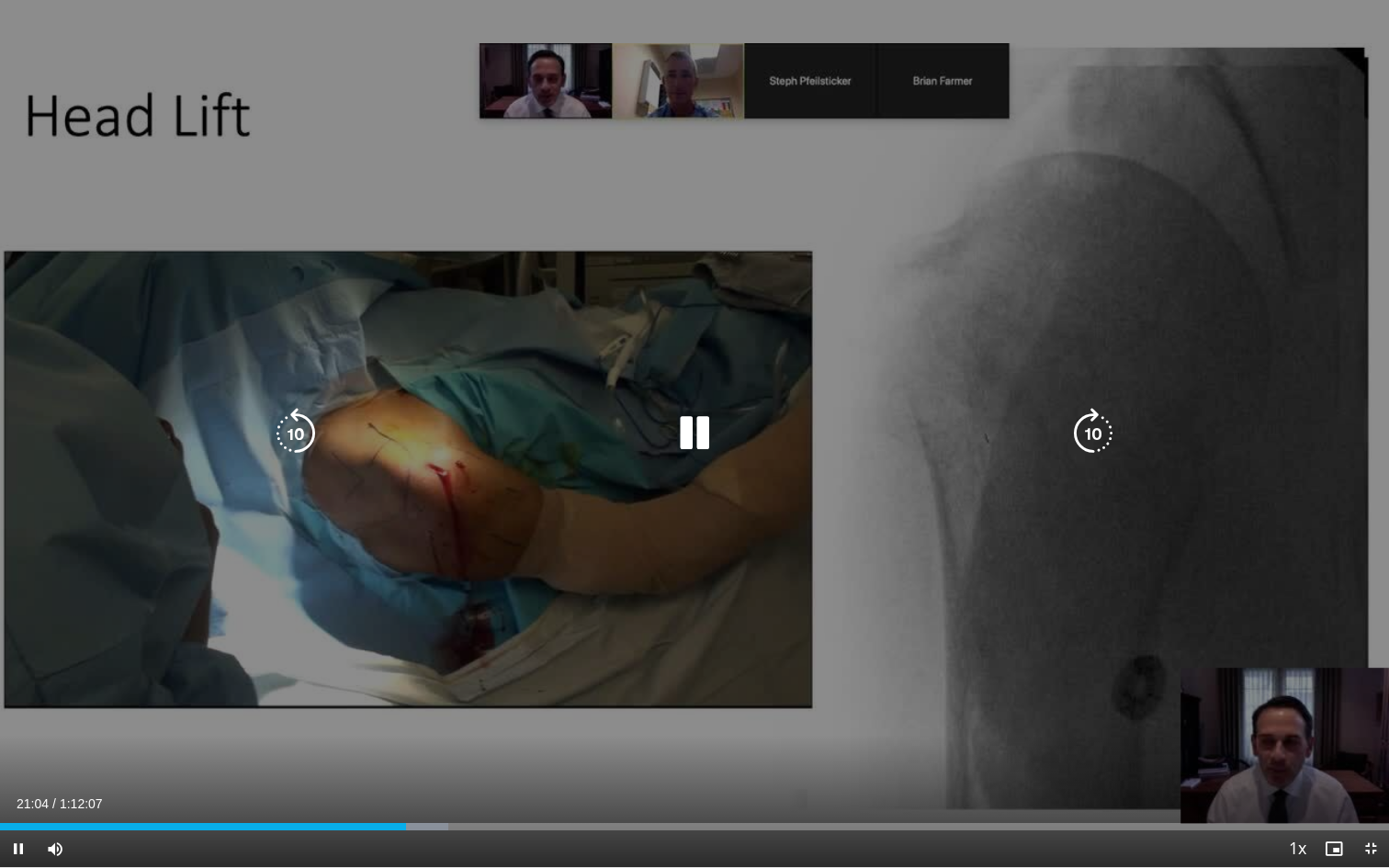 click at bounding box center (1093, 434) 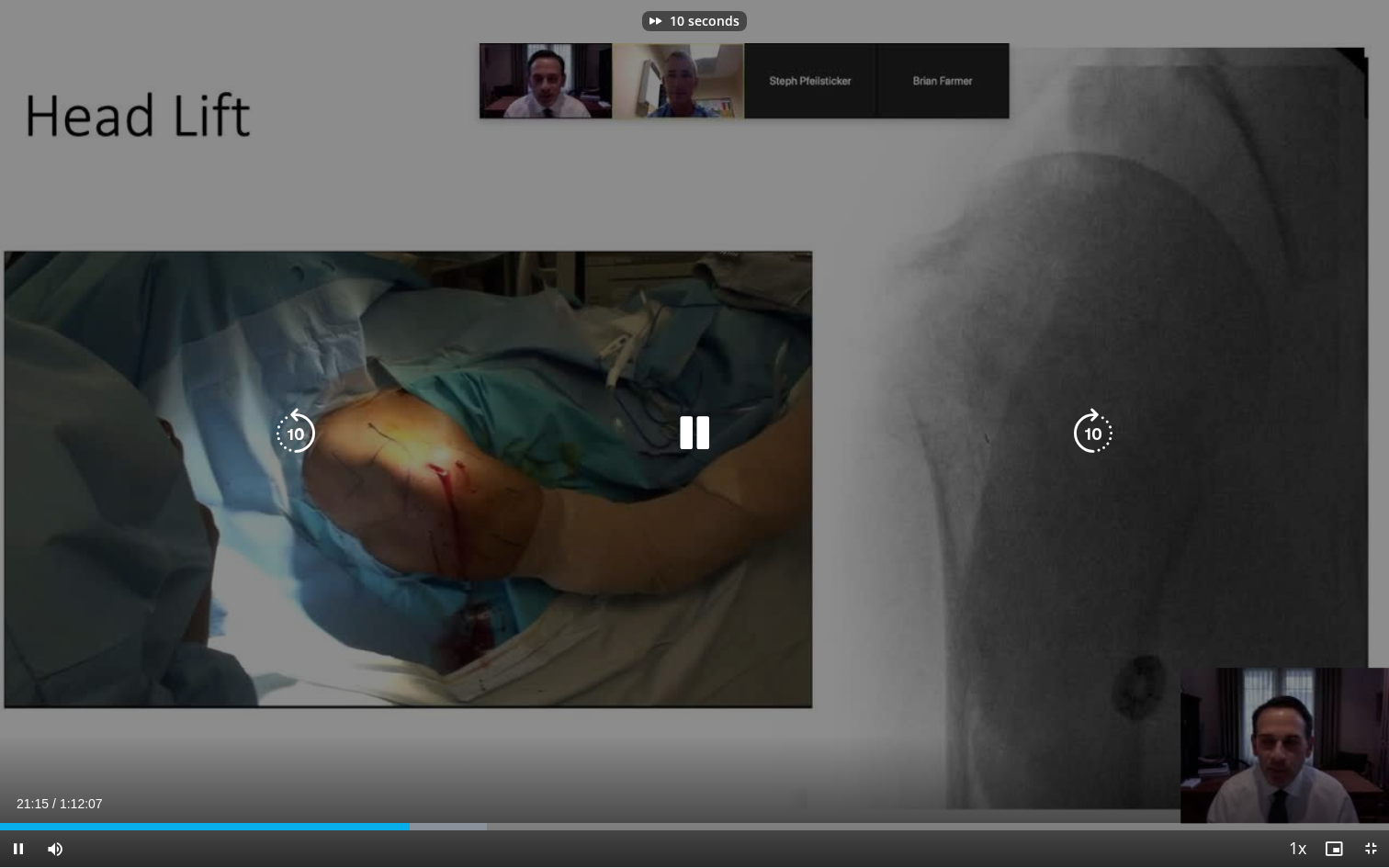 click at bounding box center (1093, 434) 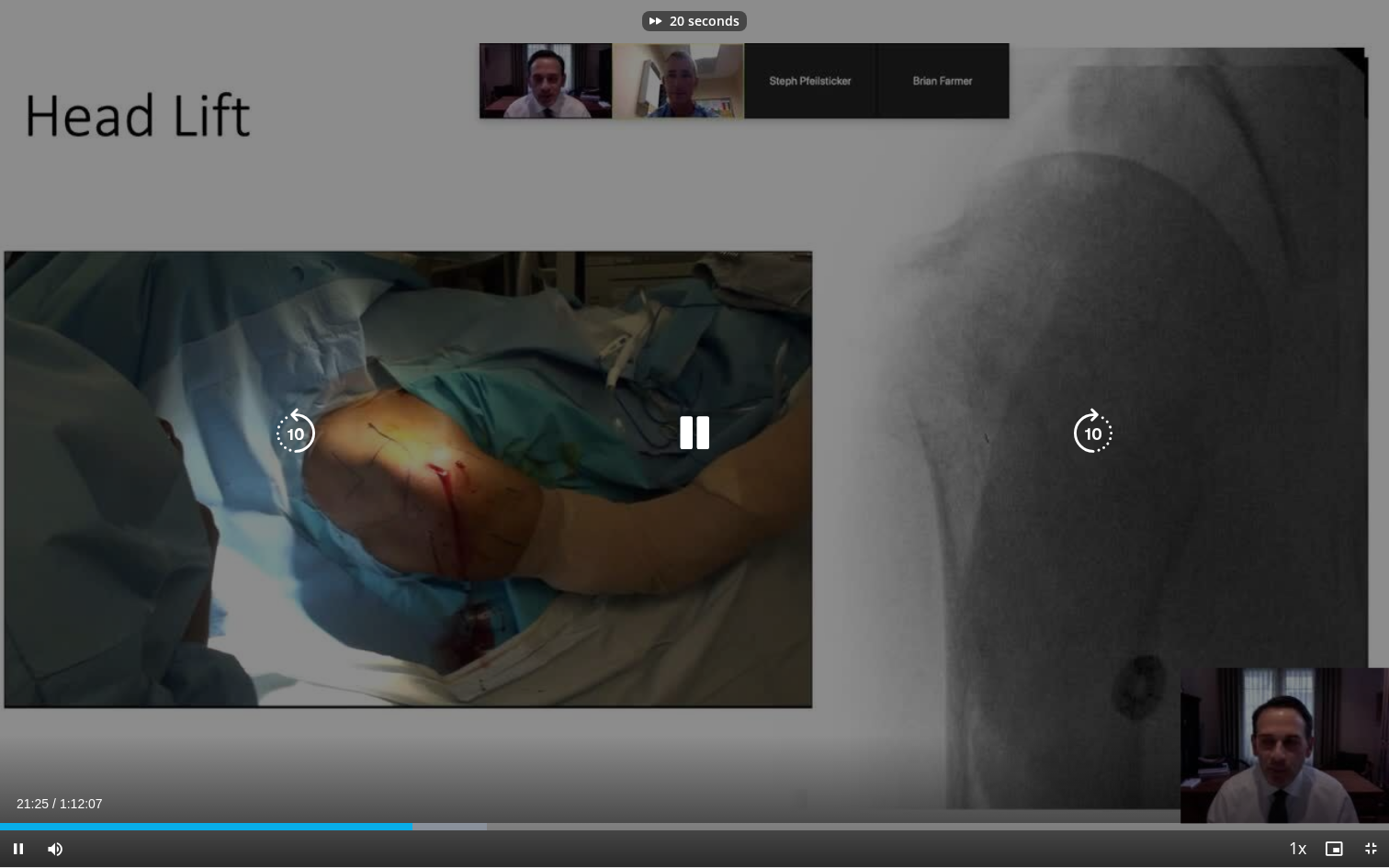 click at bounding box center [1093, 434] 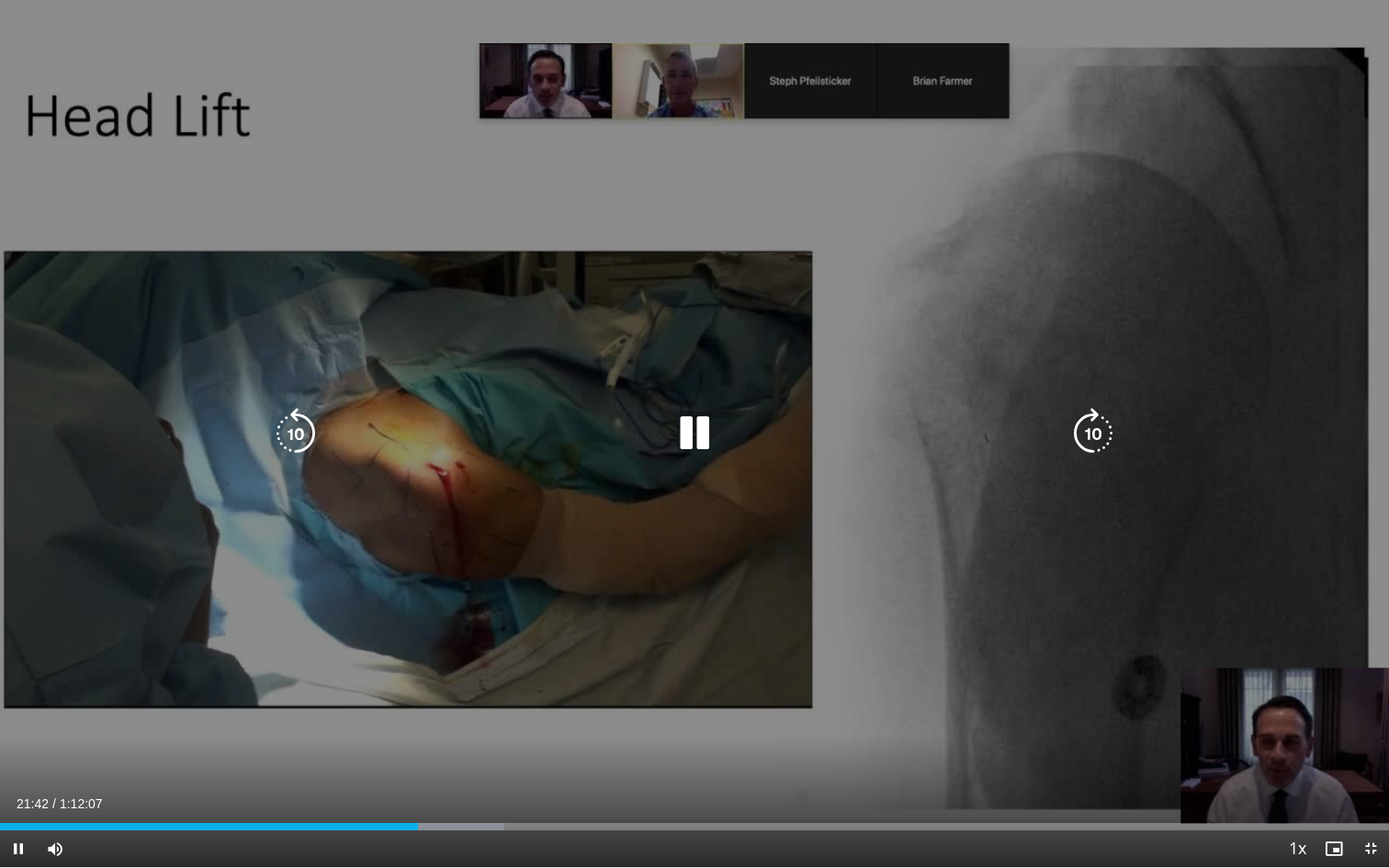 click at bounding box center (1093, 434) 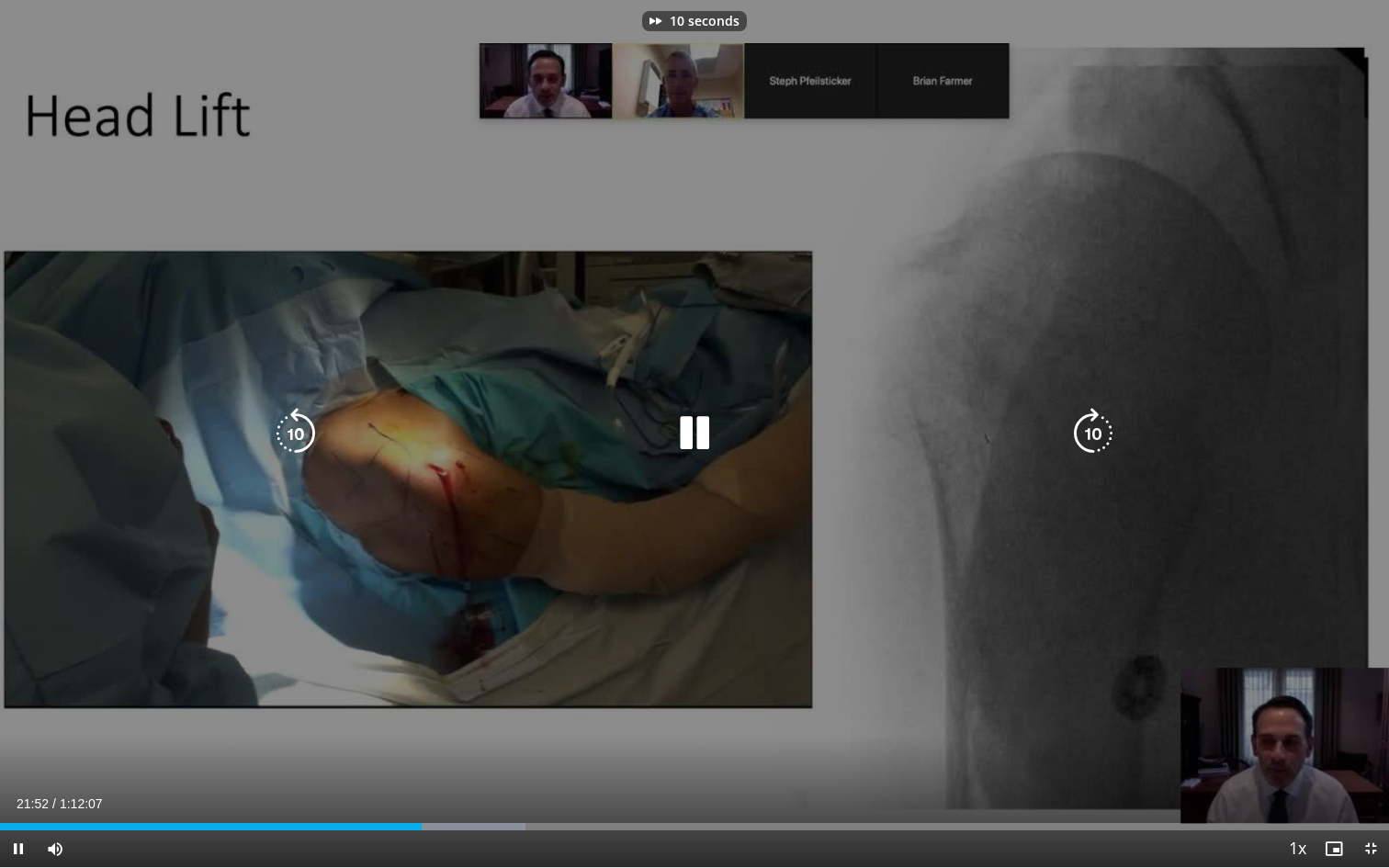 click at bounding box center [1093, 434] 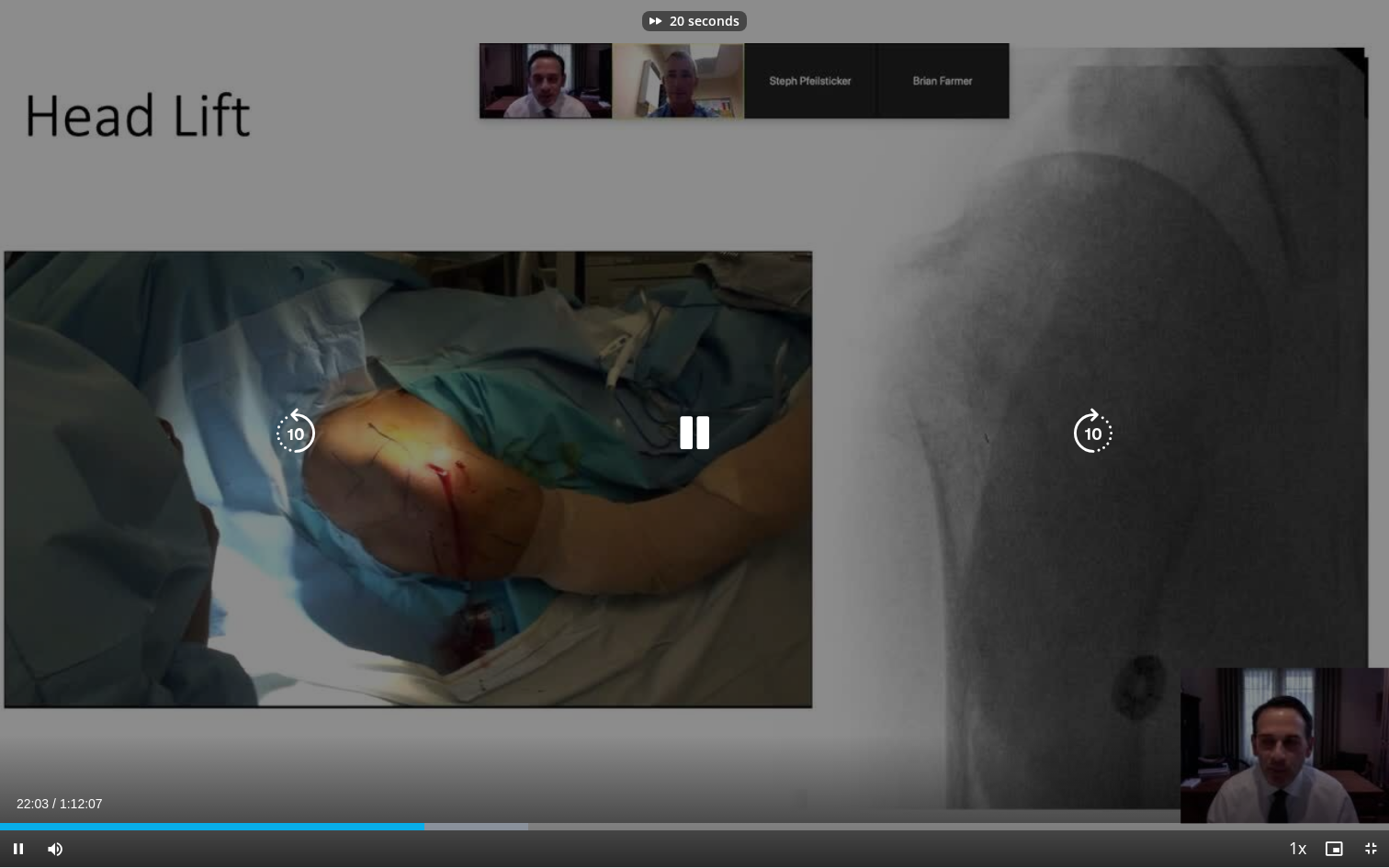 click at bounding box center [1093, 434] 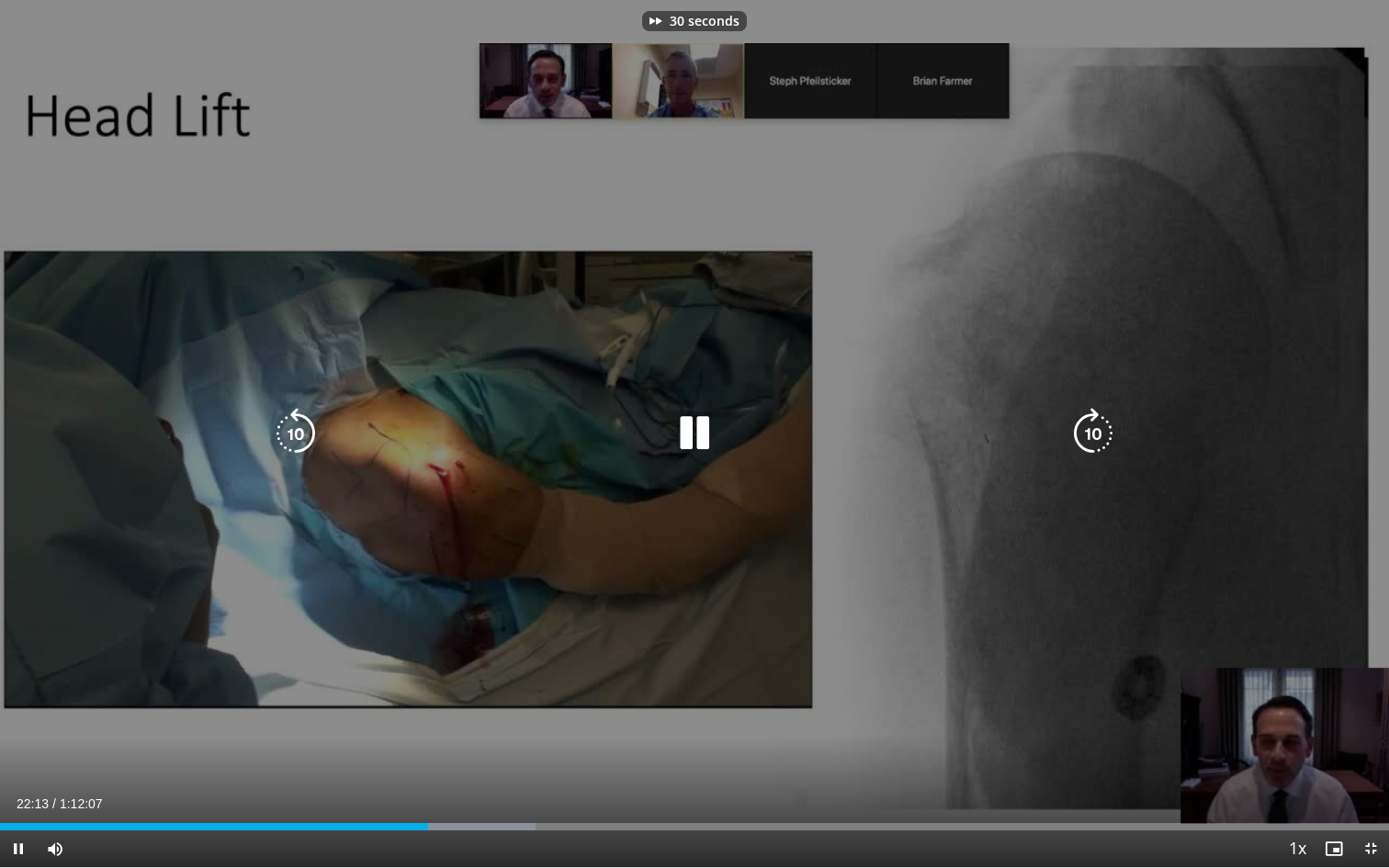 click at bounding box center (1093, 434) 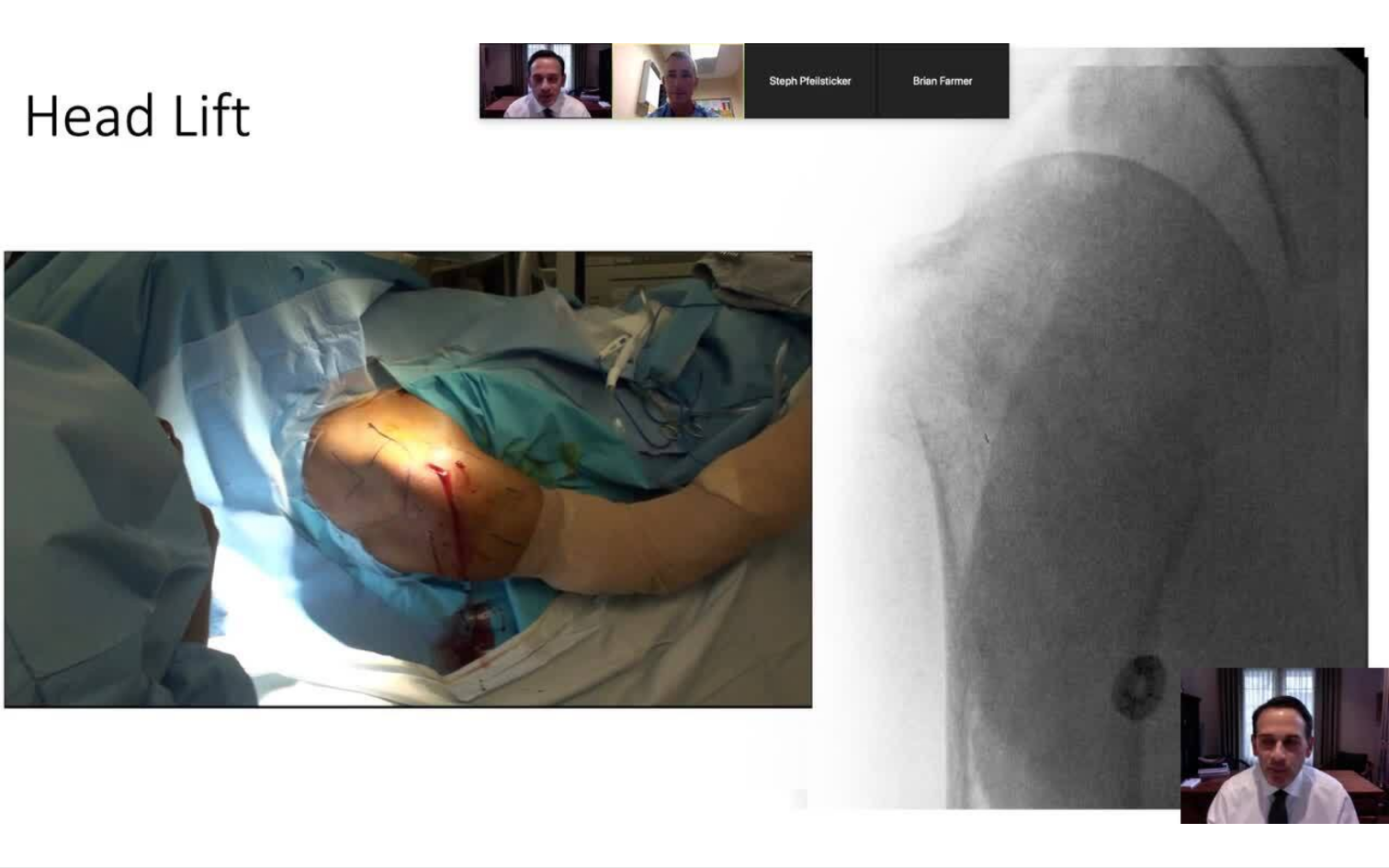 click on "40 seconds
Tap to unmute" at bounding box center [694, 434] 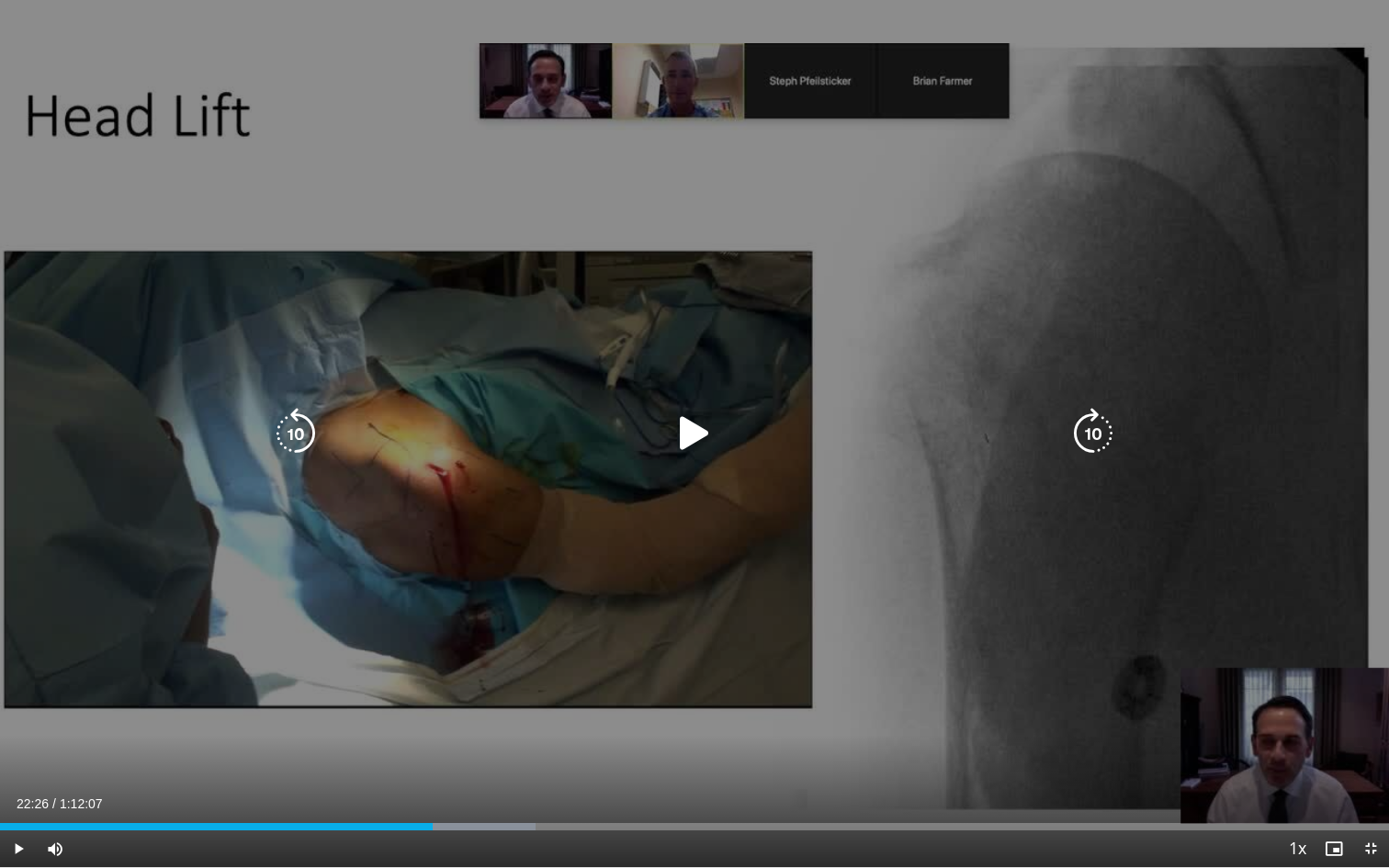 click at bounding box center [1093, 434] 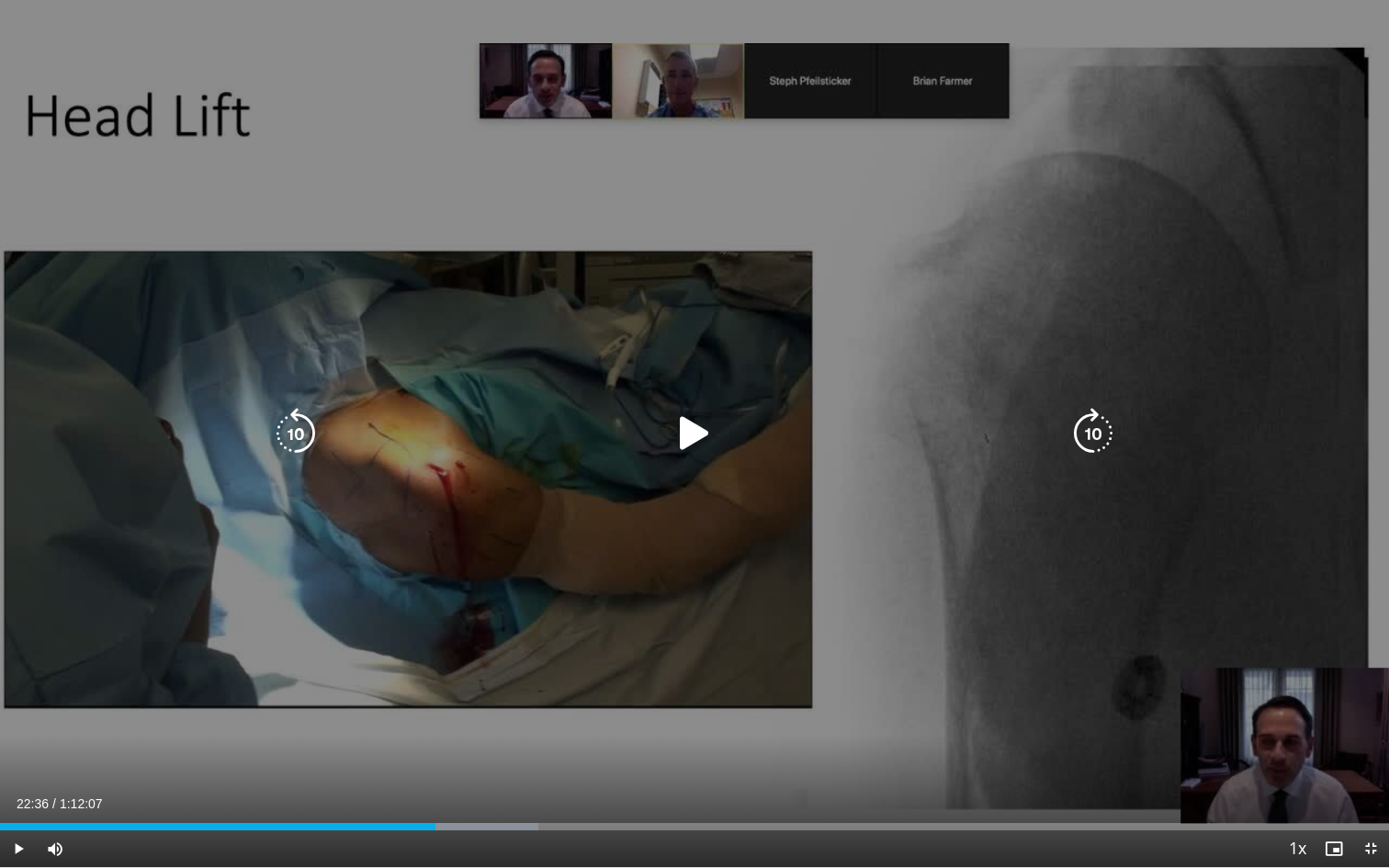 click at bounding box center (694, 434) 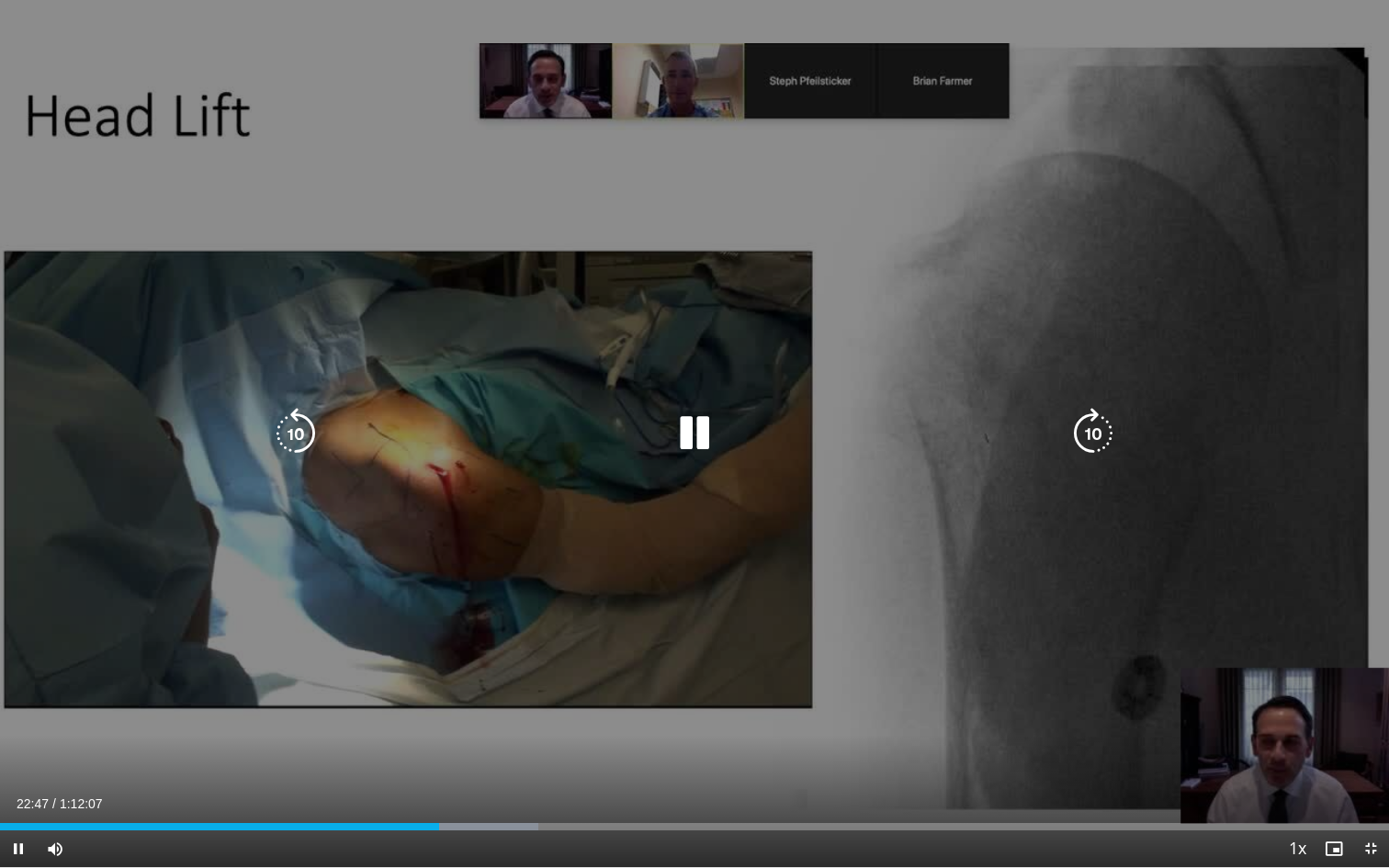 drag, startPoint x: 847, startPoint y: 500, endPoint x: 871, endPoint y: 491, distance: 25.632011 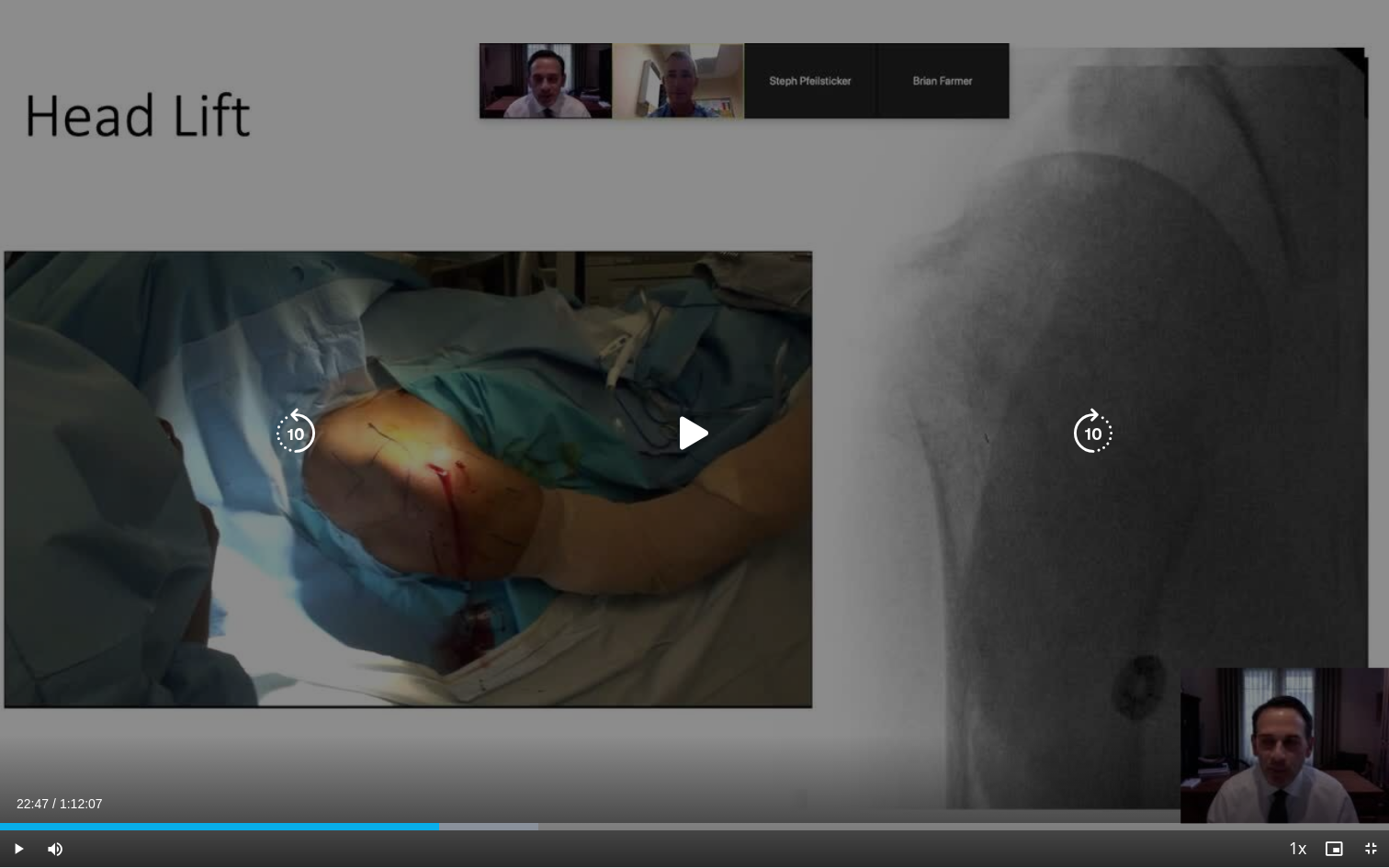 click at bounding box center [694, 434] 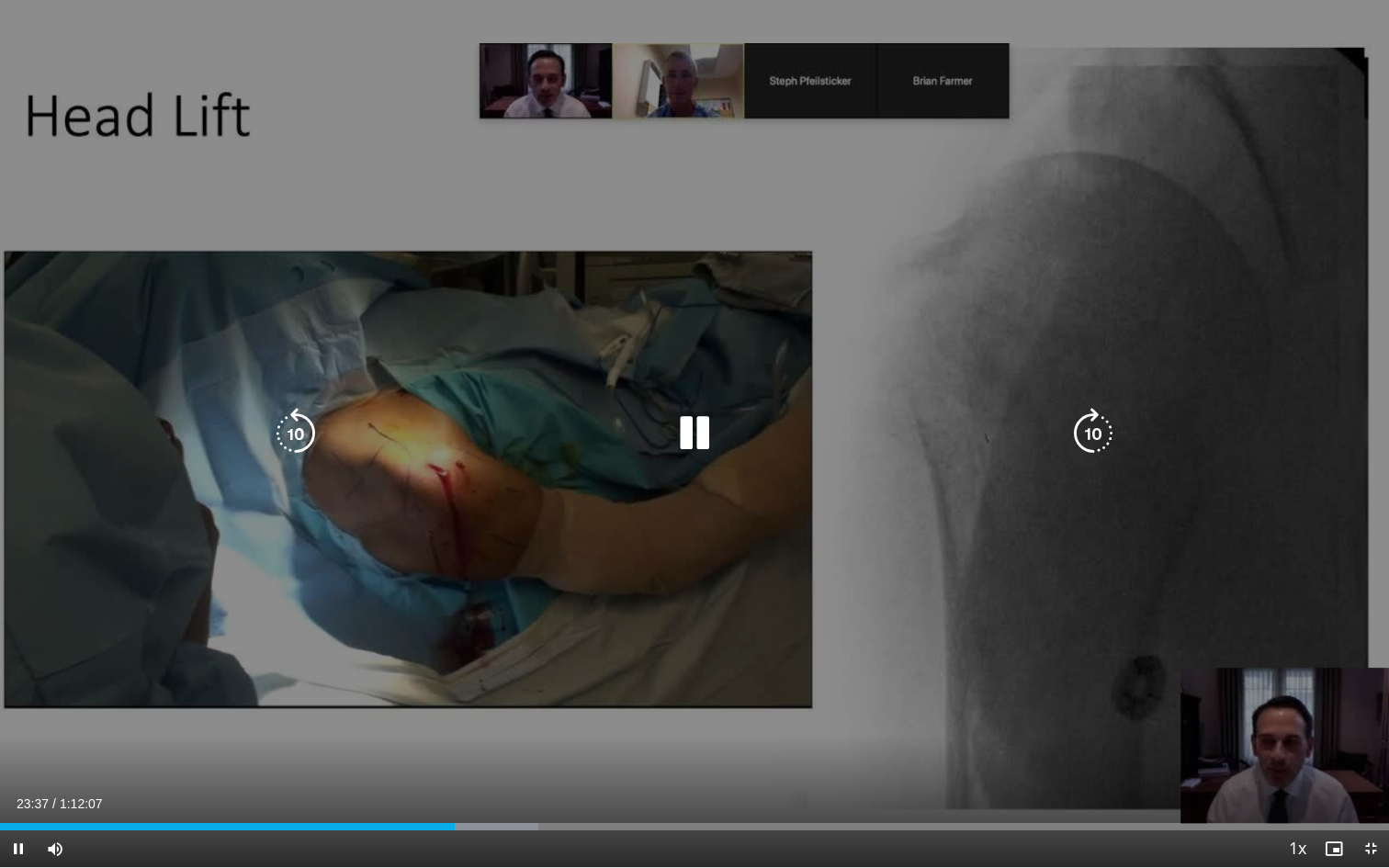 click at bounding box center (1093, 434) 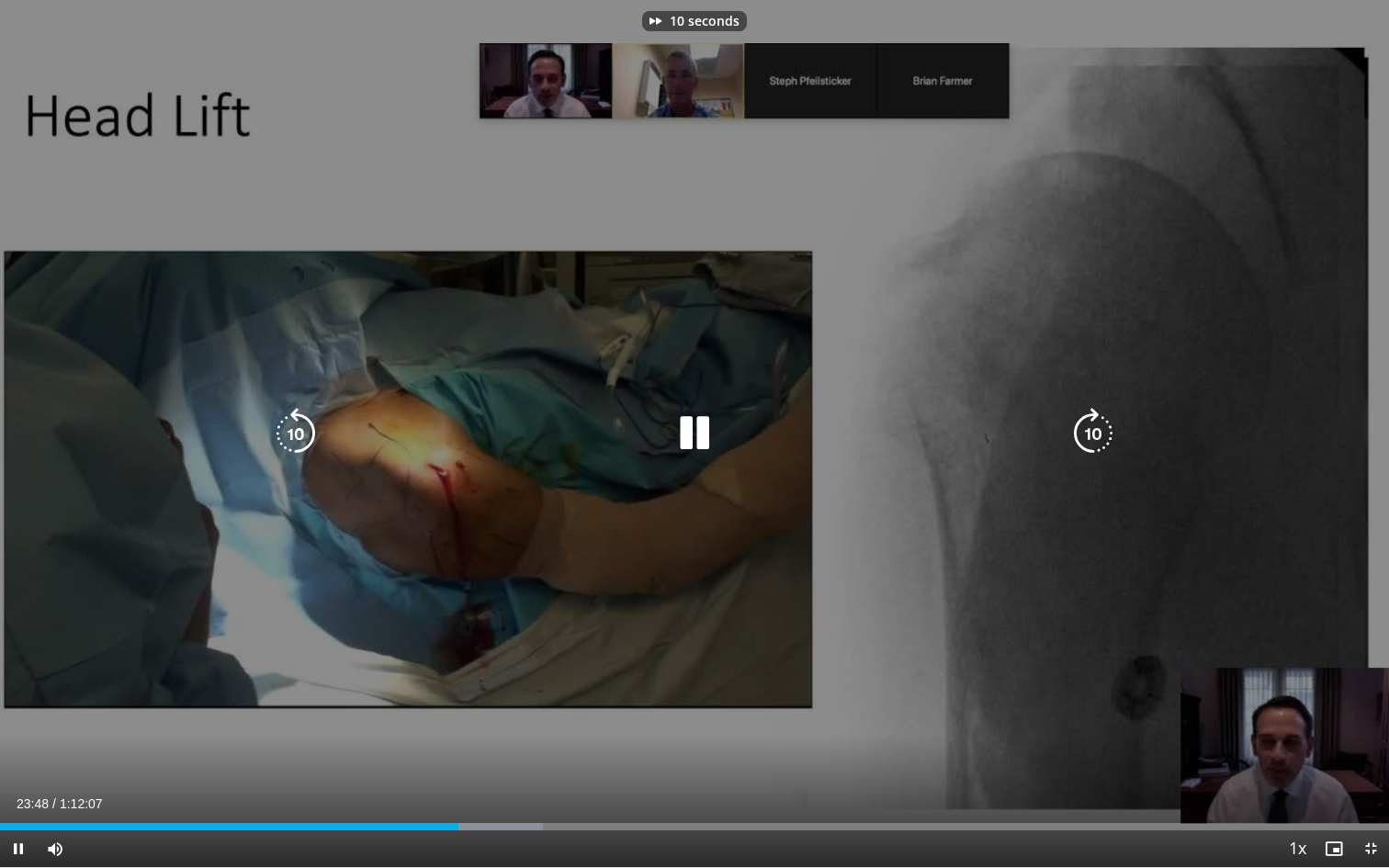 click at bounding box center (1093, 434) 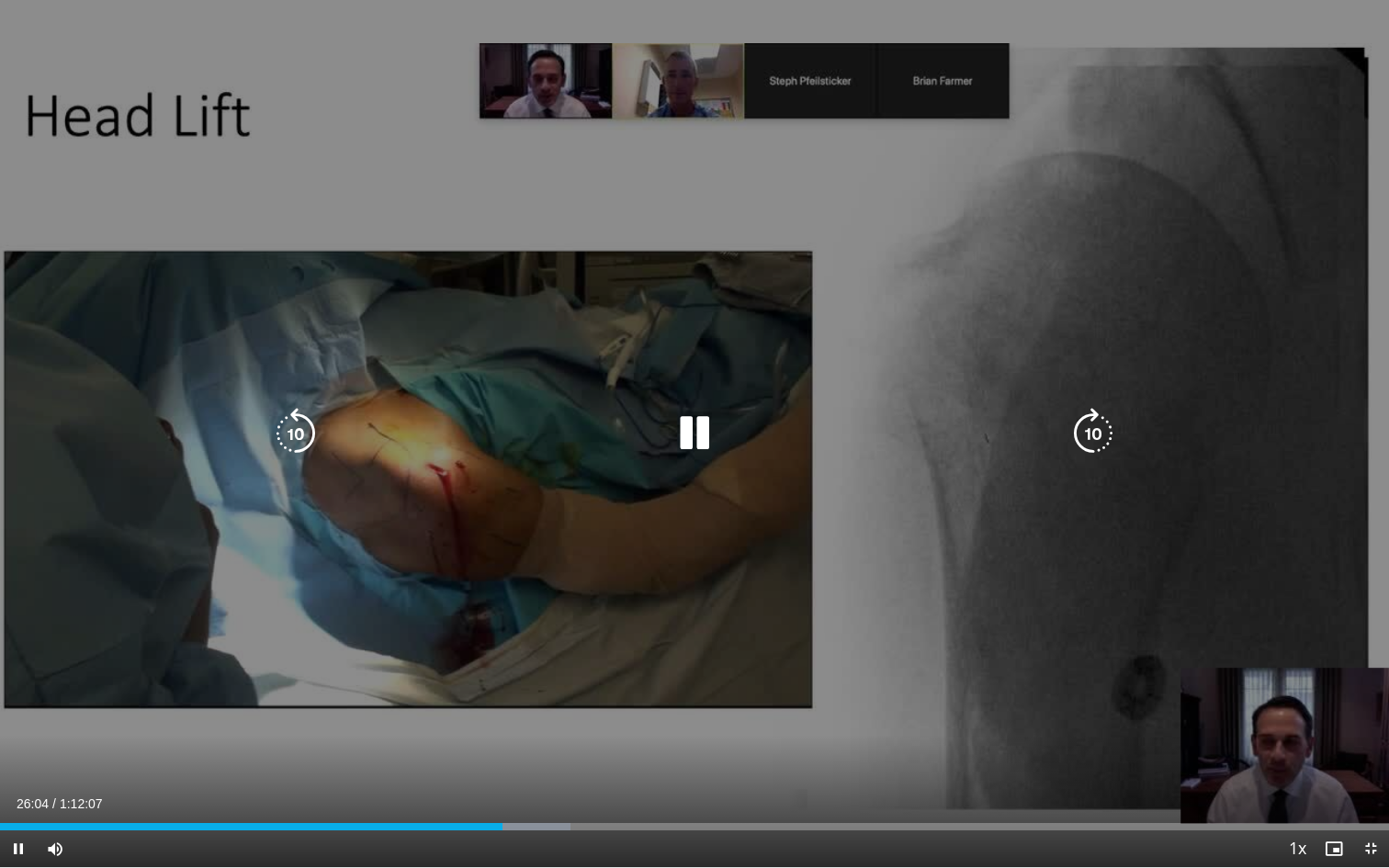 click at bounding box center [1093, 434] 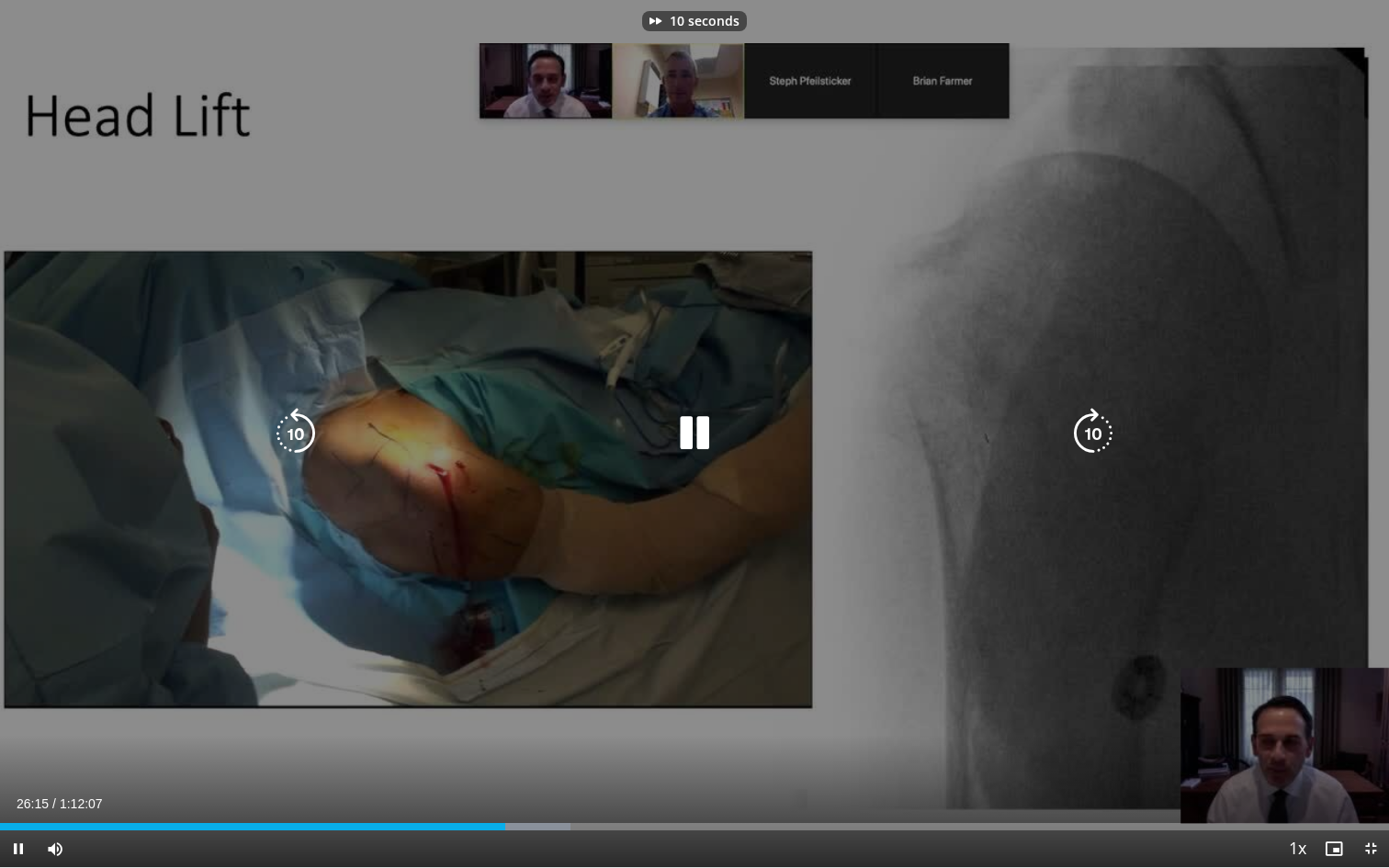 click at bounding box center [1093, 434] 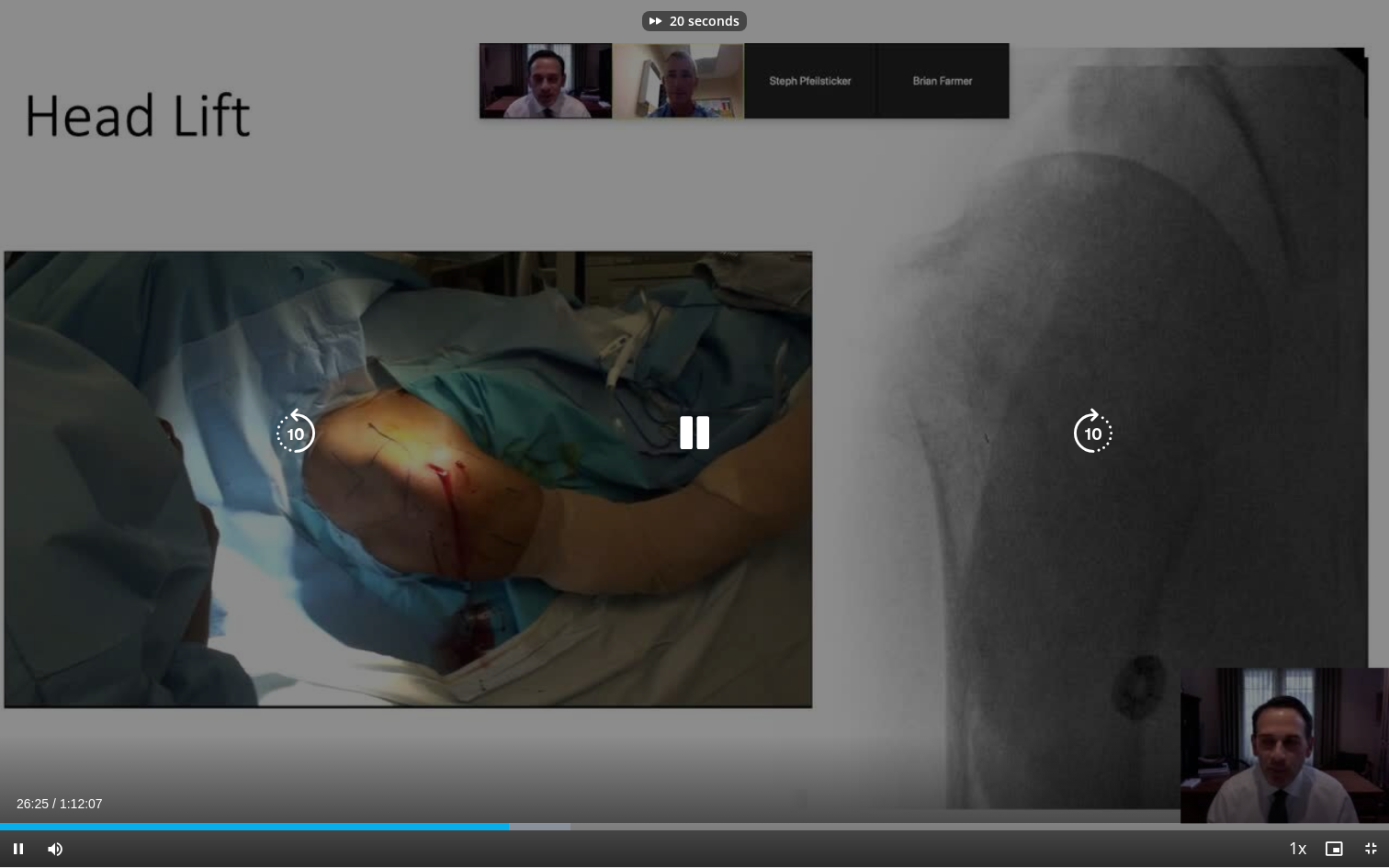 click at bounding box center [1093, 434] 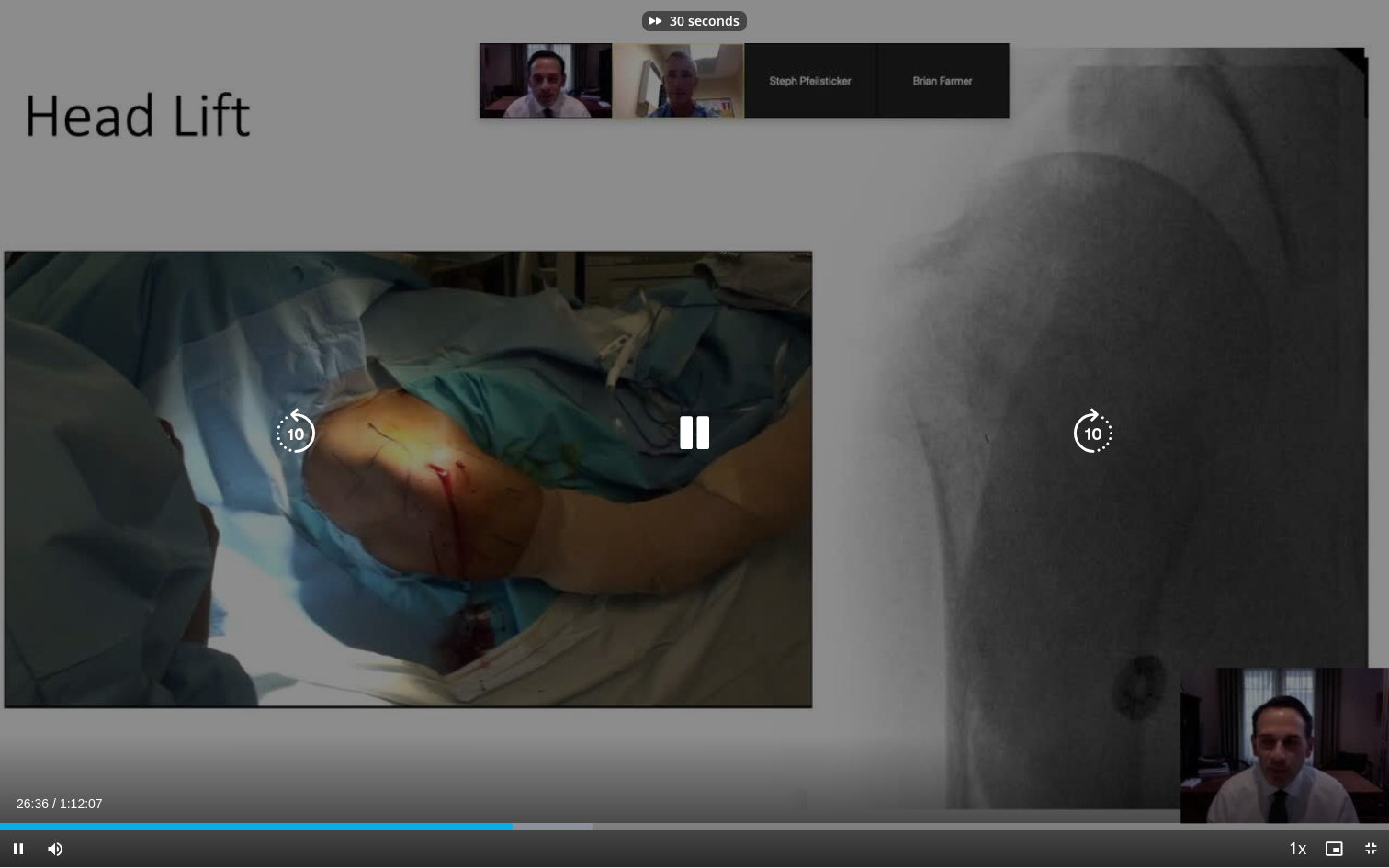 click at bounding box center (1093, 434) 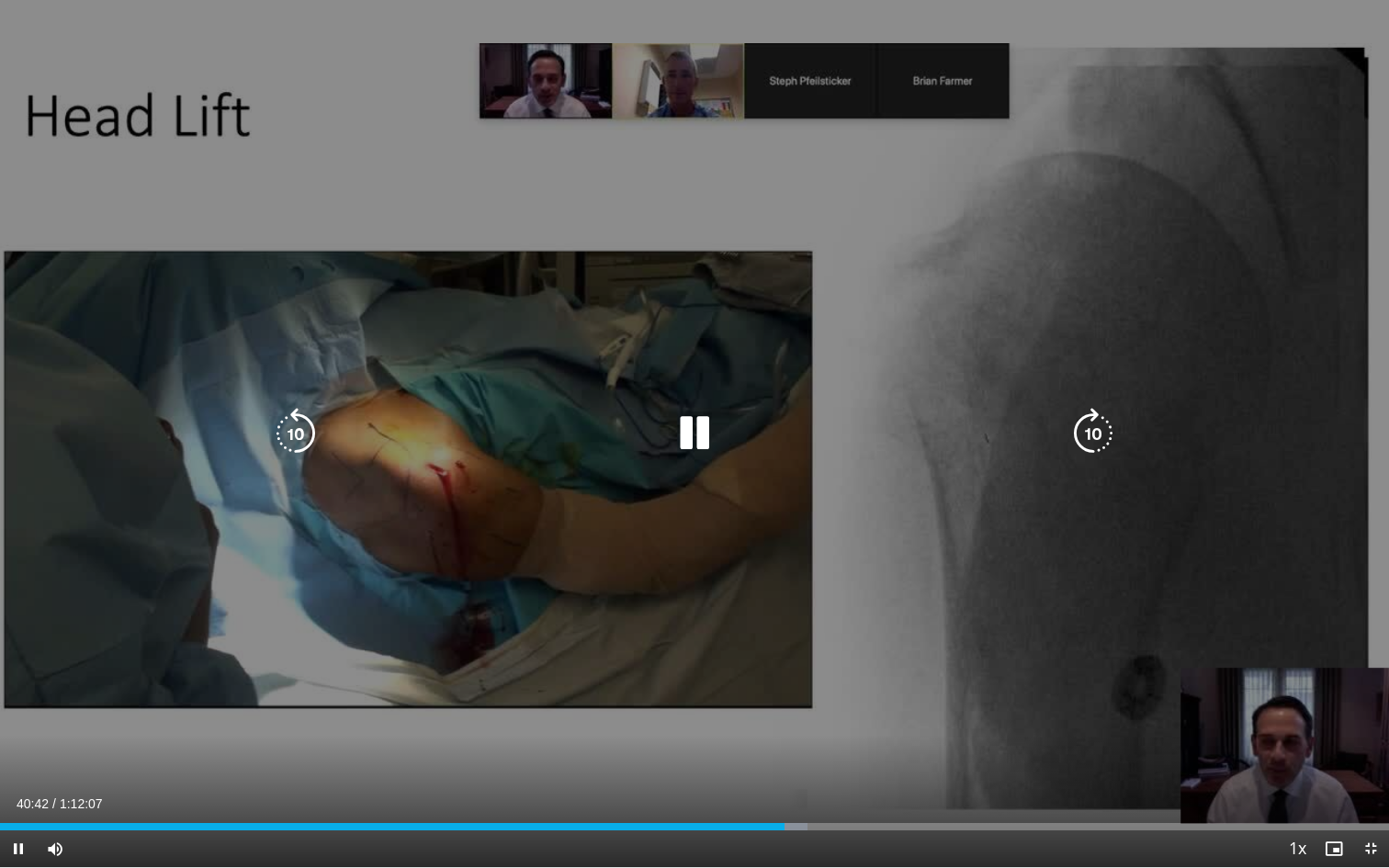 click at bounding box center (1093, 434) 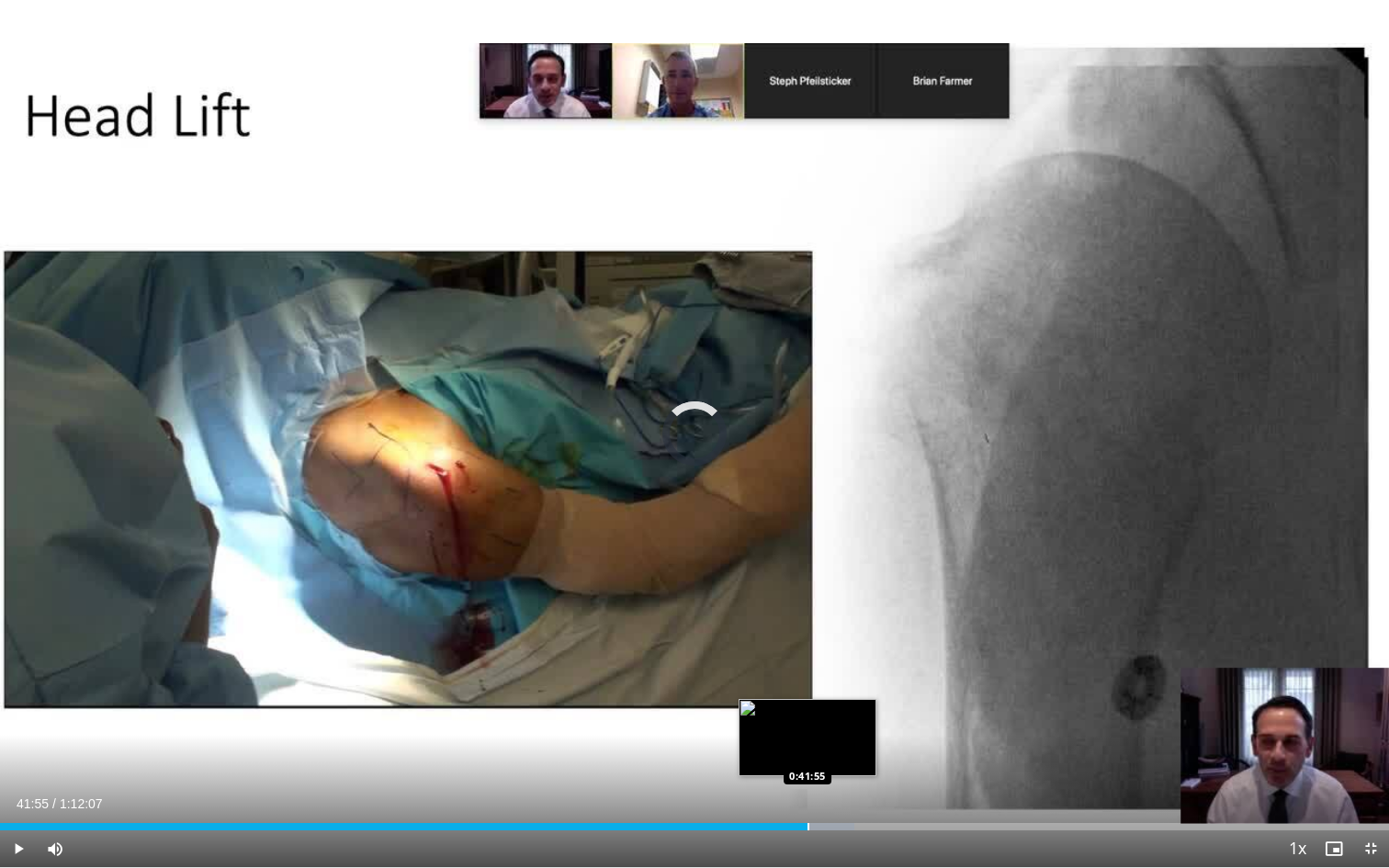 click at bounding box center [808, 827] 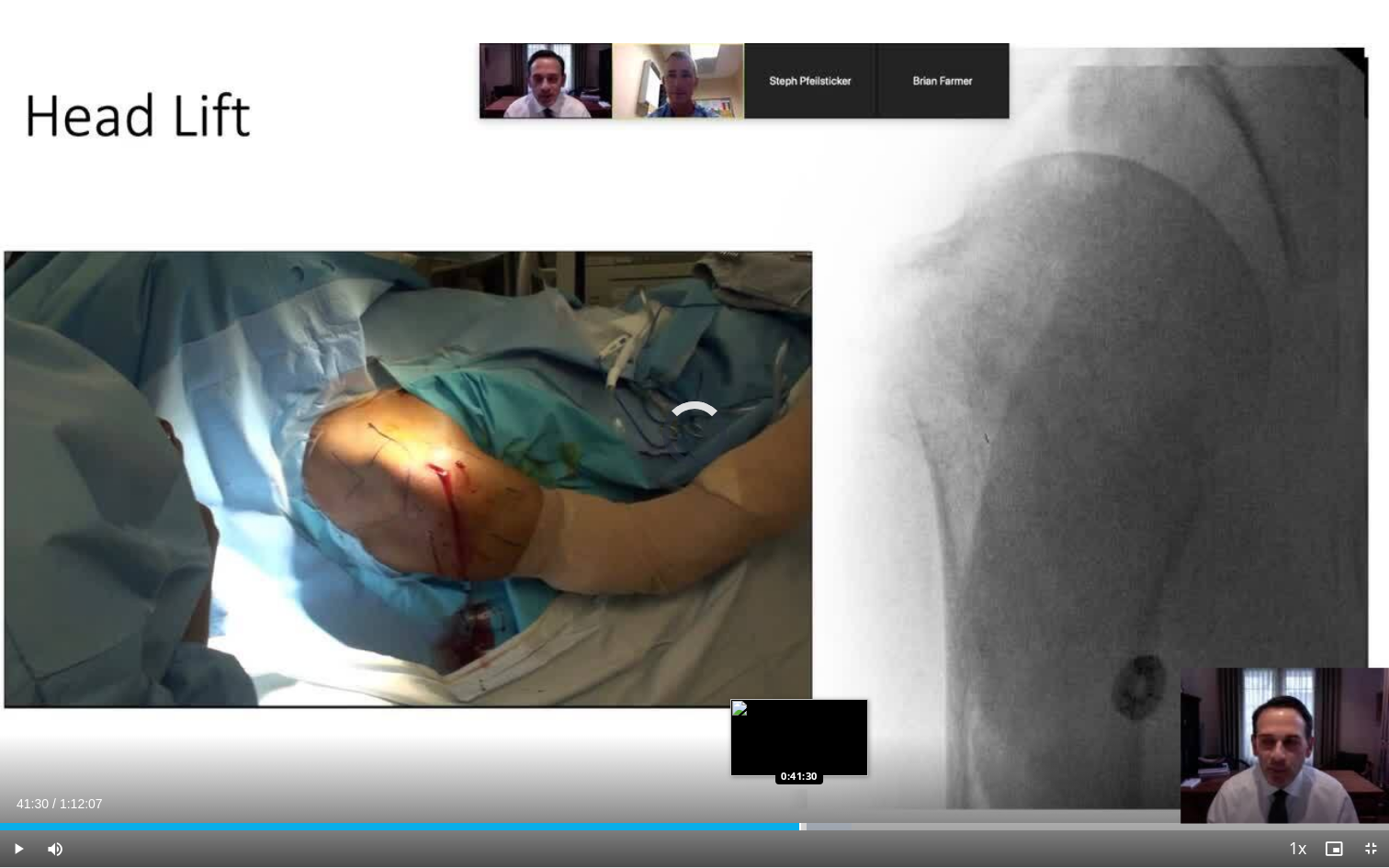 click on "Loaded :  61.29% 0:41:30 0:41:30" at bounding box center (694, 821) 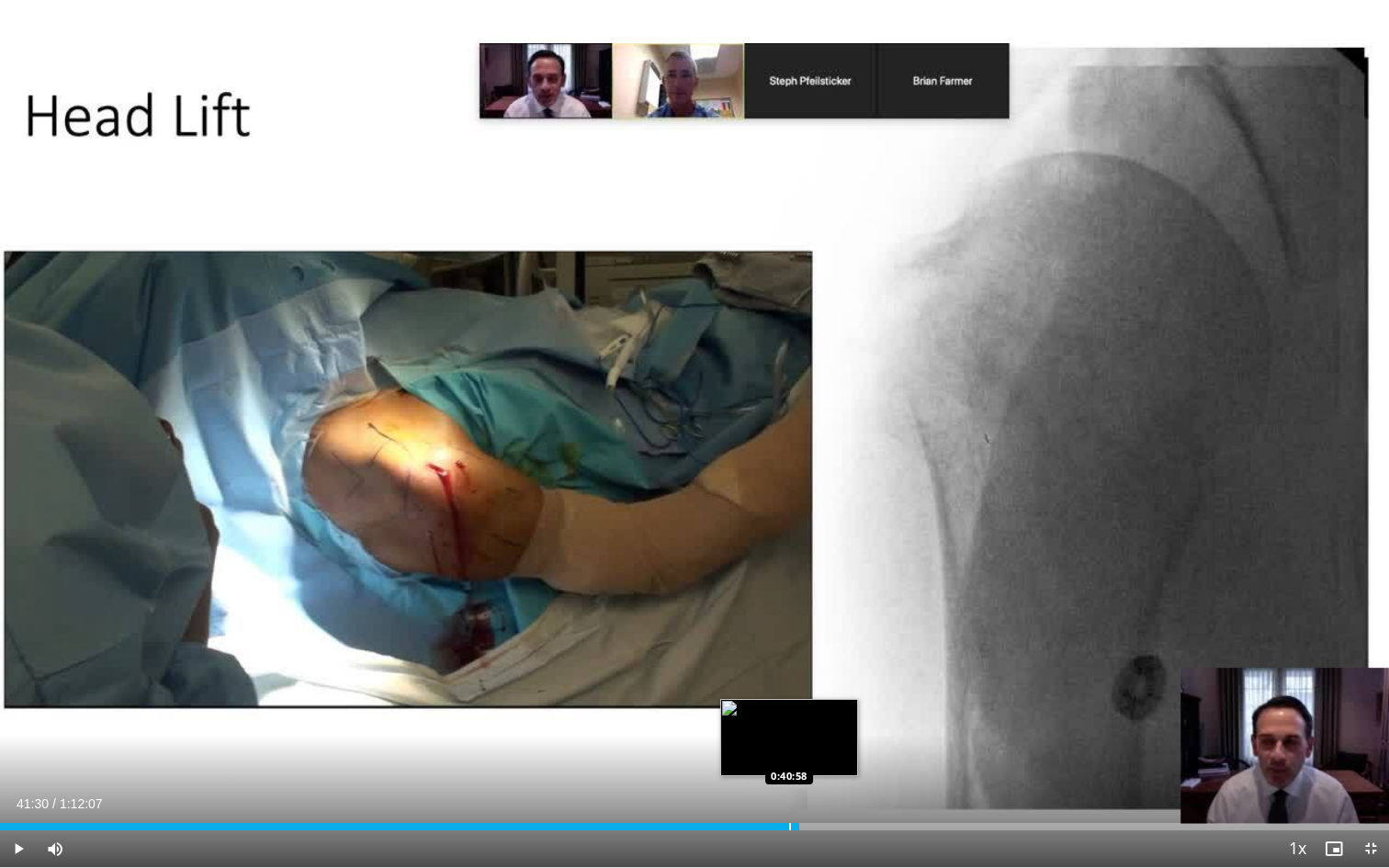 click on "Loaded :  57.59% 0:41:30 0:40:58" at bounding box center (694, 821) 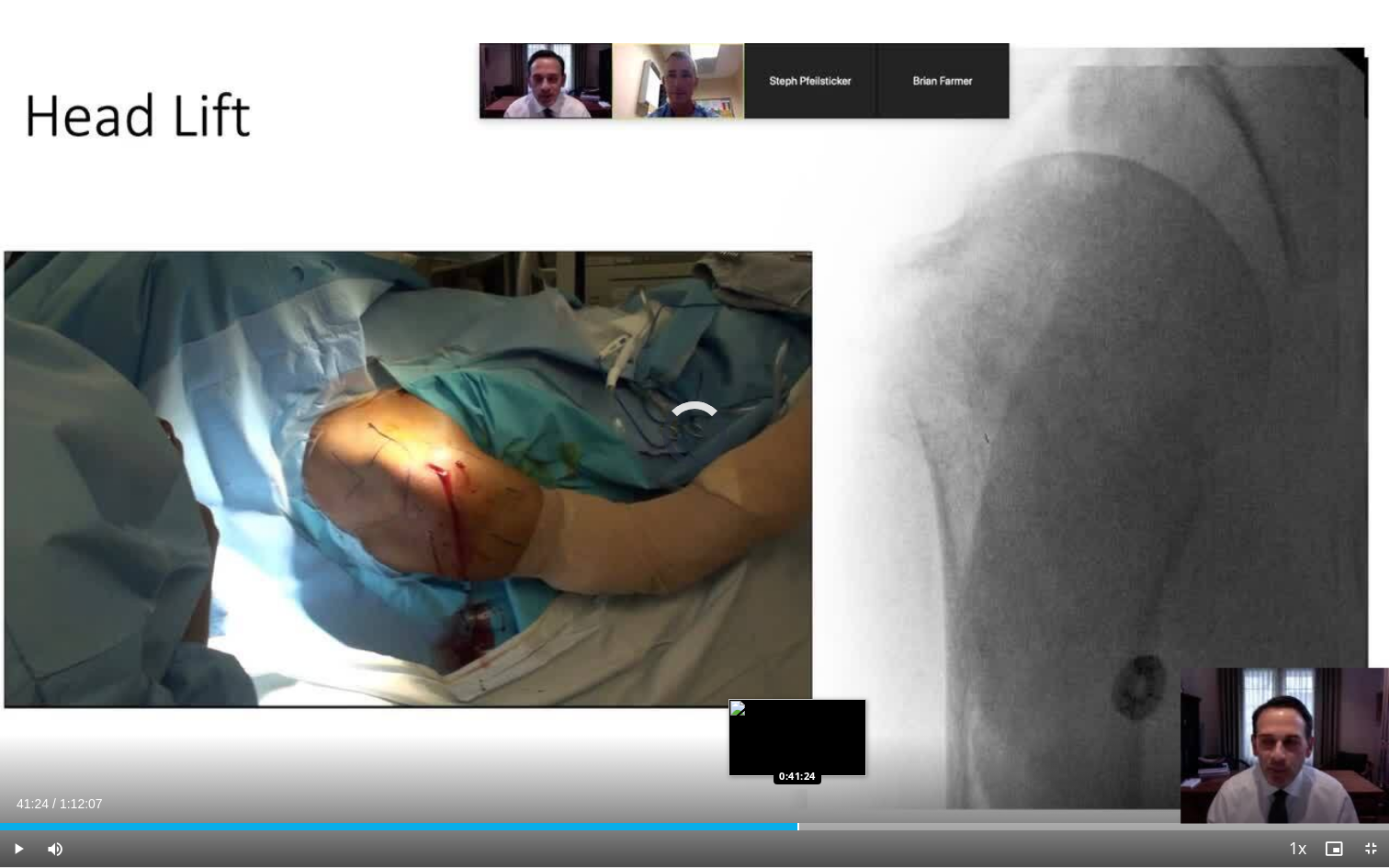 click at bounding box center (798, 827) 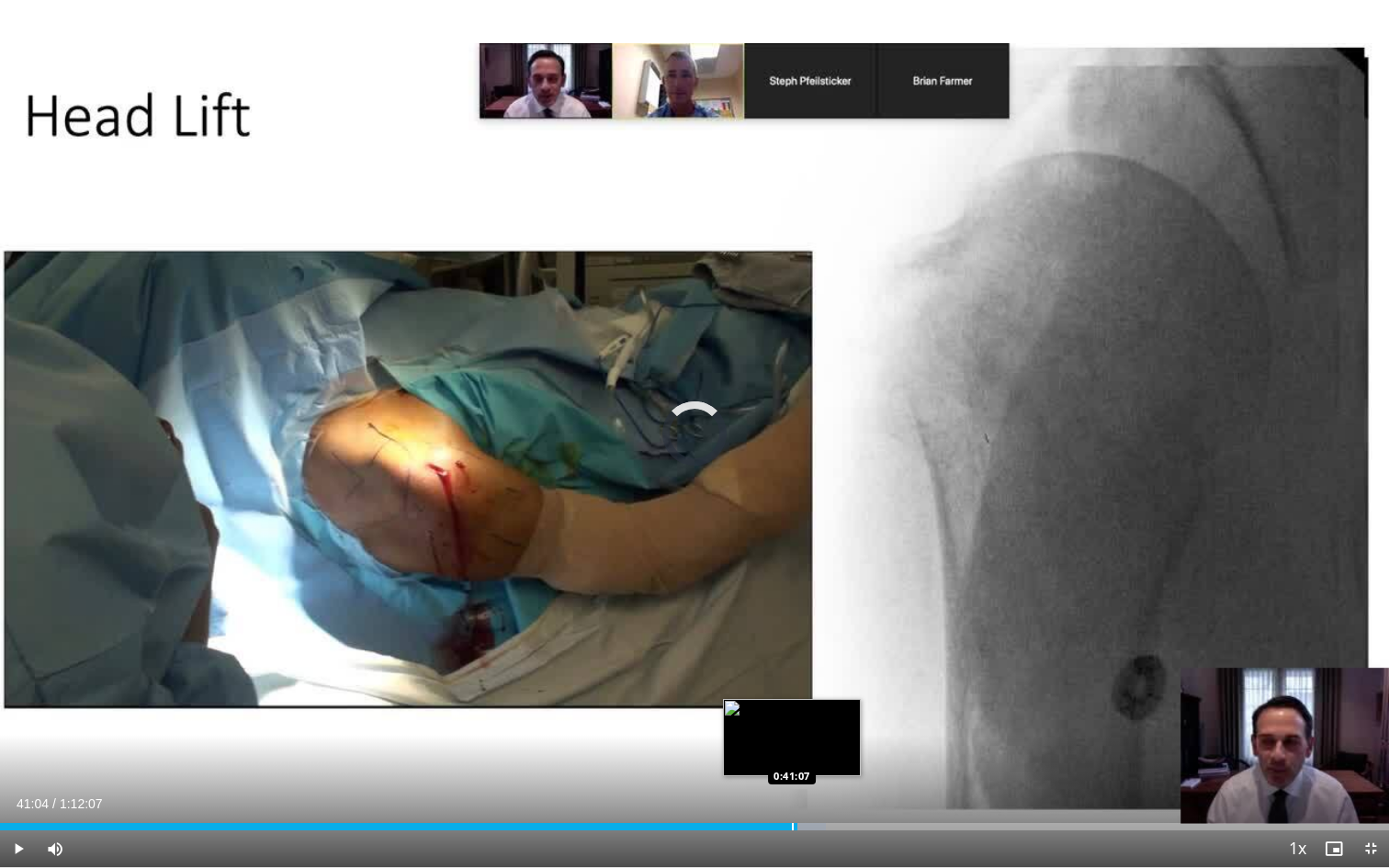 click on "Loaded :  59.44% 0:41:04 0:41:07" at bounding box center [694, 821] 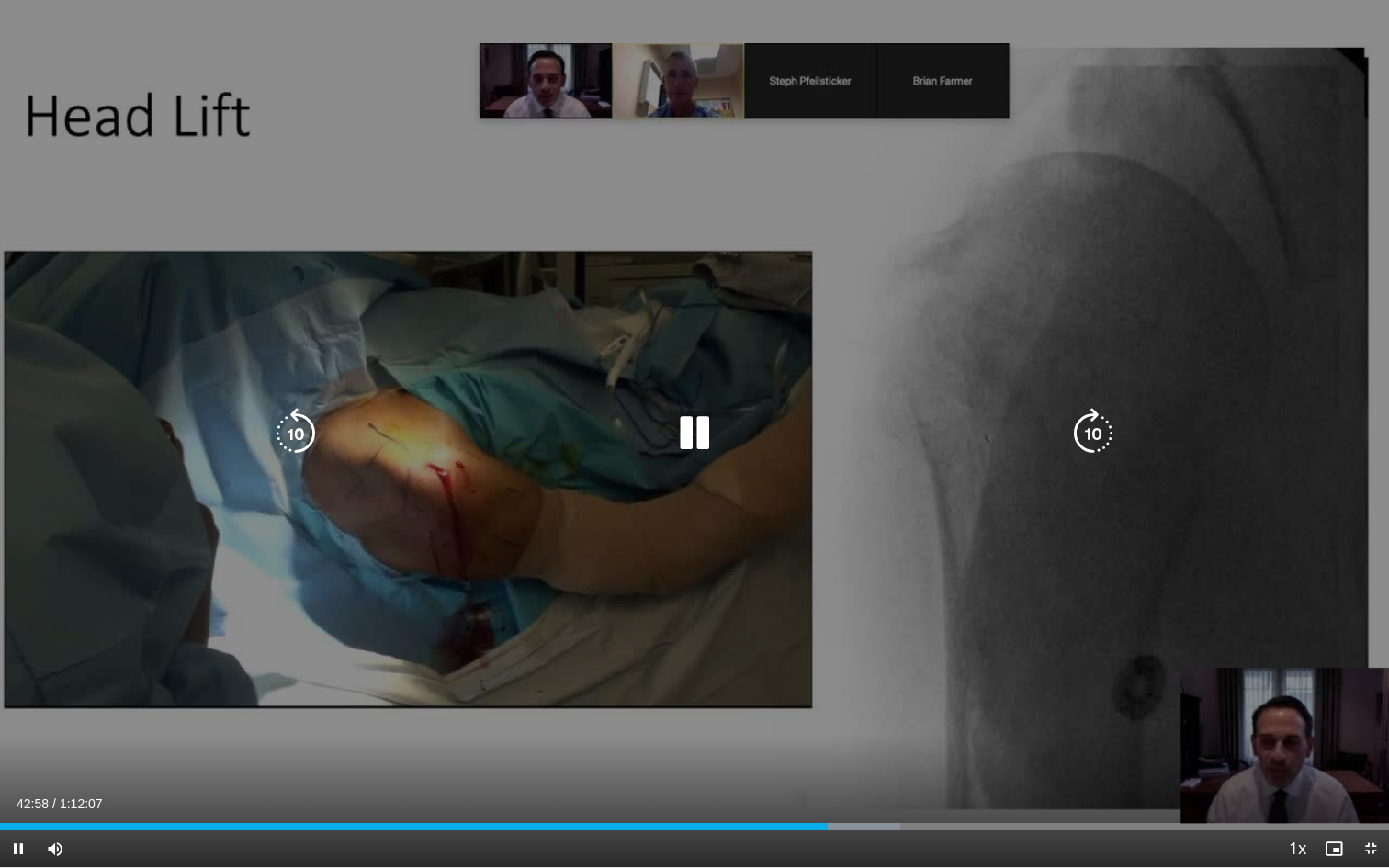 click at bounding box center [1093, 434] 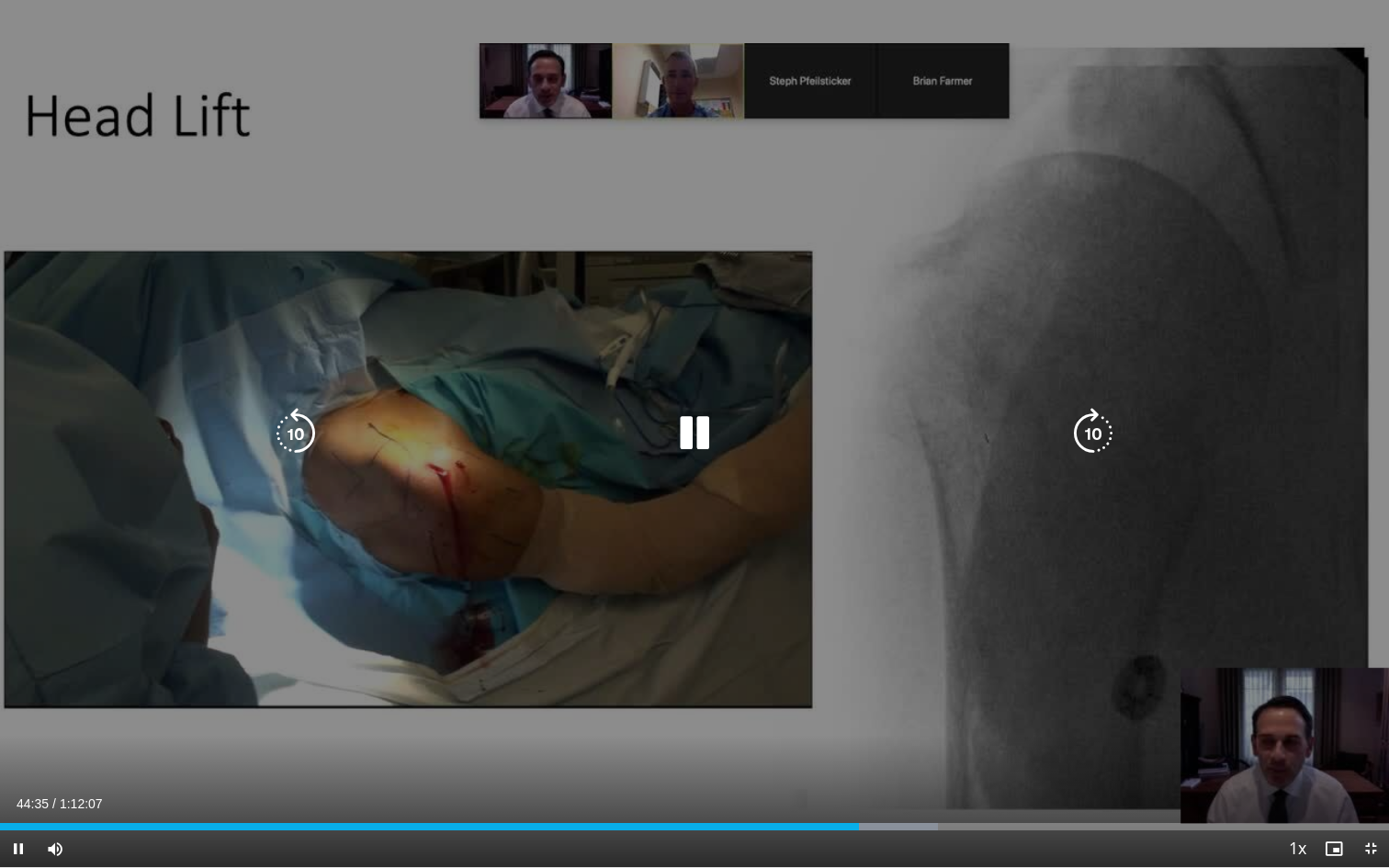 click at bounding box center (694, 434) 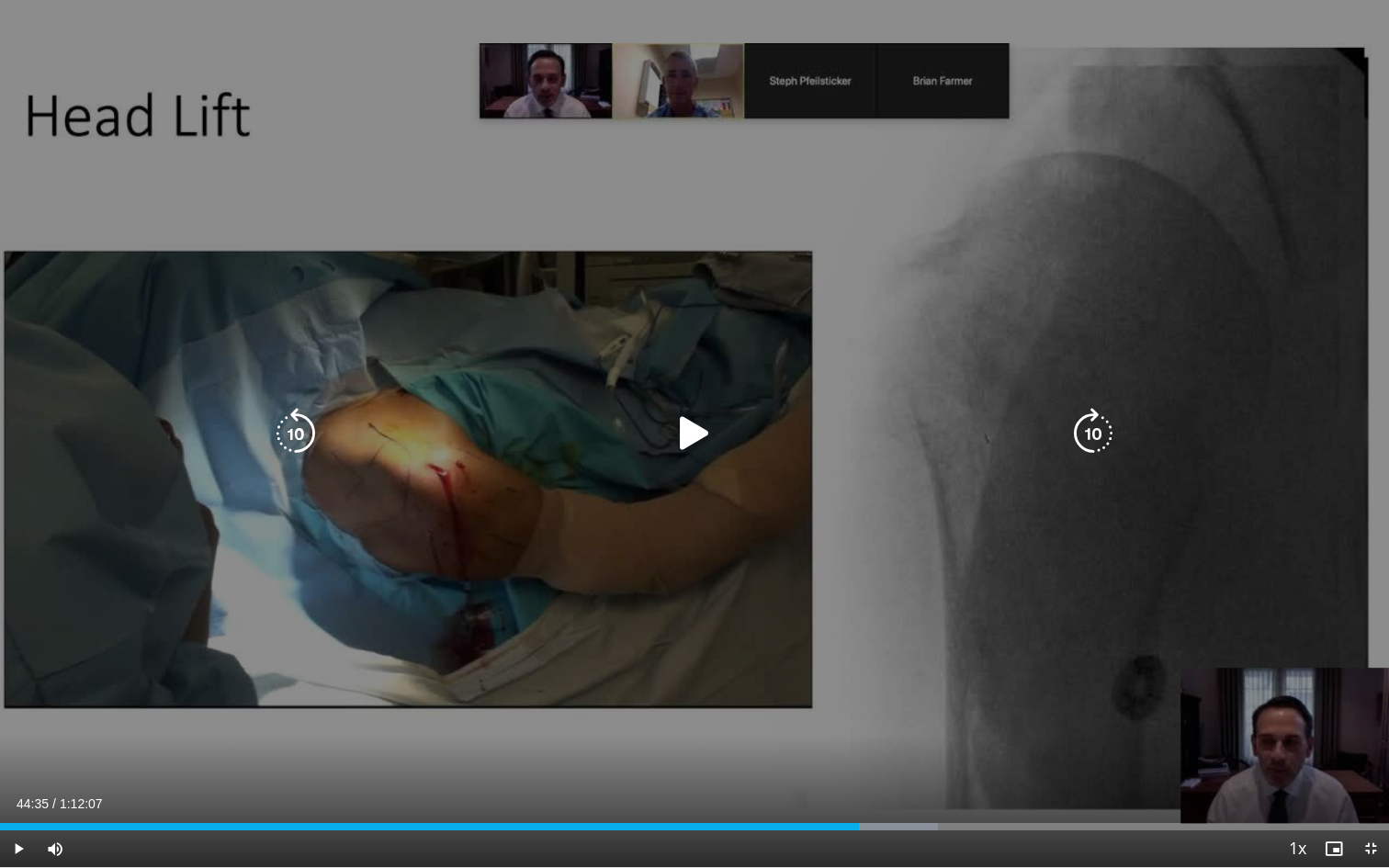 click at bounding box center [694, 434] 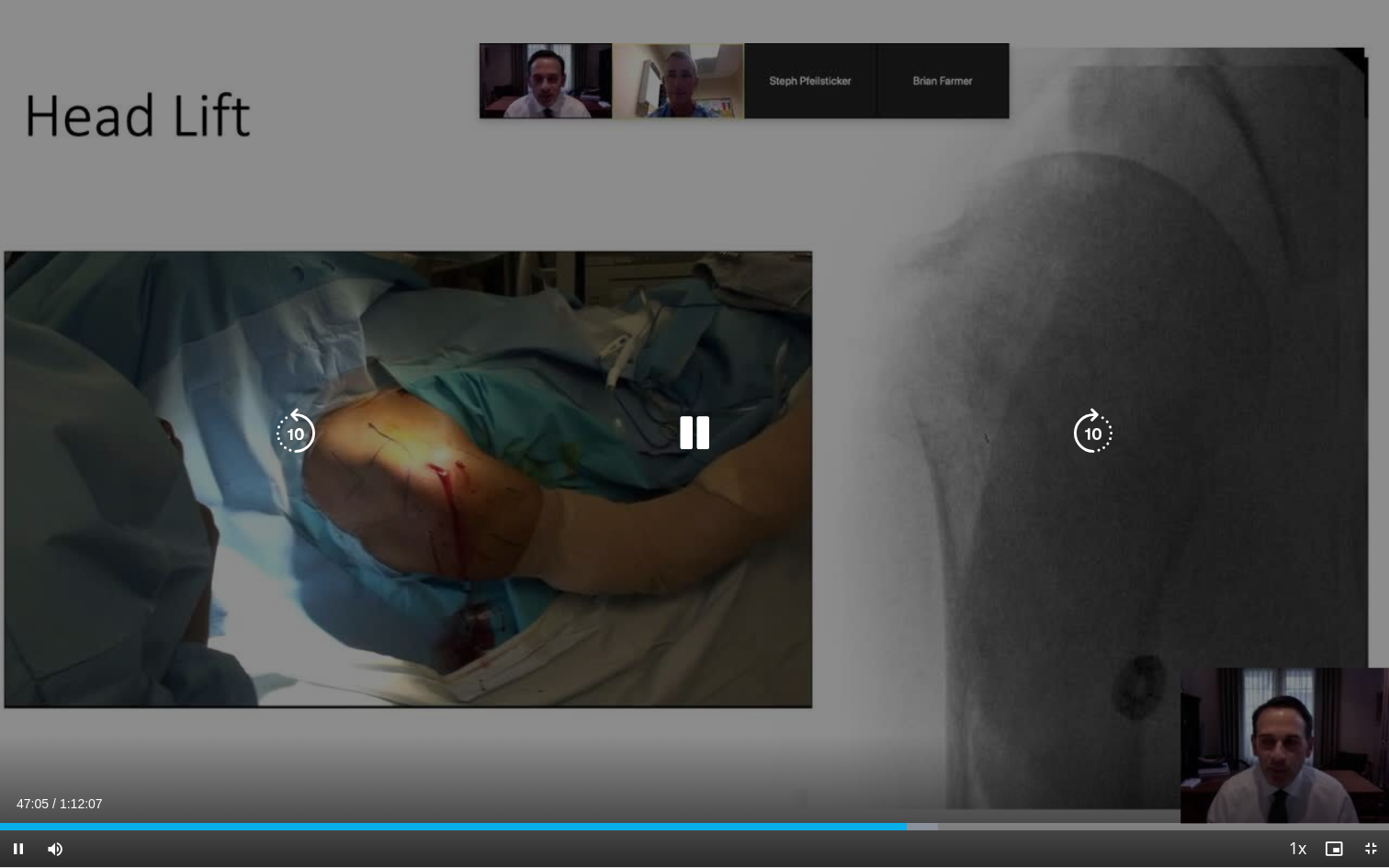 click at bounding box center (1093, 434) 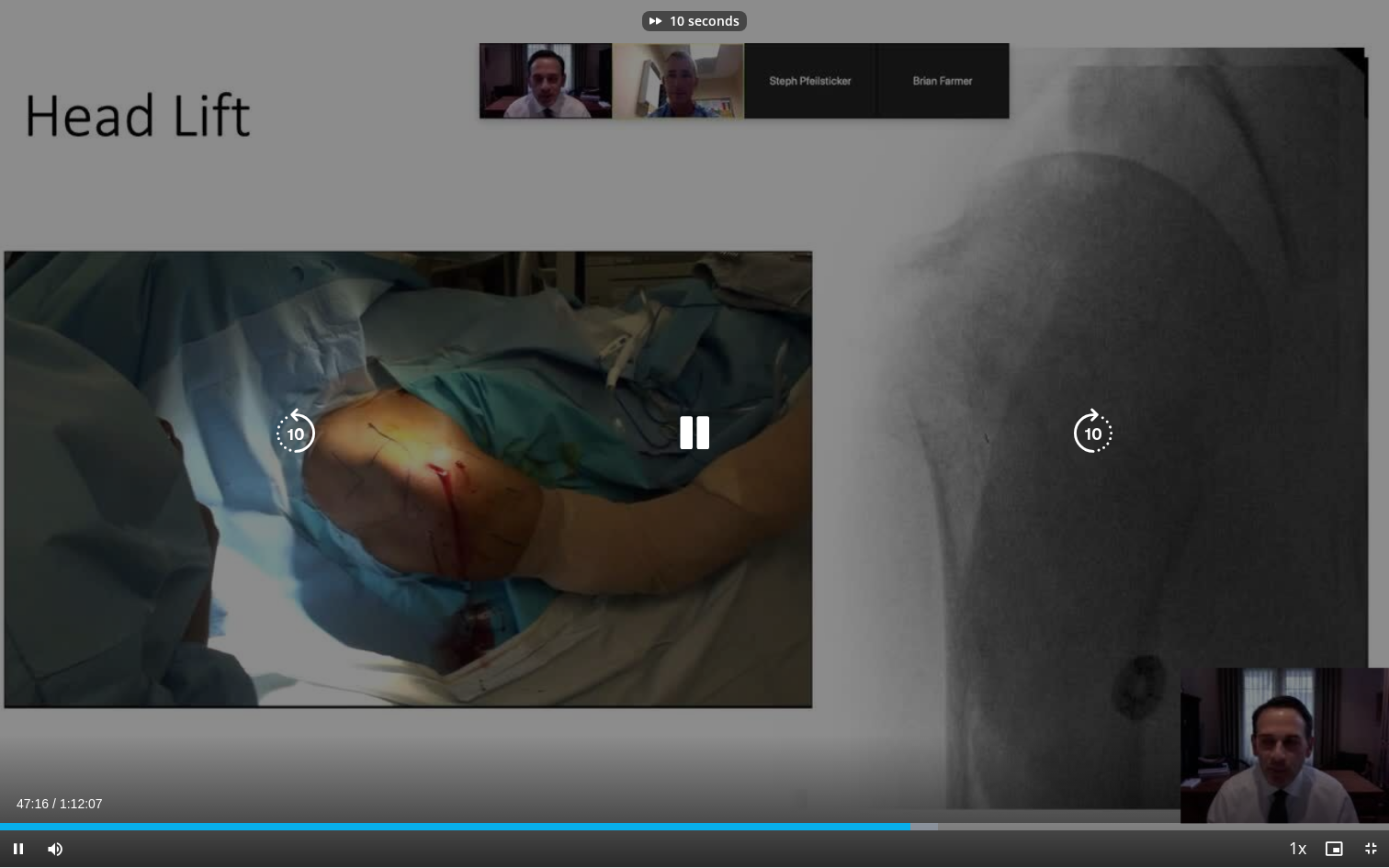 click at bounding box center [1093, 434] 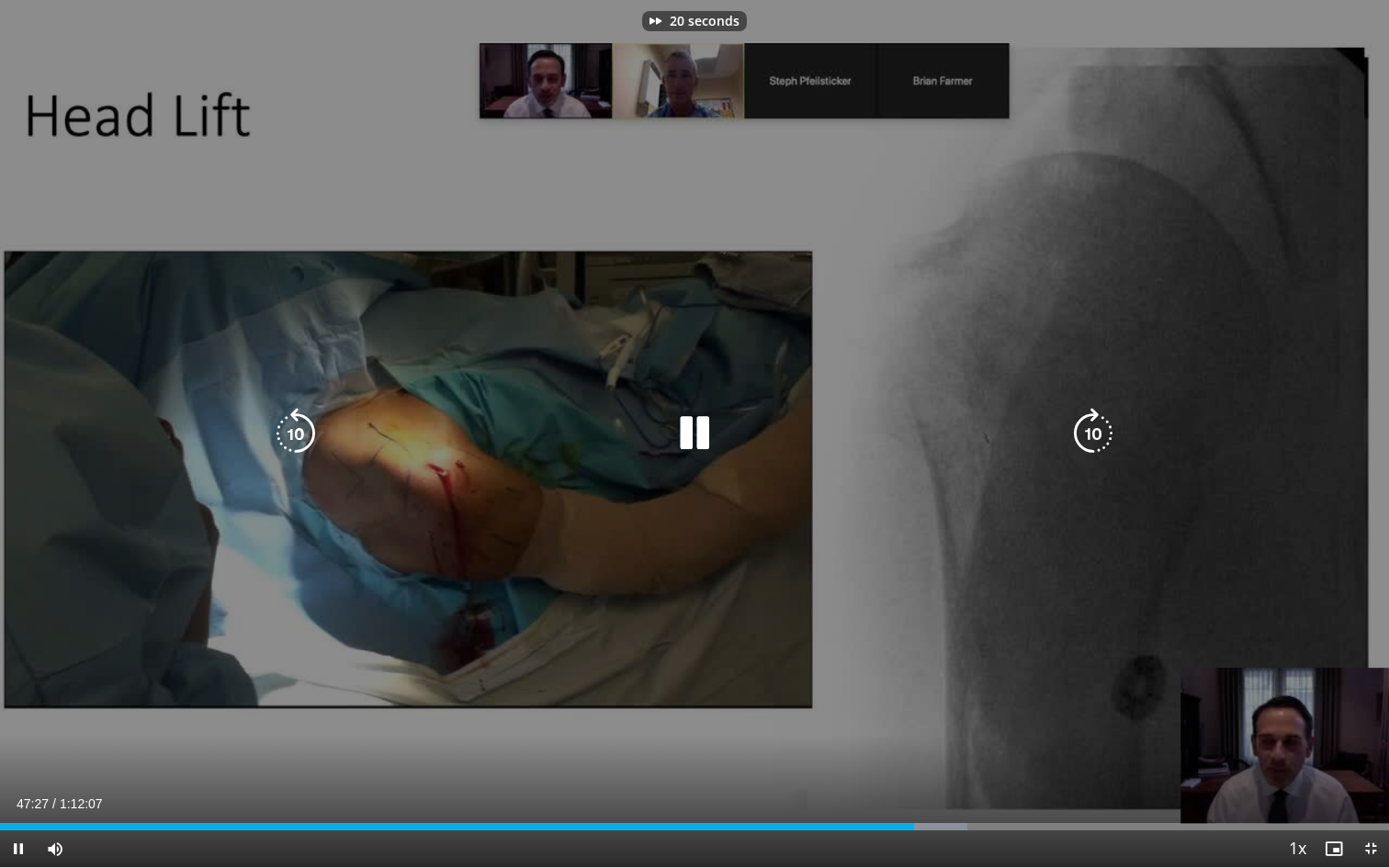 click at bounding box center (1093, 434) 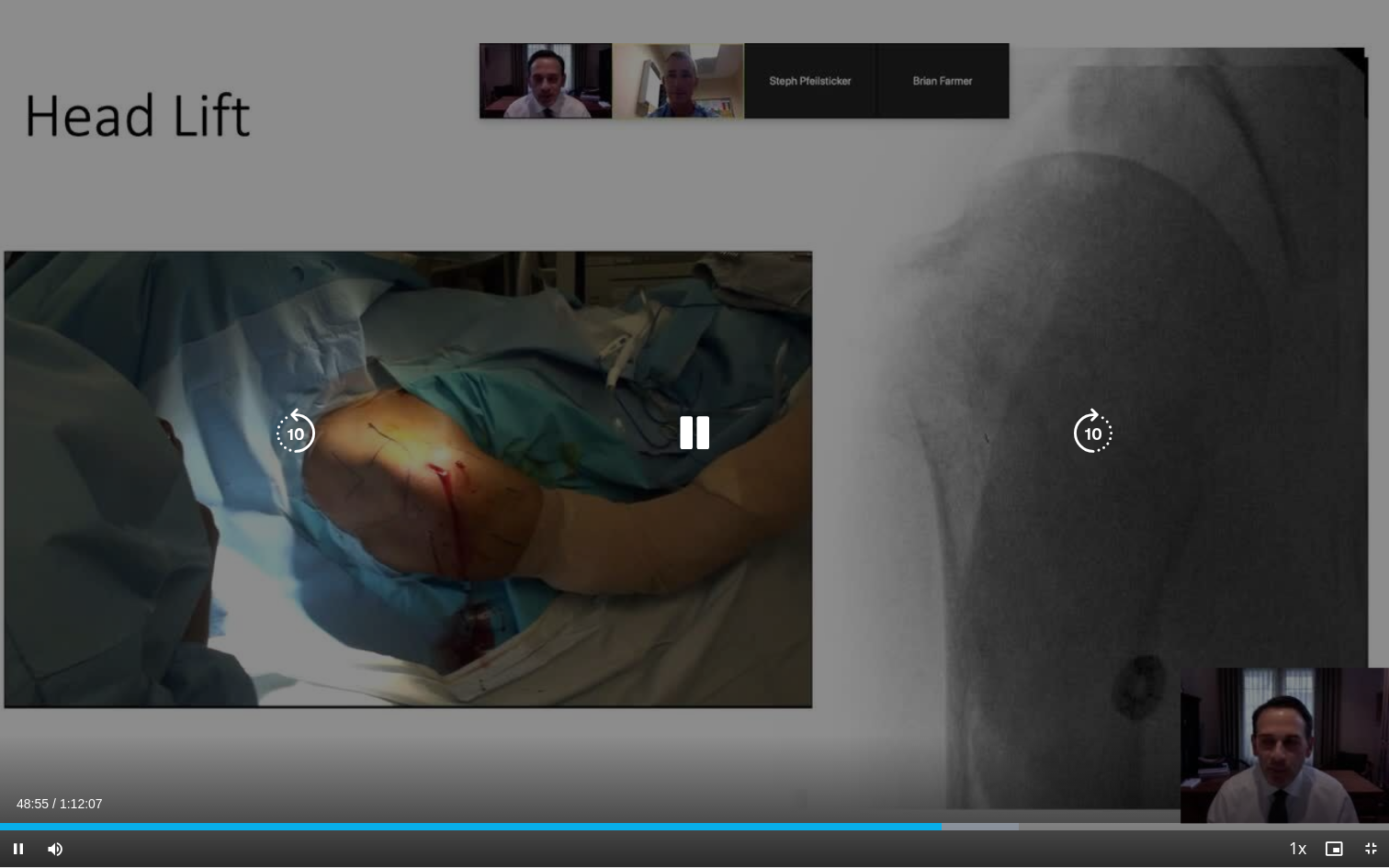 click at bounding box center (1093, 434) 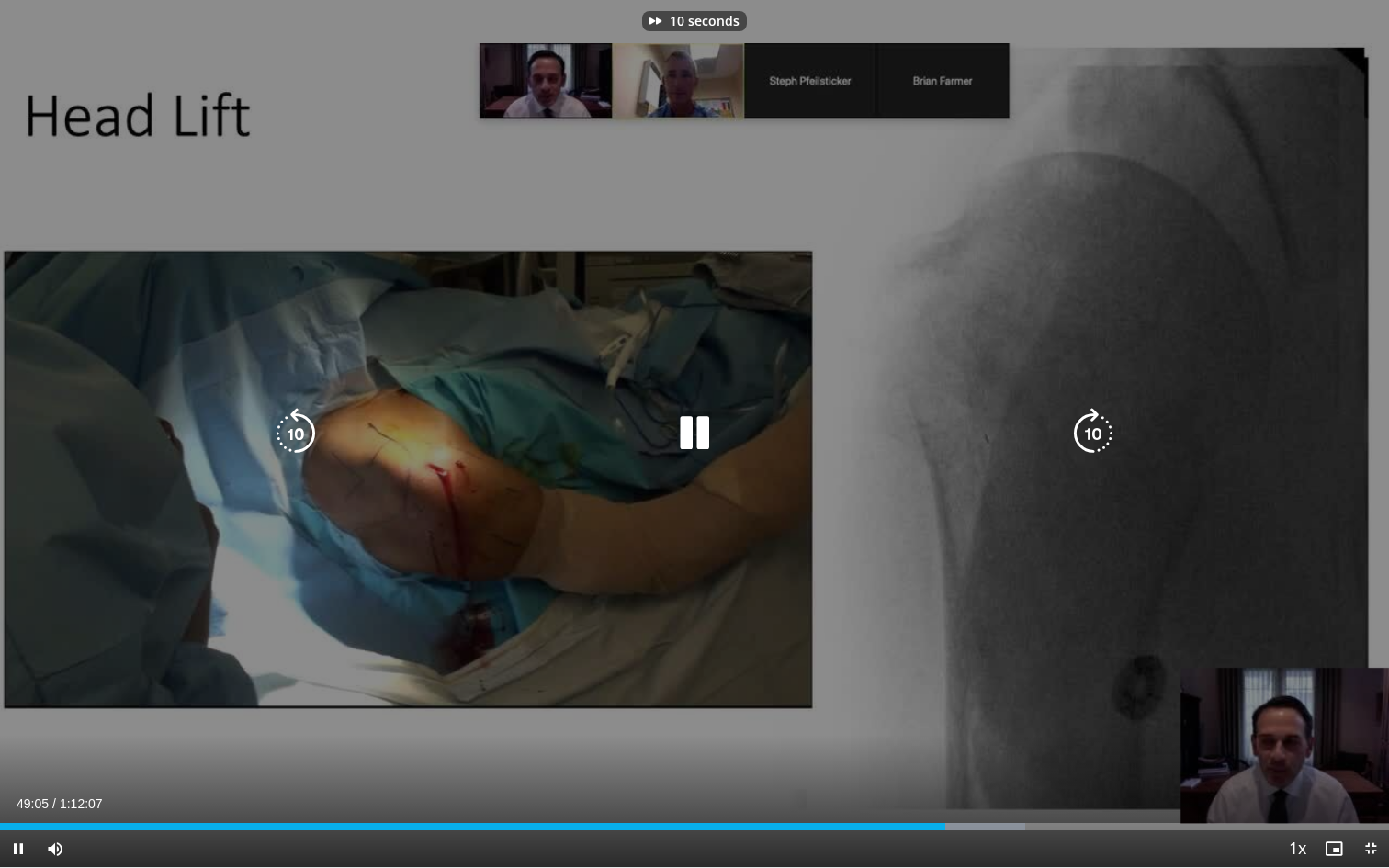 click at bounding box center [1093, 434] 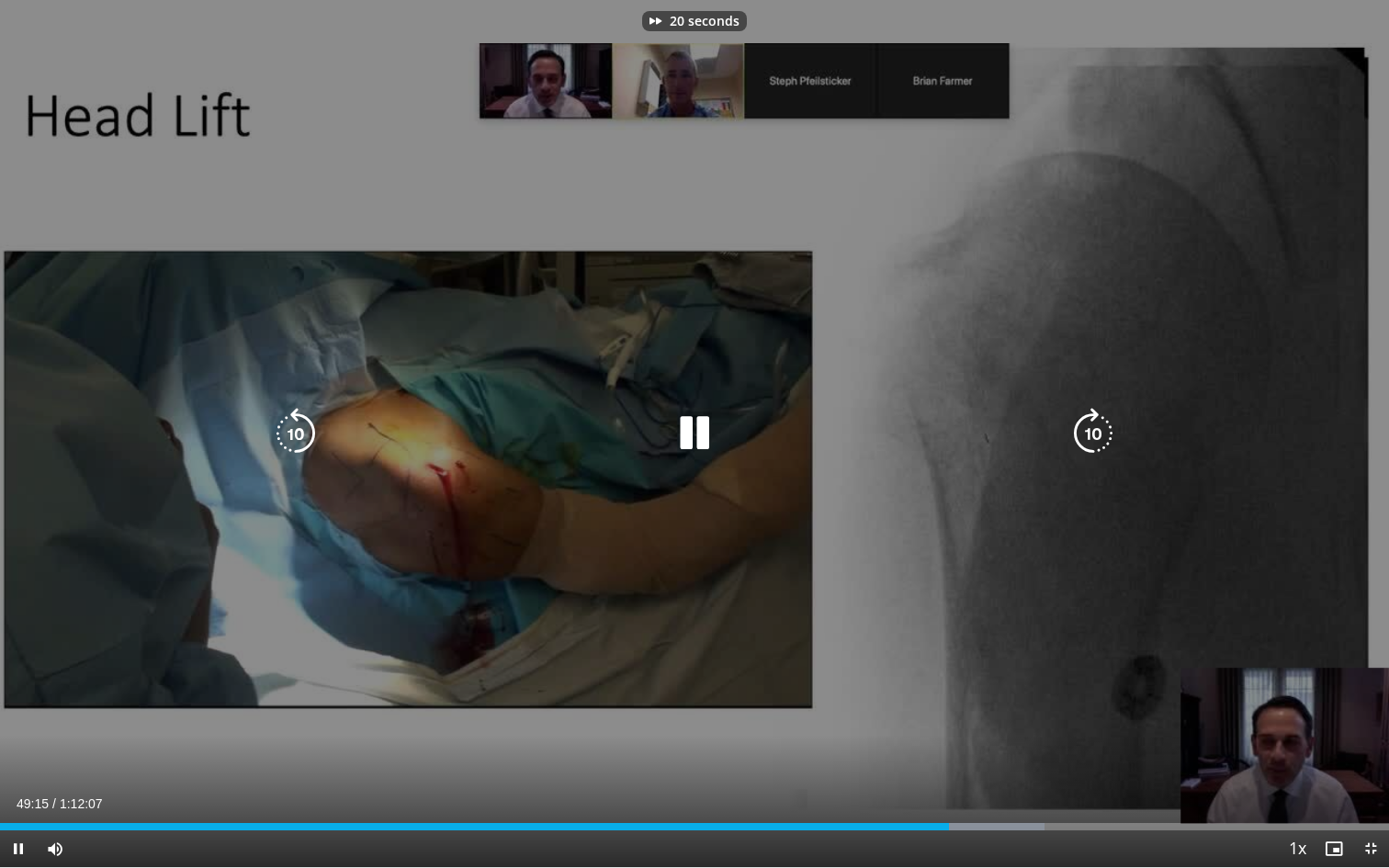 click at bounding box center (1093, 434) 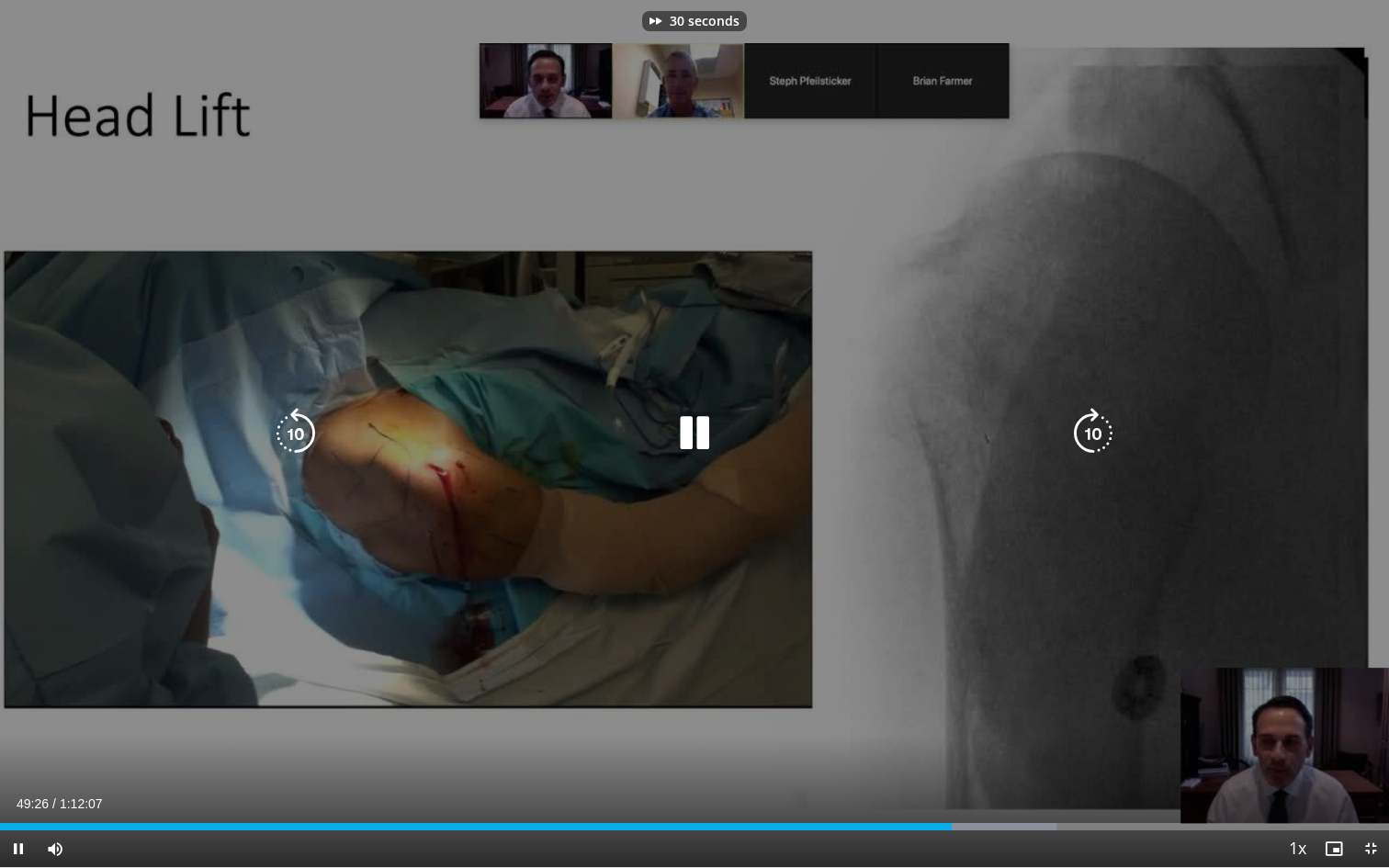 click at bounding box center (1093, 434) 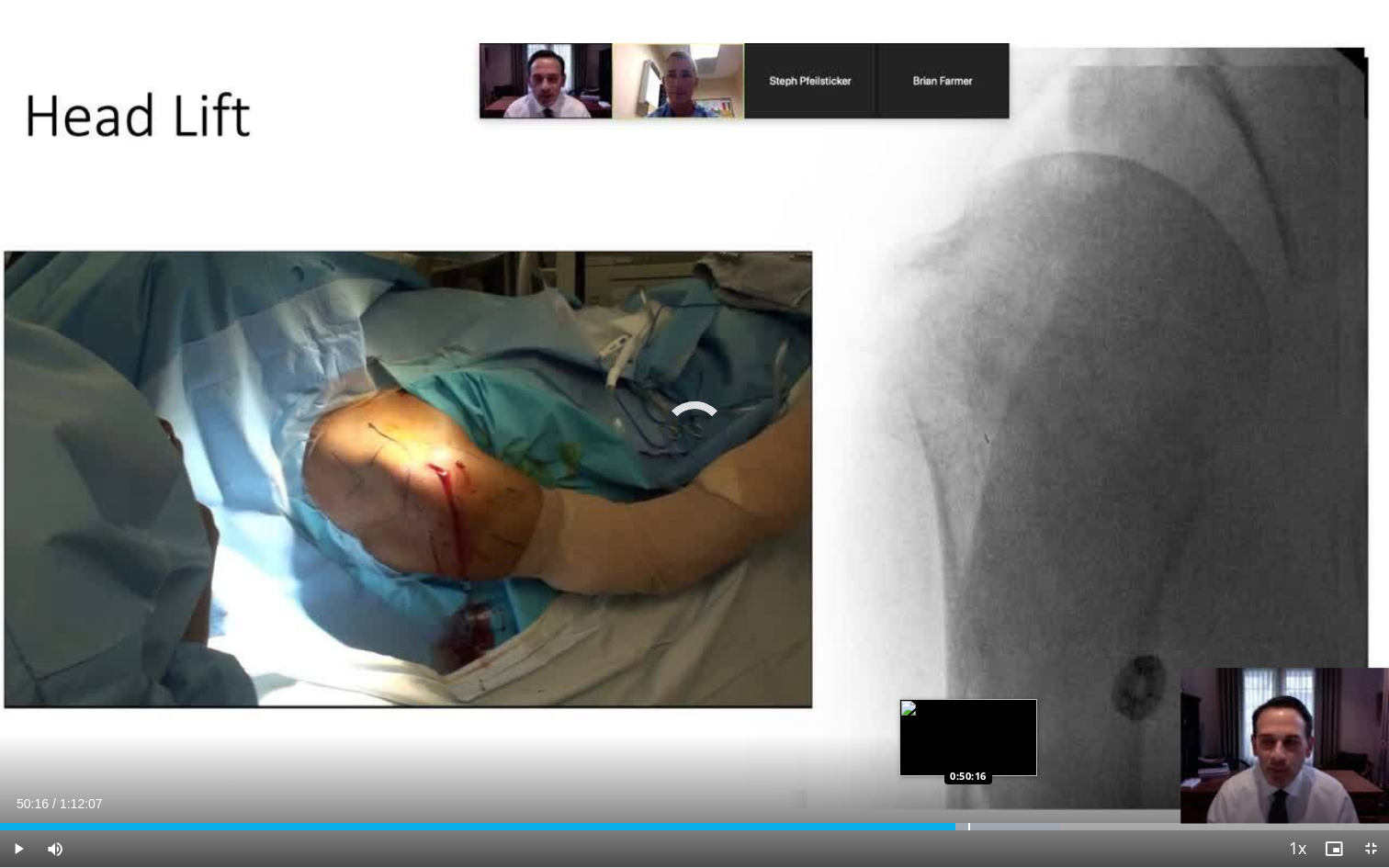 click at bounding box center (969, 827) 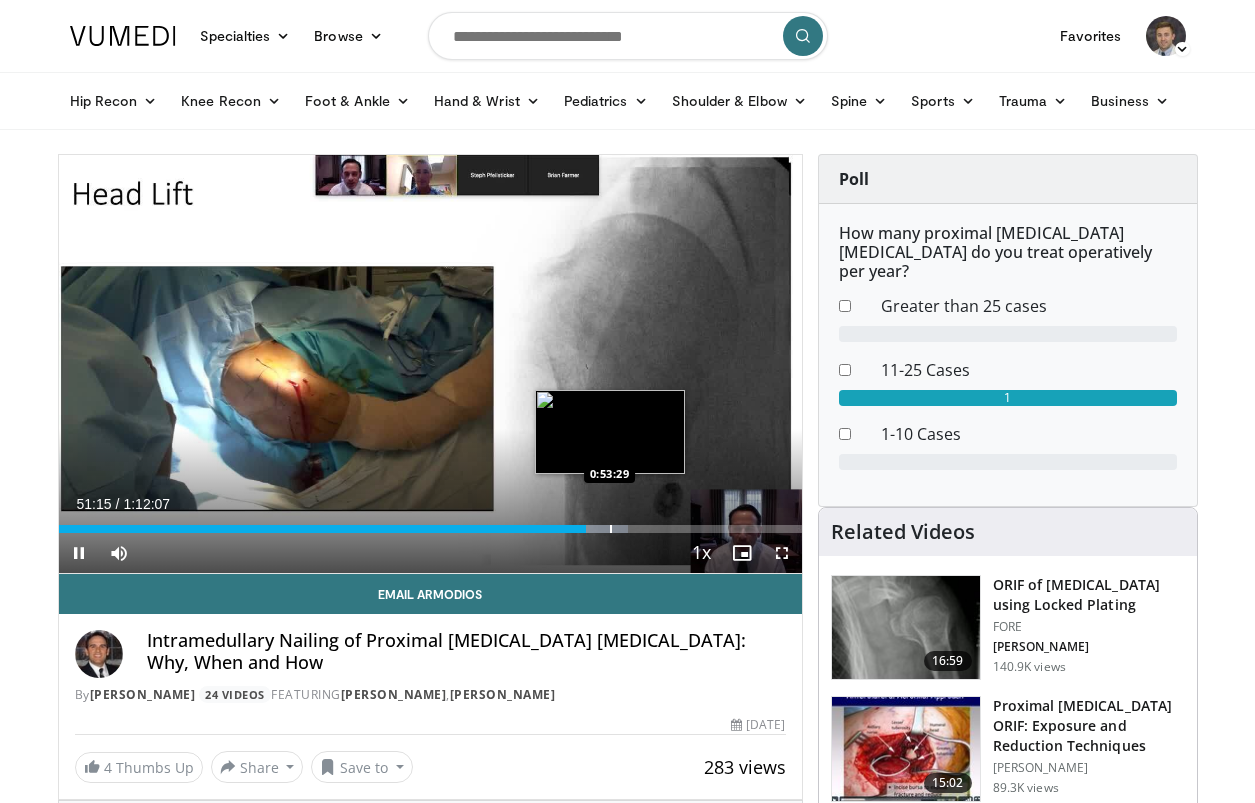 click at bounding box center (611, 529) 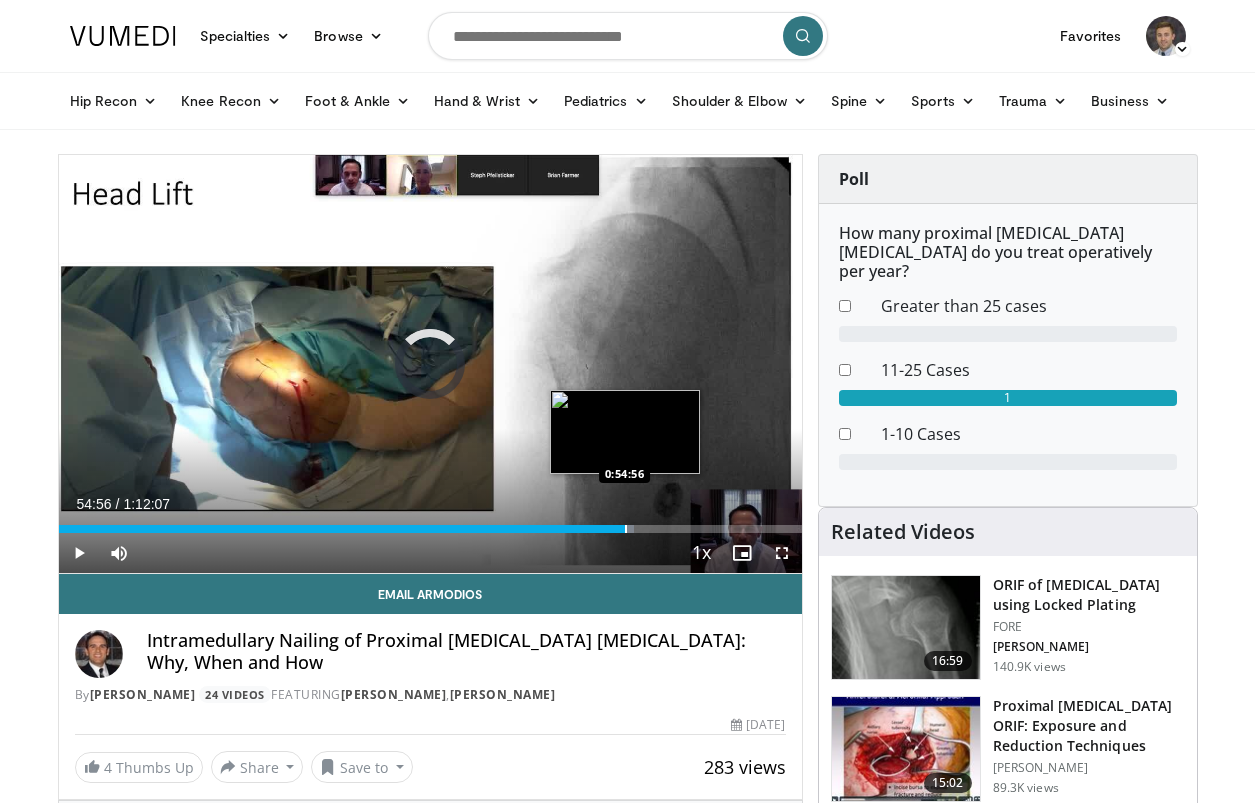 click at bounding box center (626, 529) 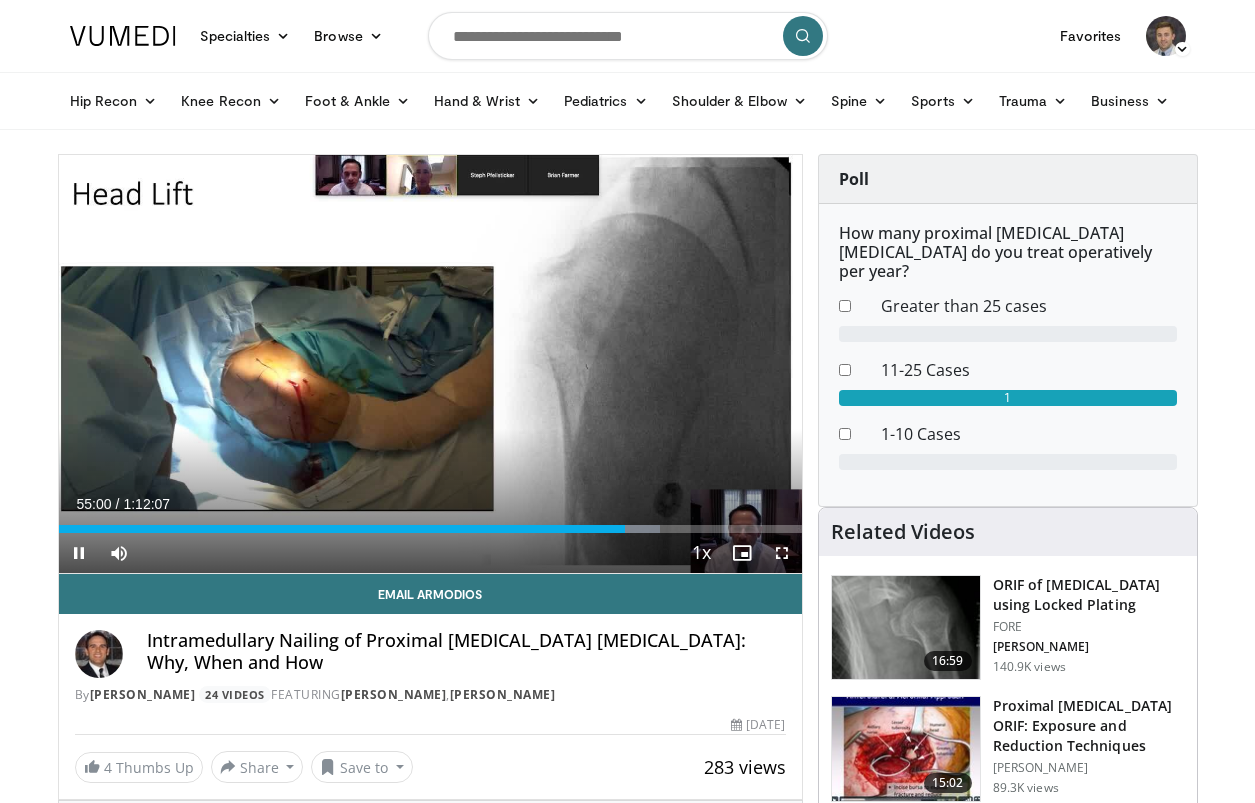click at bounding box center (79, 553) 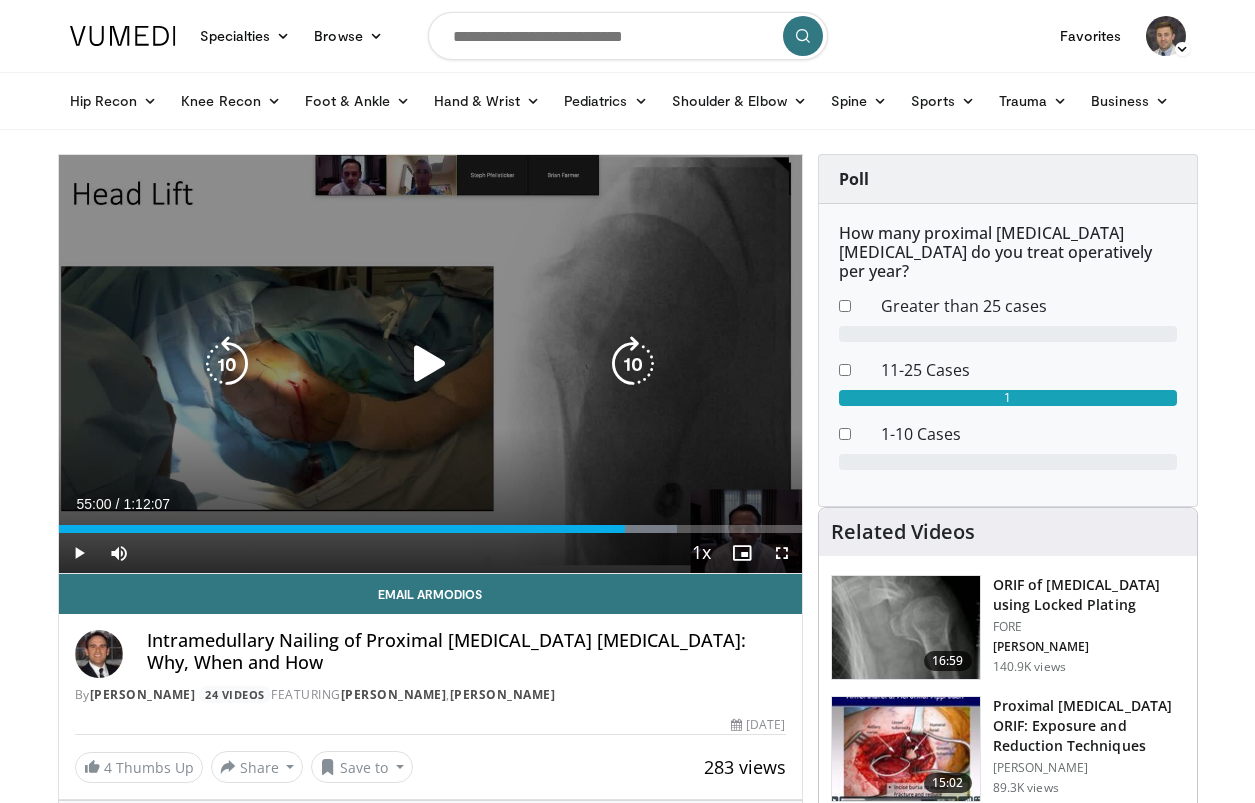 click at bounding box center (430, 364) 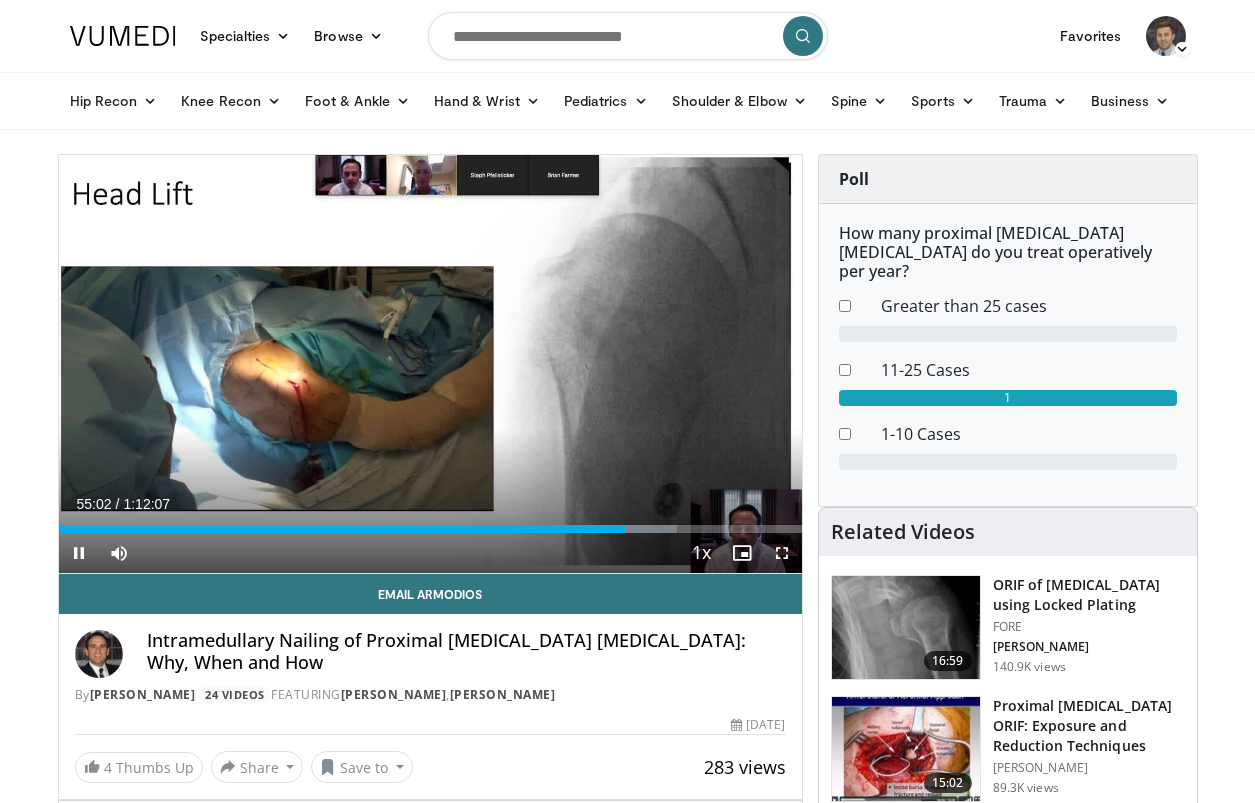 click at bounding box center [782, 553] 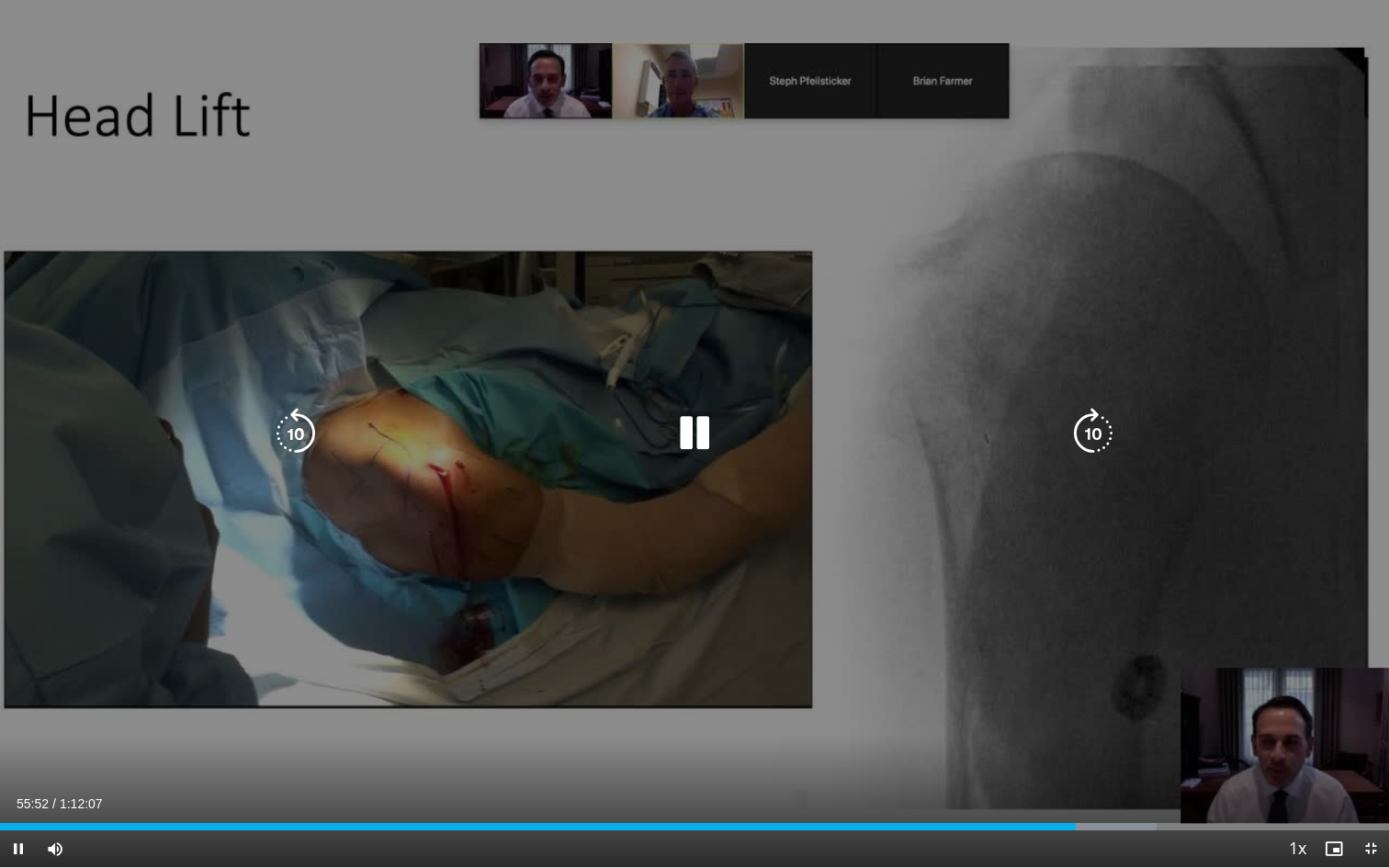 click at bounding box center (1093, 434) 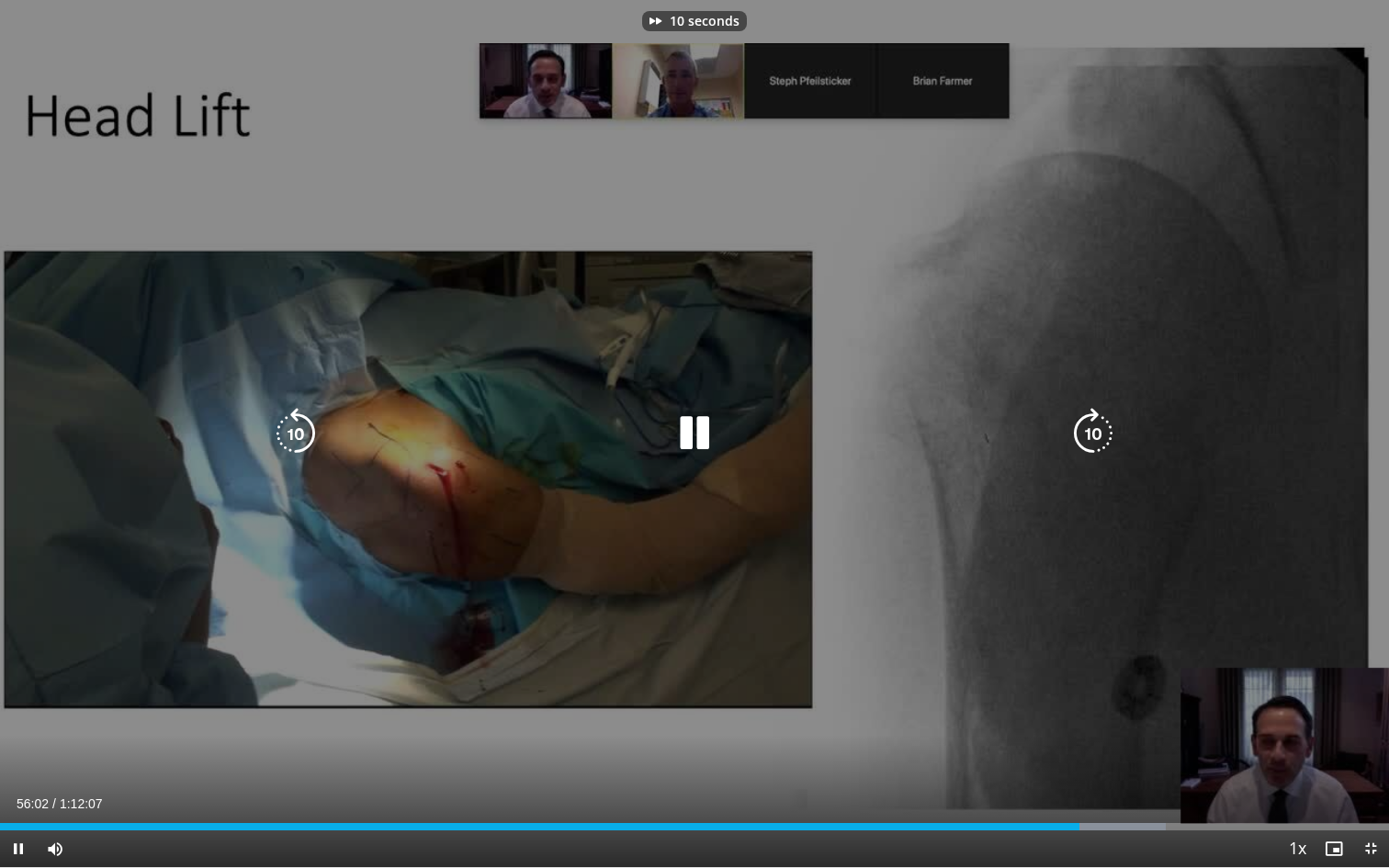 click at bounding box center [1093, 434] 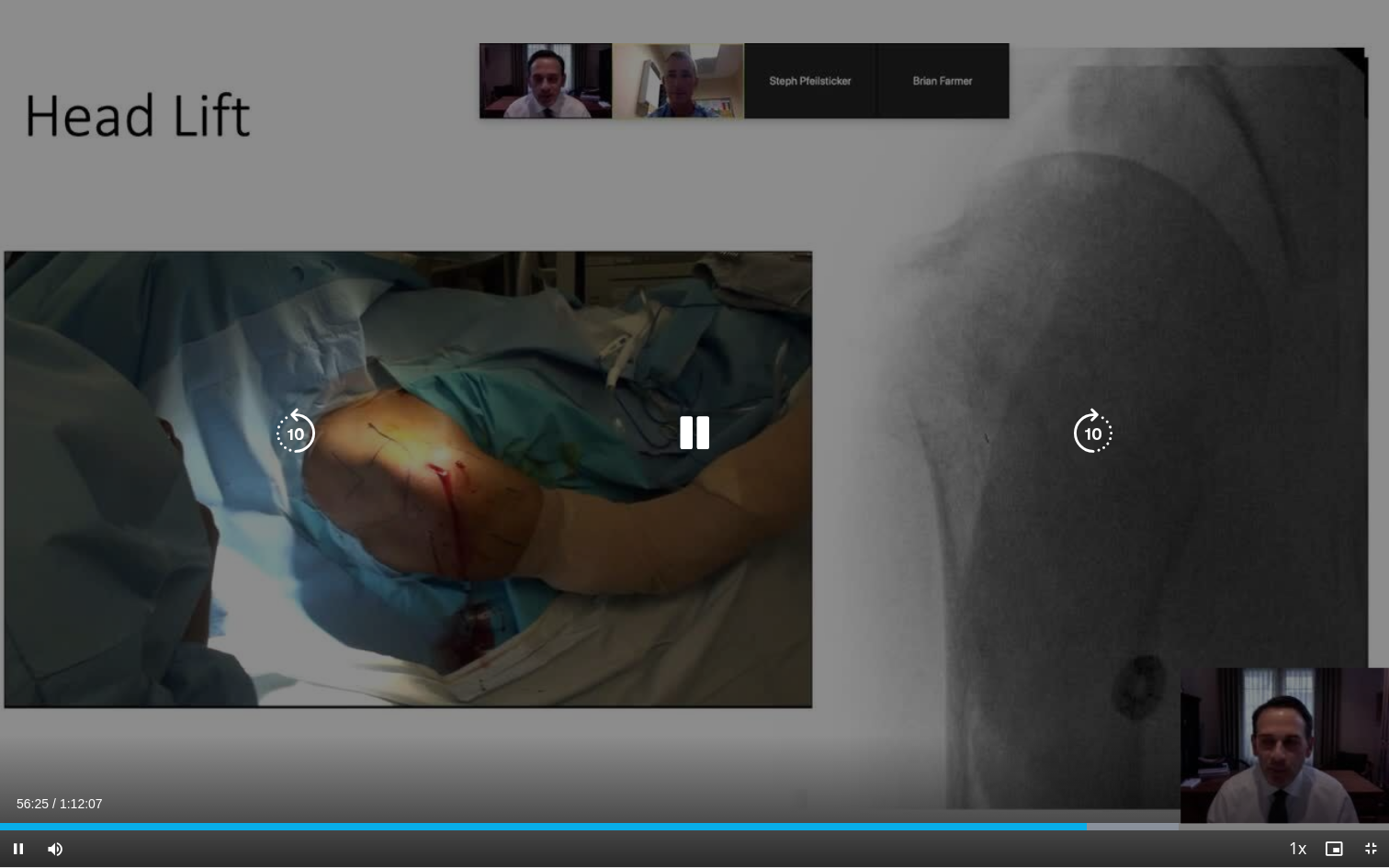 click at bounding box center (296, 434) 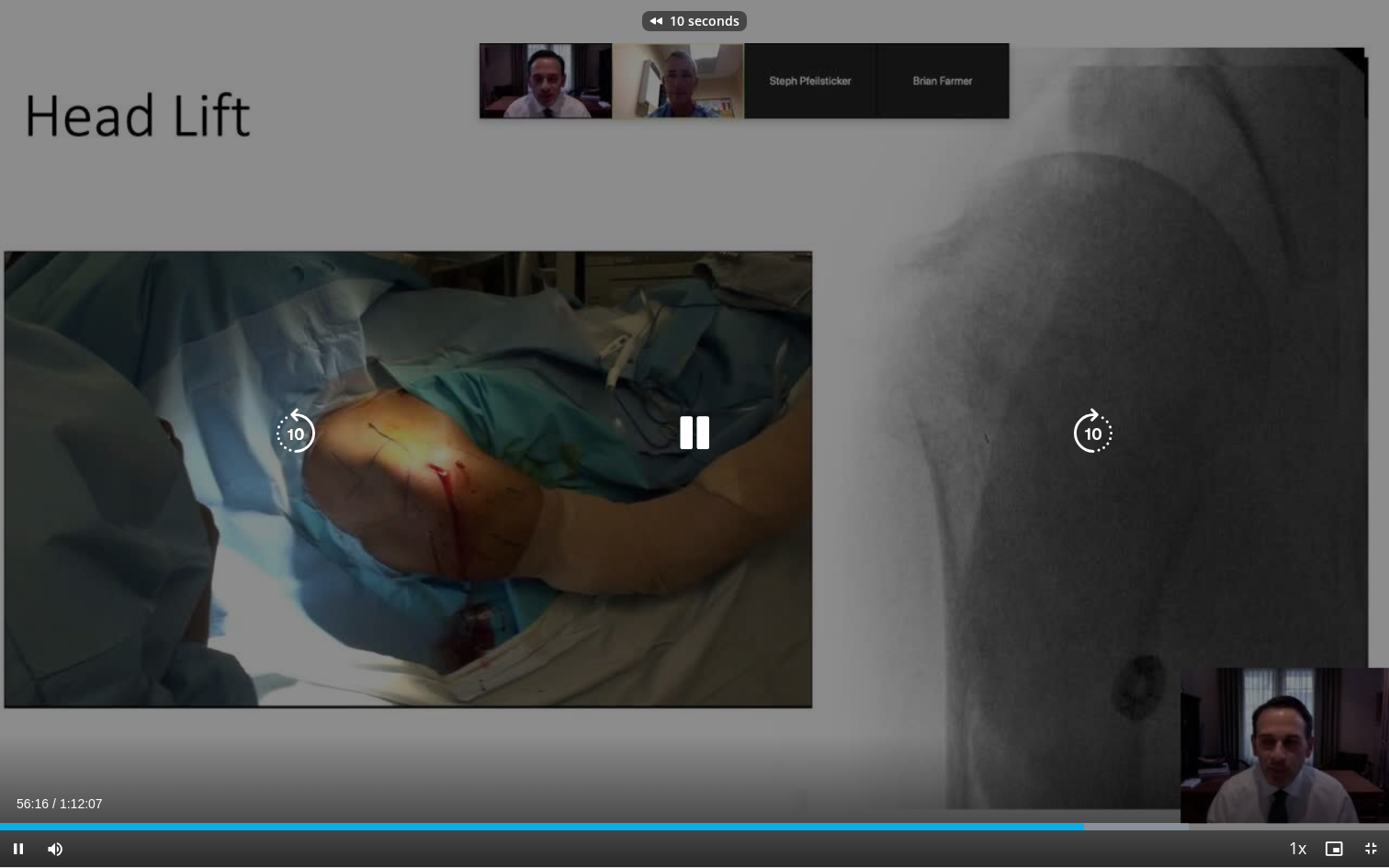 click at bounding box center [296, 434] 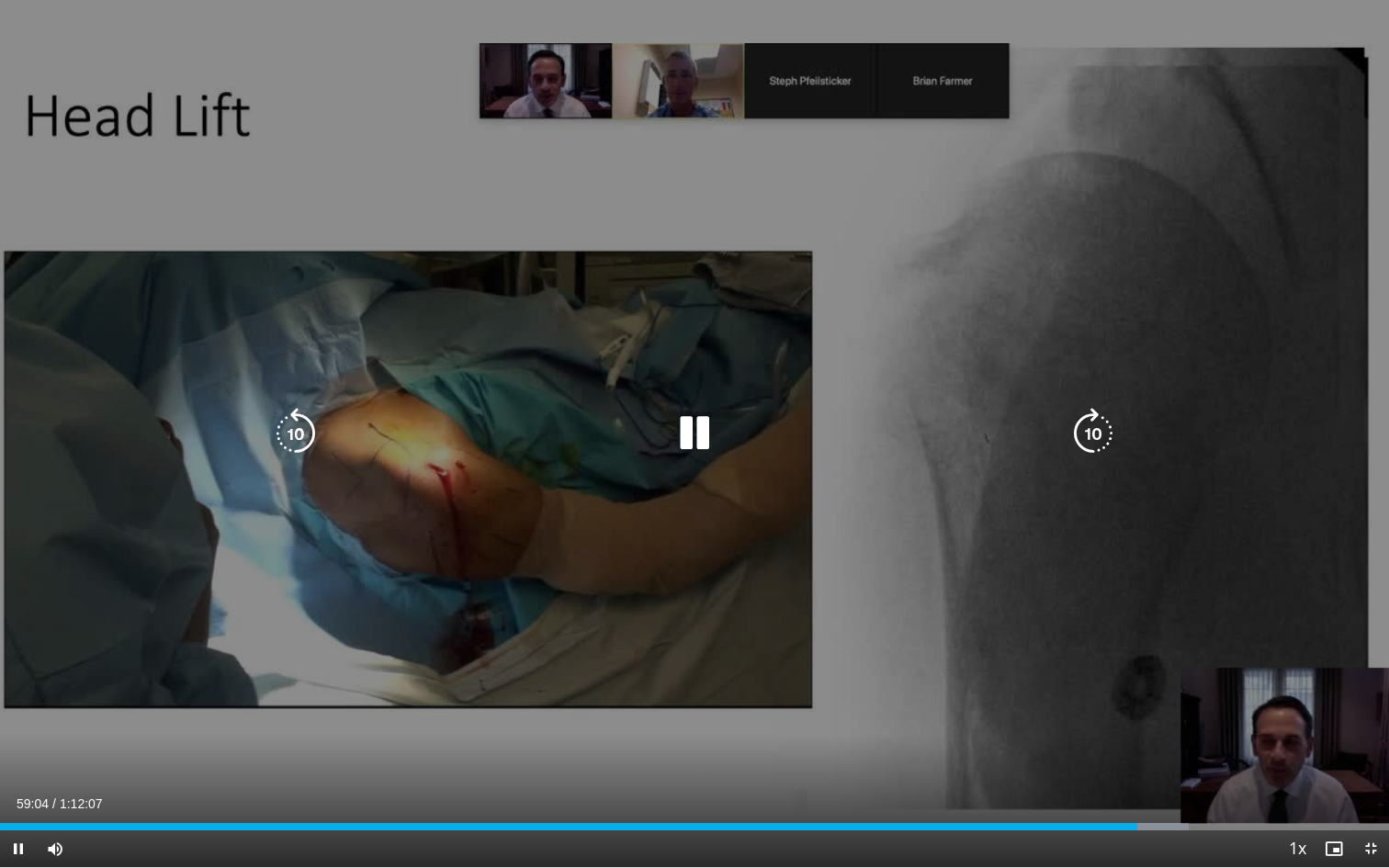 click at bounding box center [1093, 434] 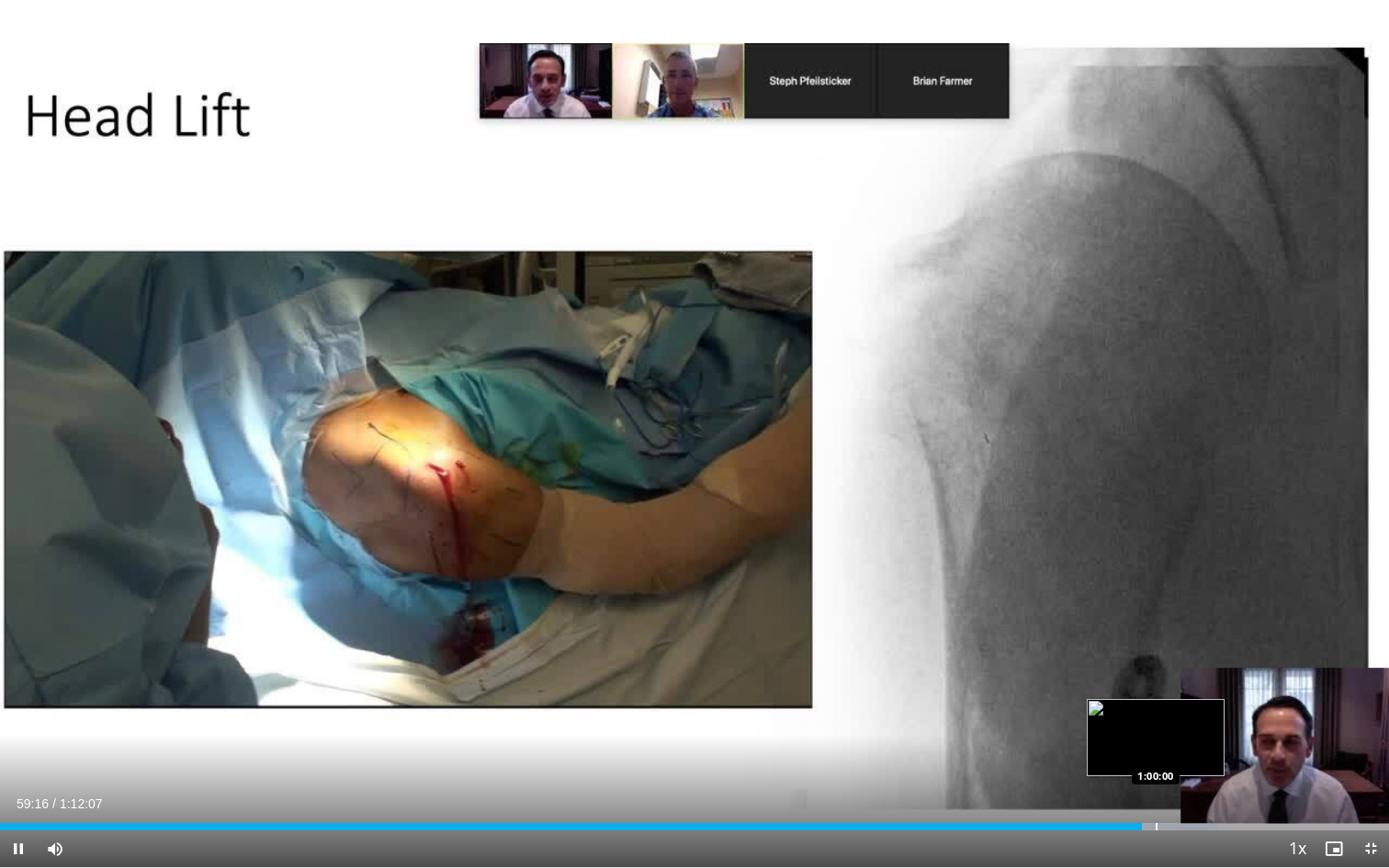 click at bounding box center [1157, 827] 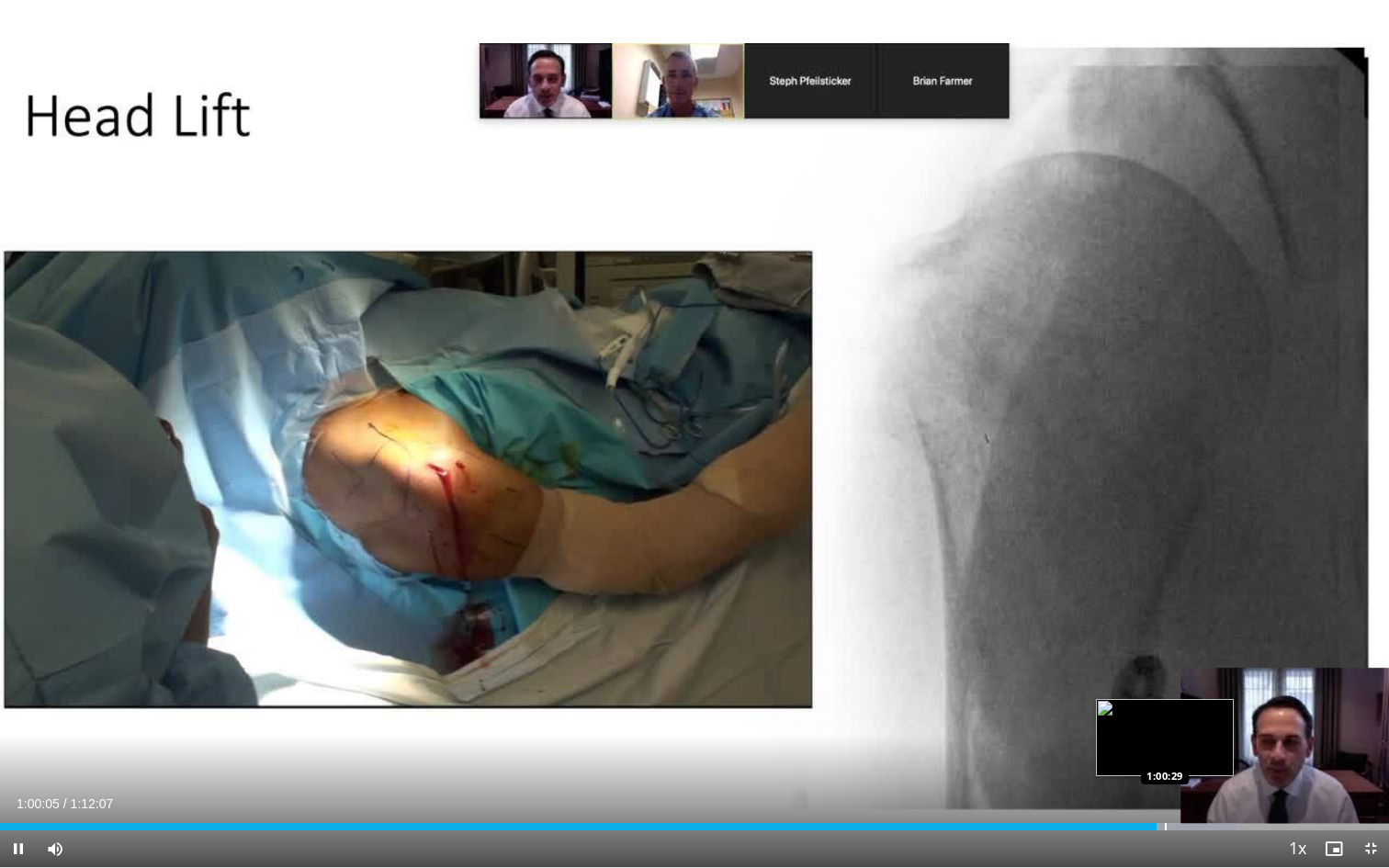 click at bounding box center (1166, 827) 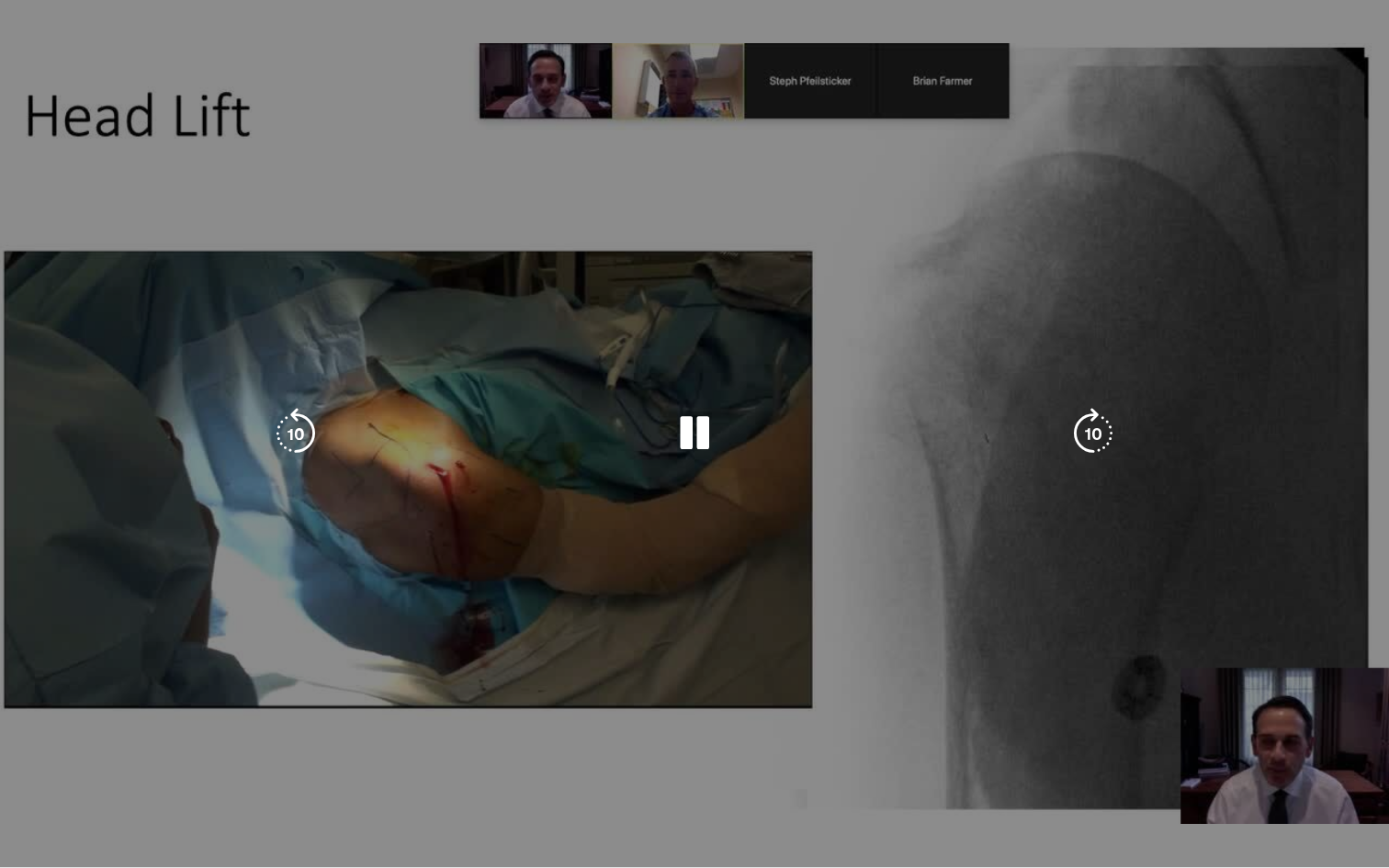 click on "10 seconds
Tap to unmute" at bounding box center [694, 434] 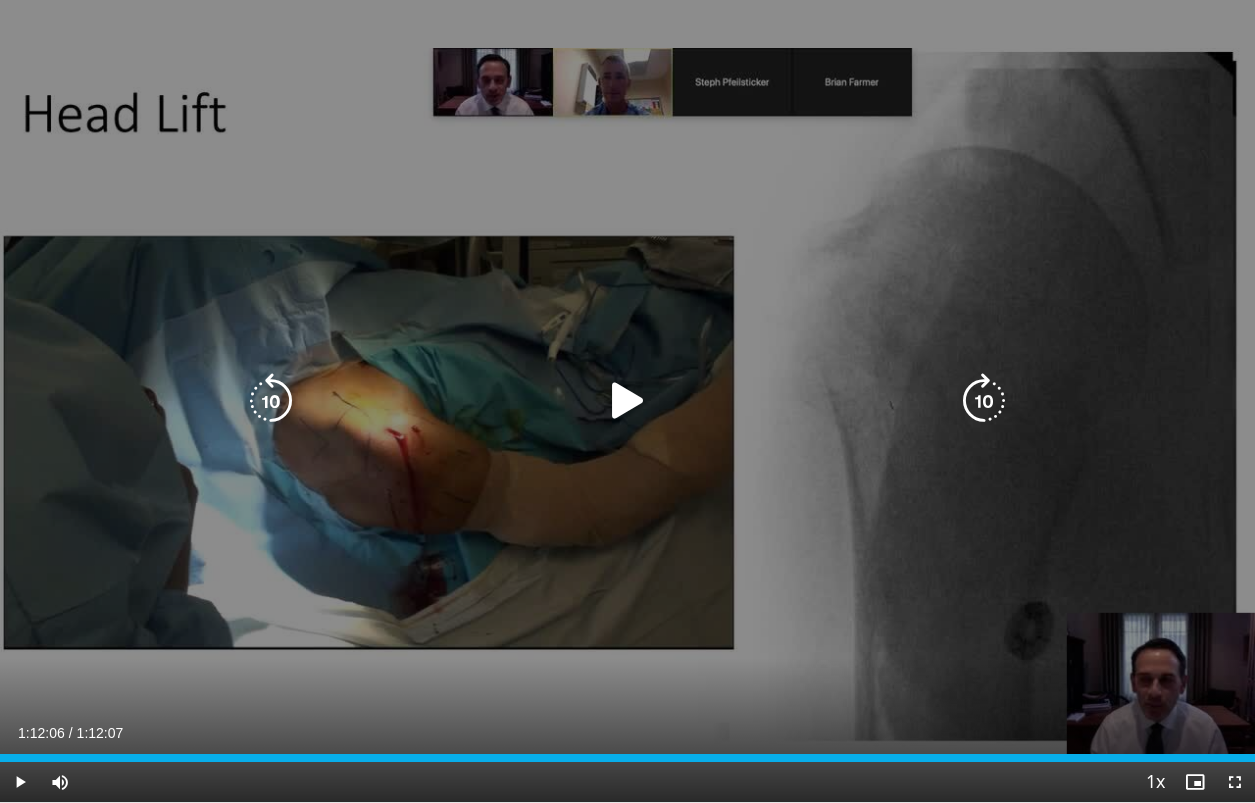 scroll, scrollTop: 0, scrollLeft: 0, axis: both 